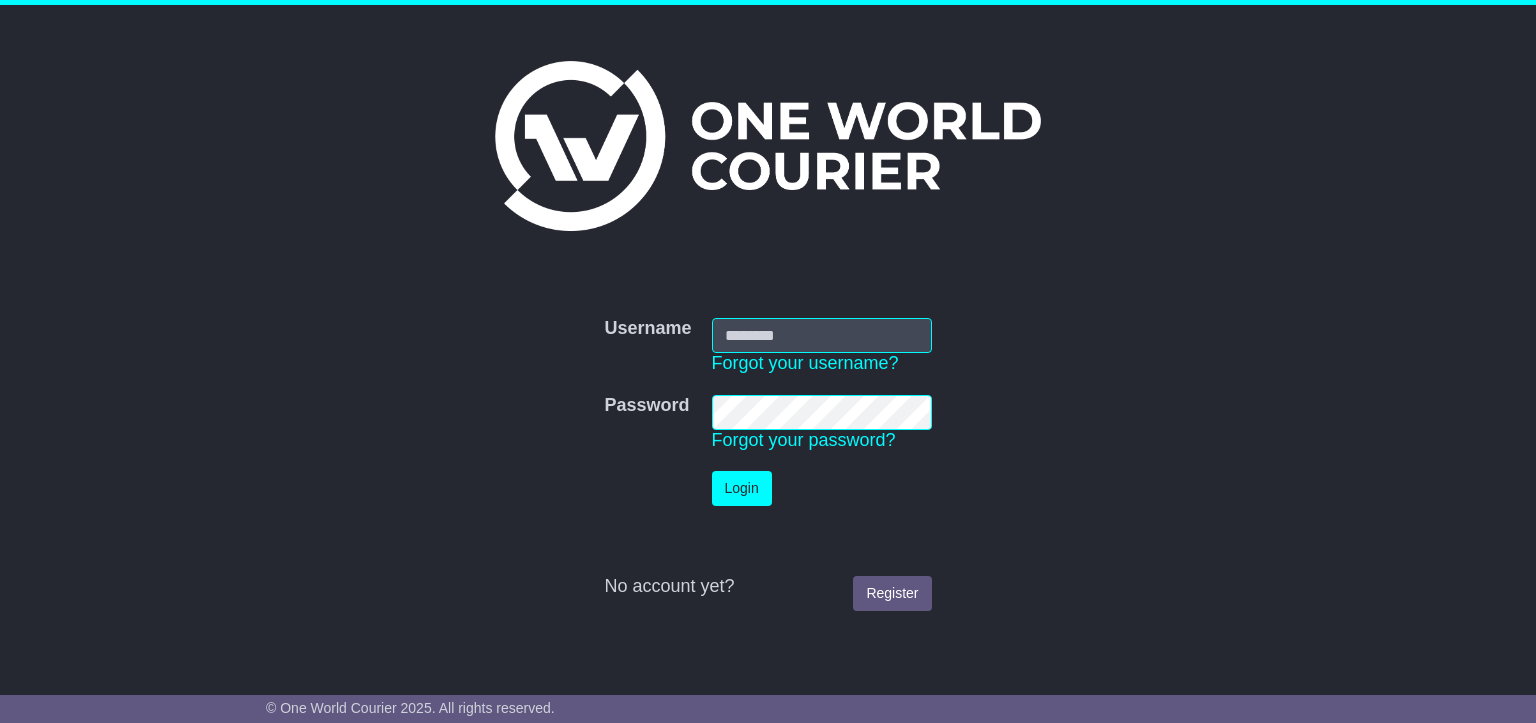 scroll, scrollTop: 0, scrollLeft: 0, axis: both 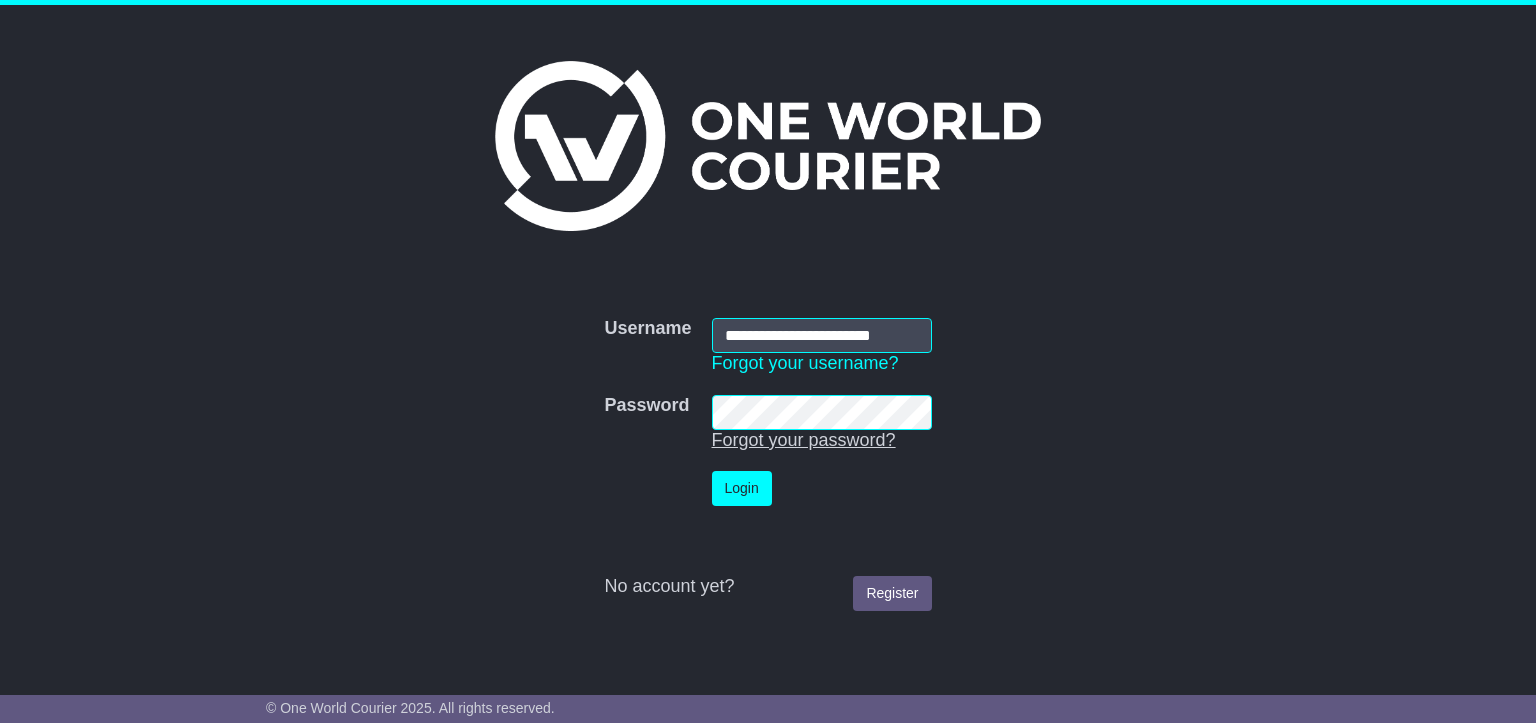 type on "**********" 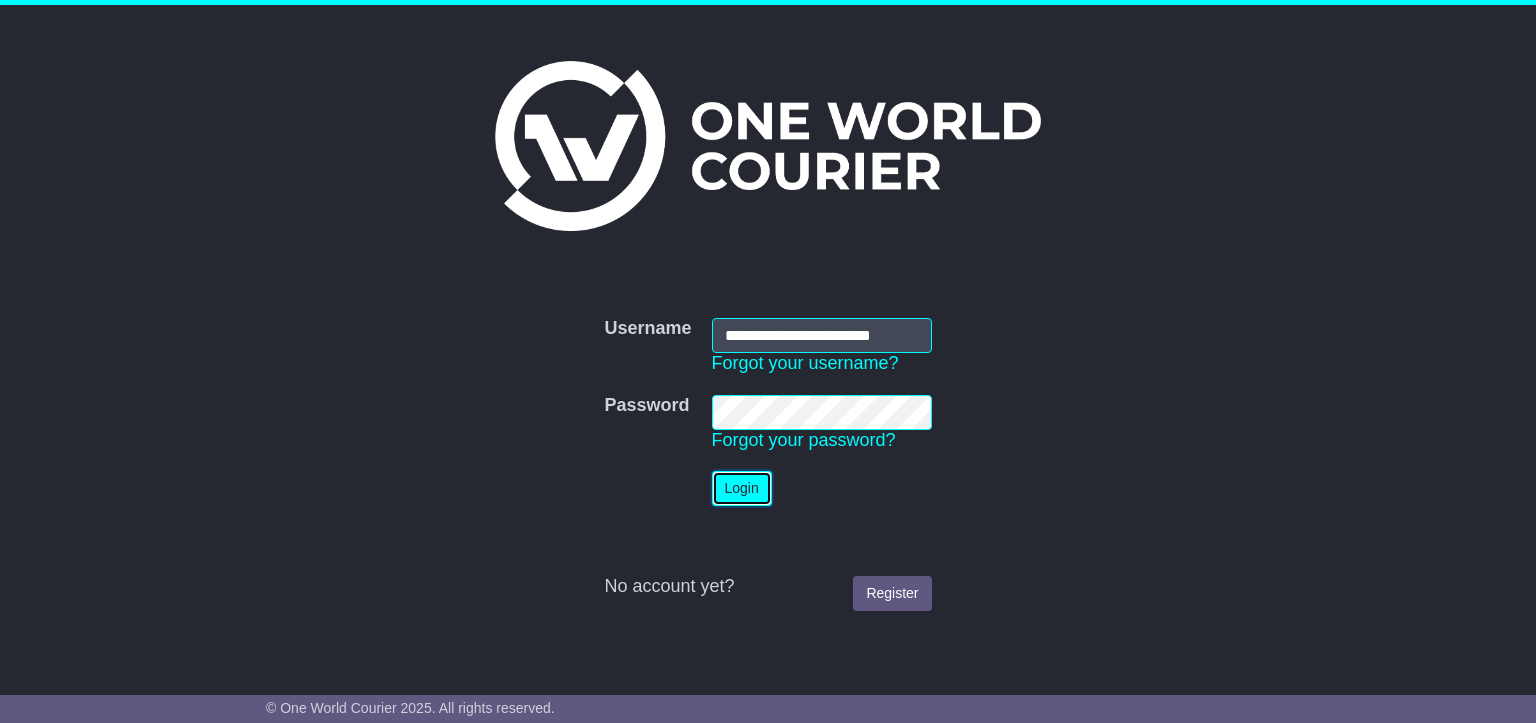 click on "Login" at bounding box center [742, 488] 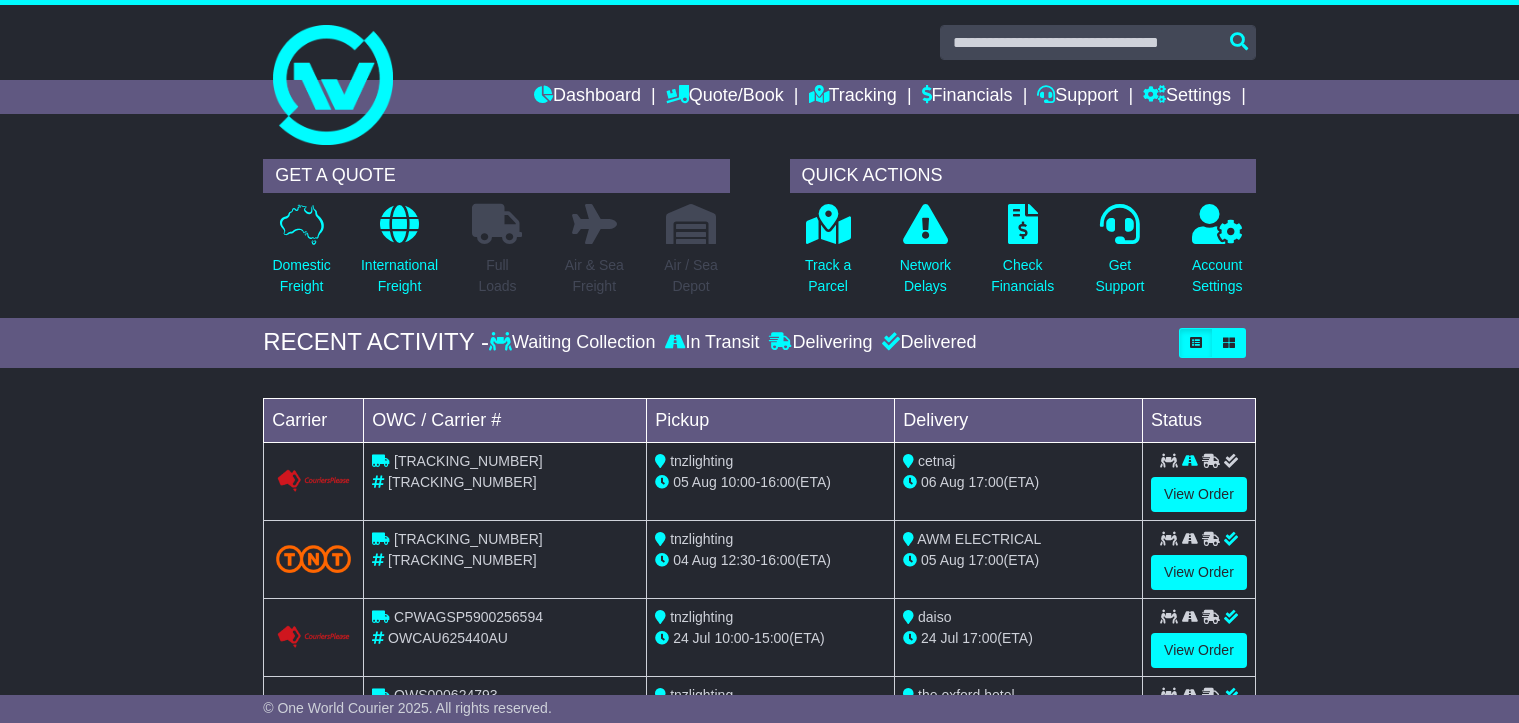 scroll, scrollTop: 0, scrollLeft: 0, axis: both 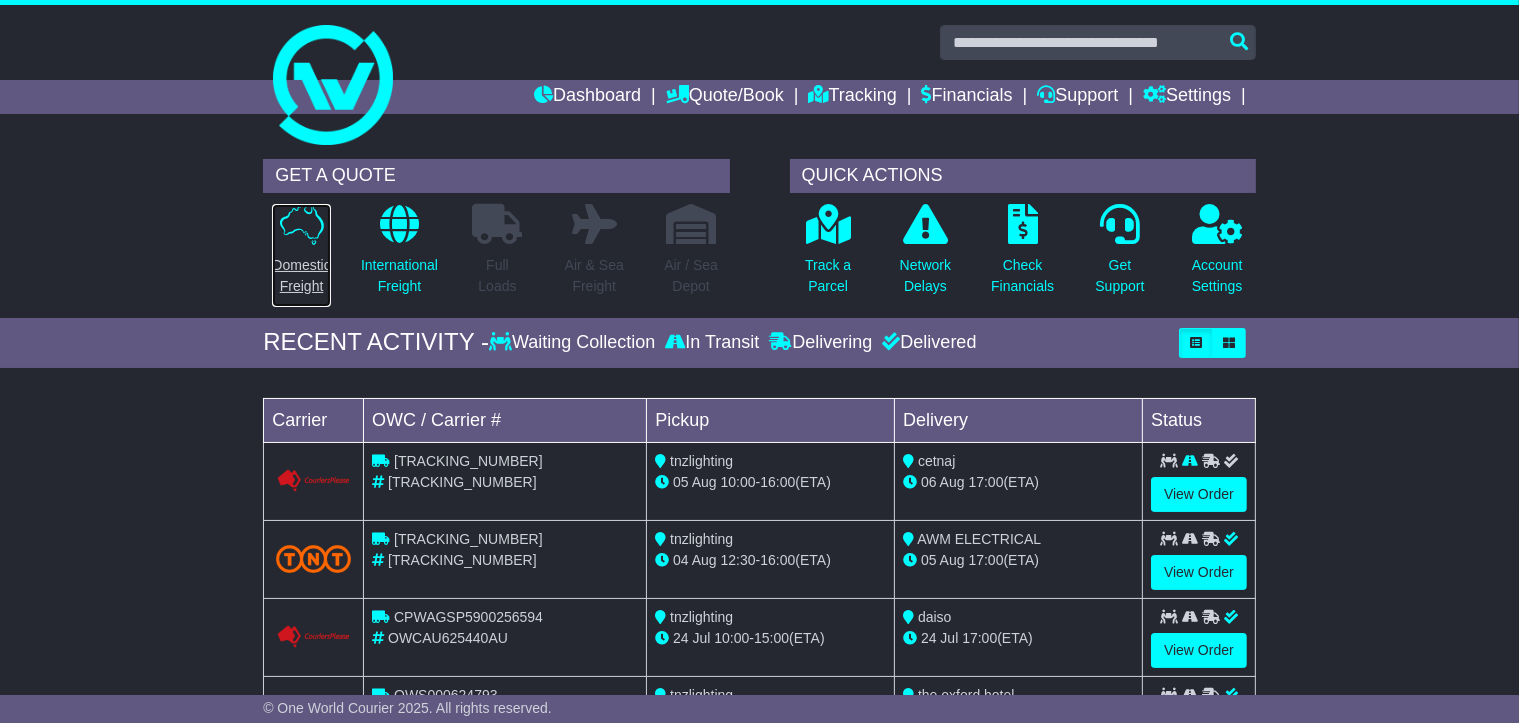 click on "Domestic Freight" at bounding box center [301, 255] 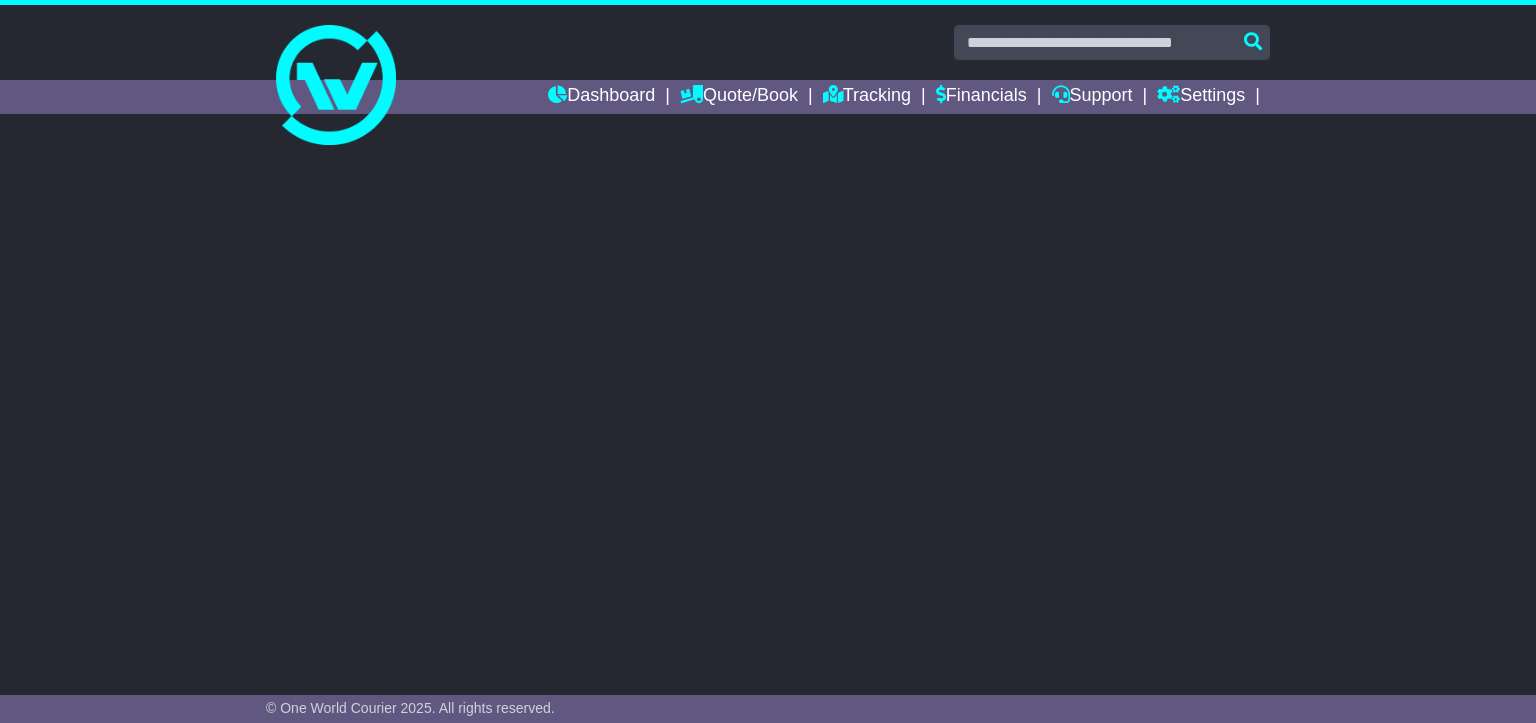scroll, scrollTop: 0, scrollLeft: 0, axis: both 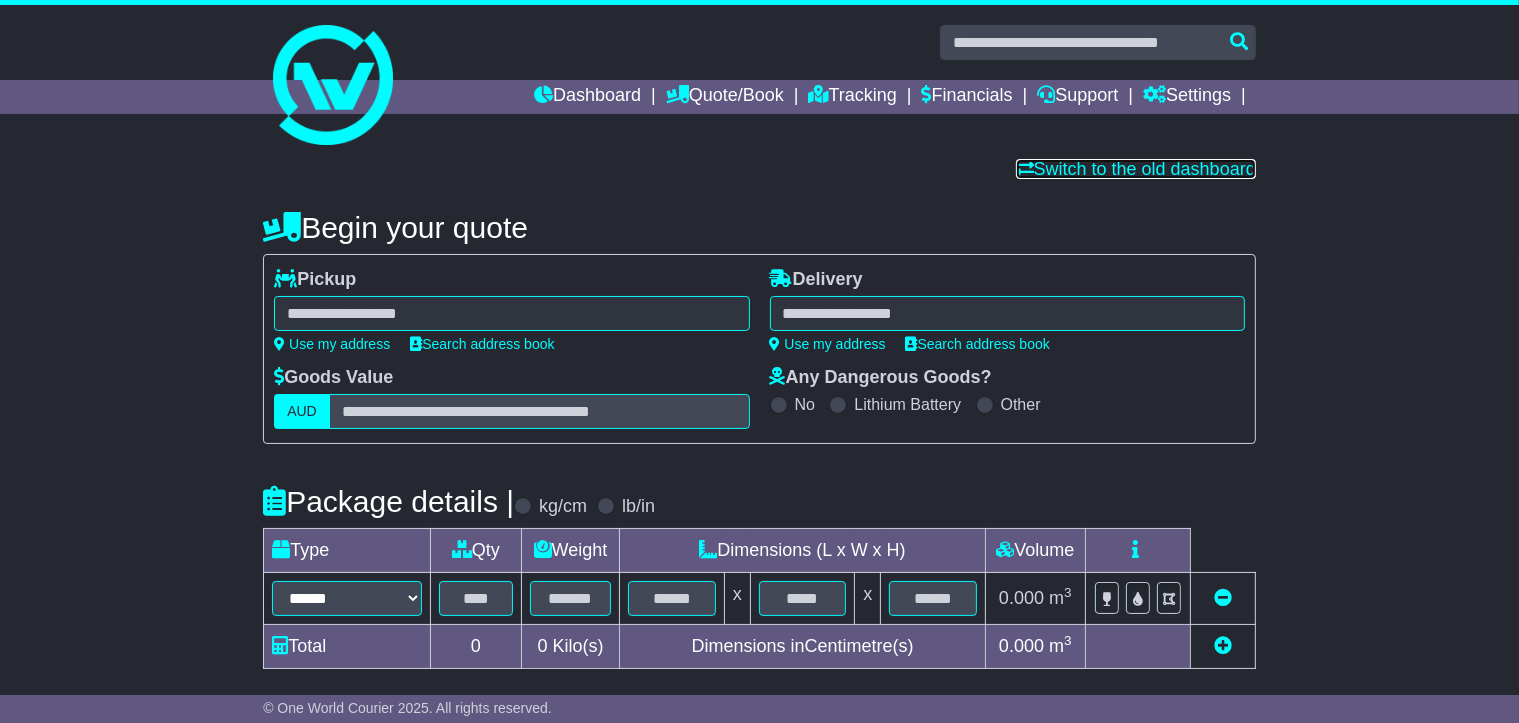 click on "Switch to the old dashboard" at bounding box center [1136, 169] 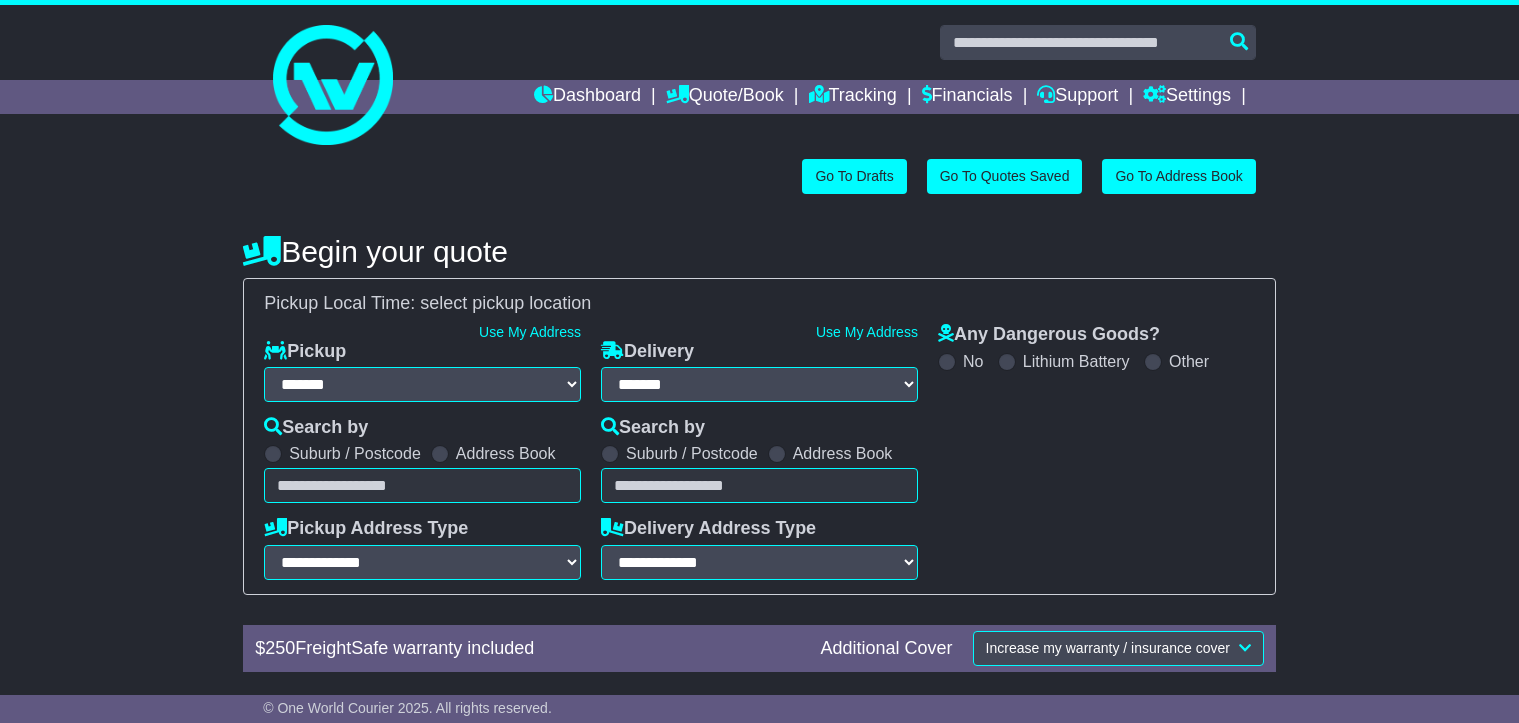 select on "**" 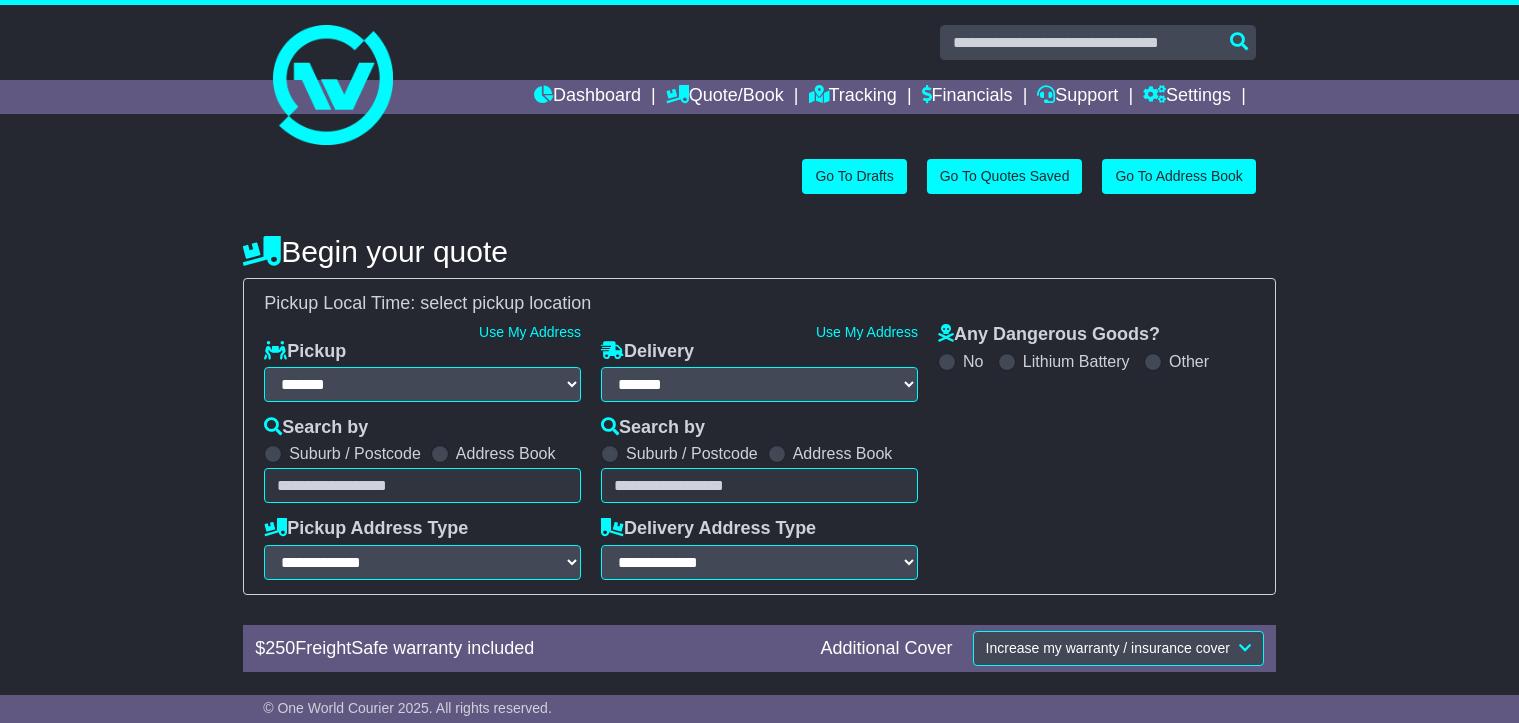 scroll, scrollTop: 0, scrollLeft: 0, axis: both 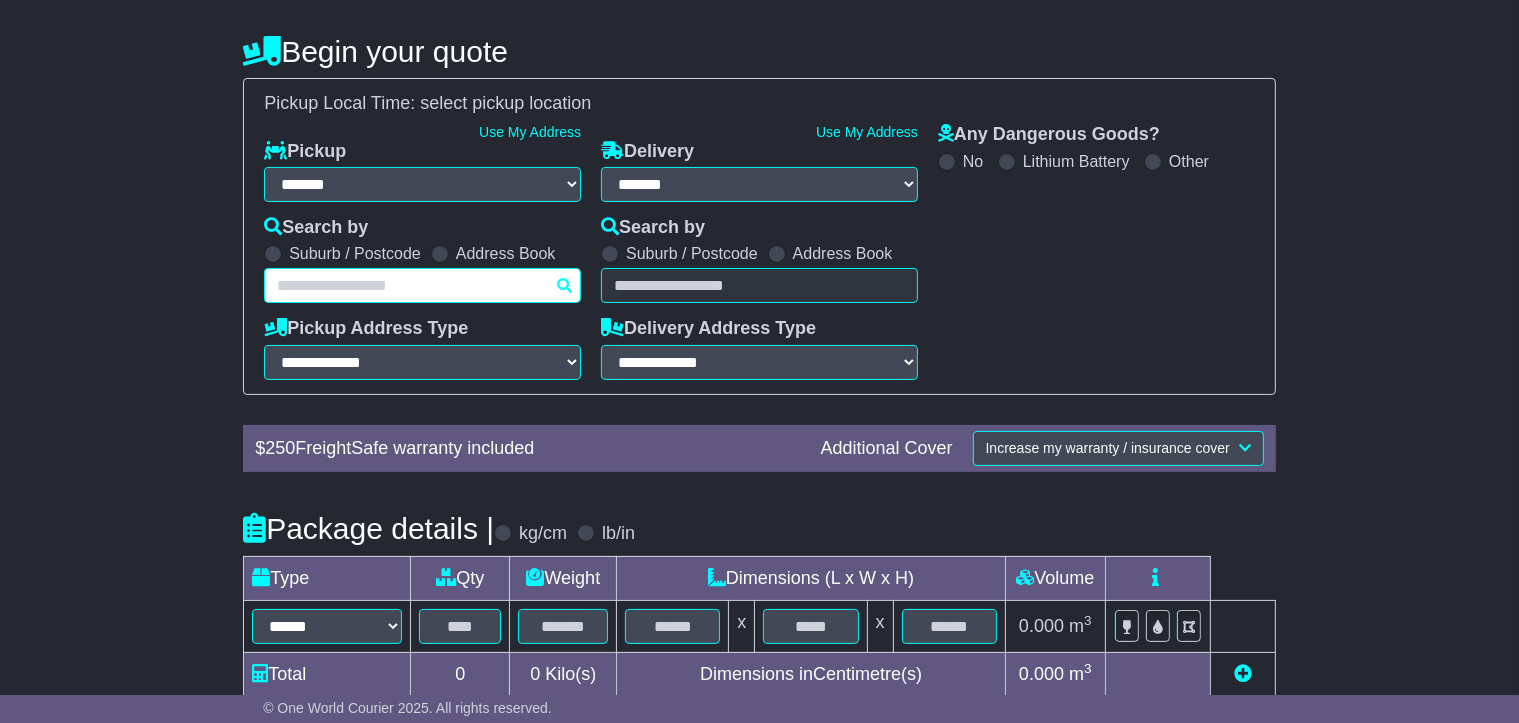 click at bounding box center [422, 285] 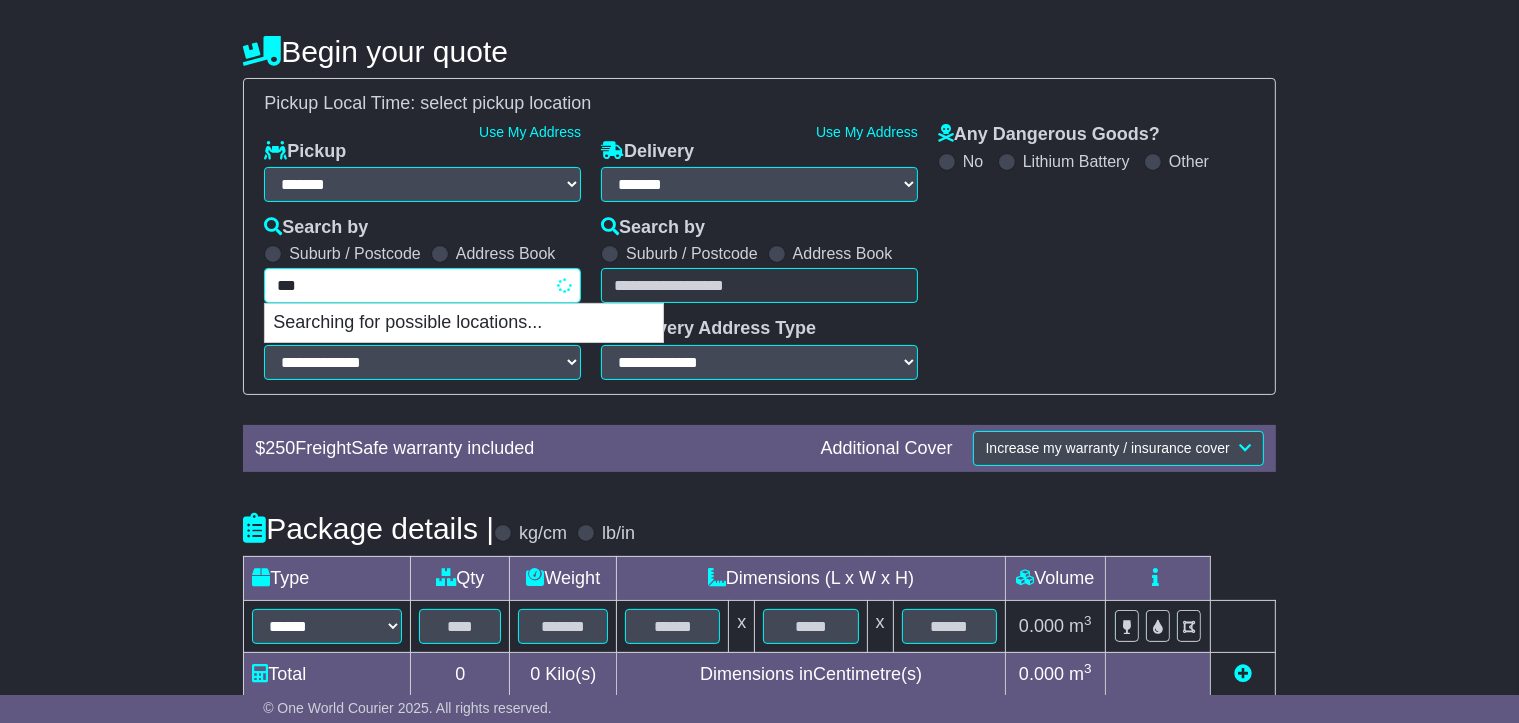 type on "****" 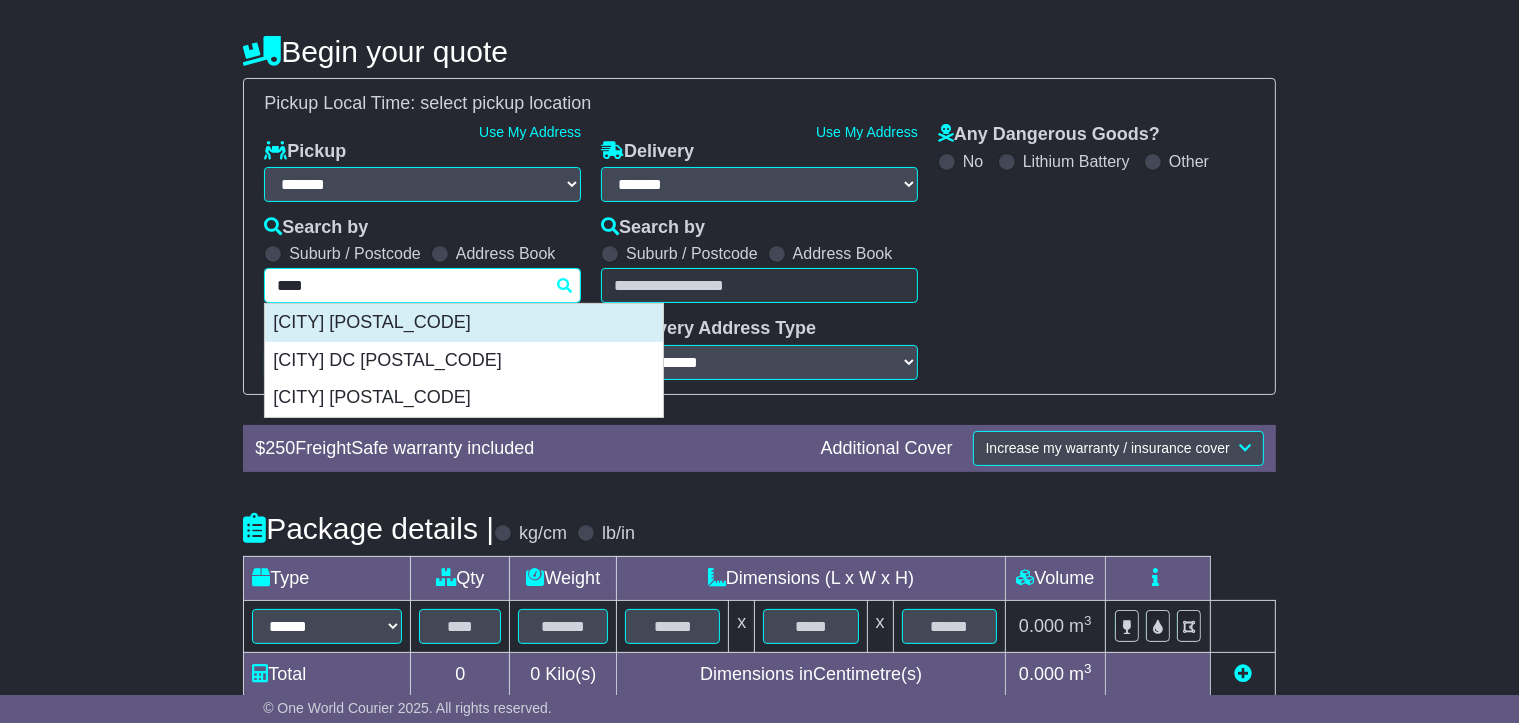click on "KINGSGROVE 2208" at bounding box center (464, 323) 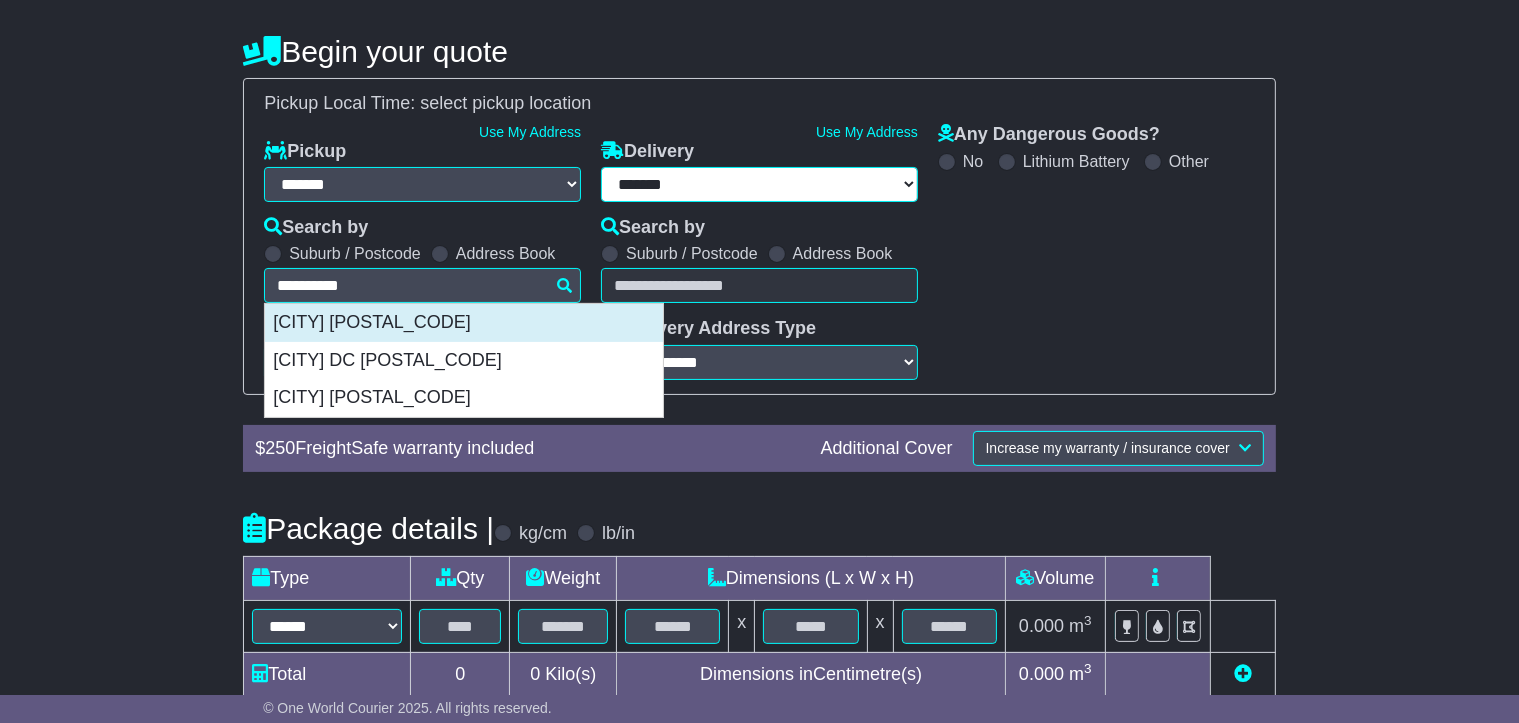type on "**********" 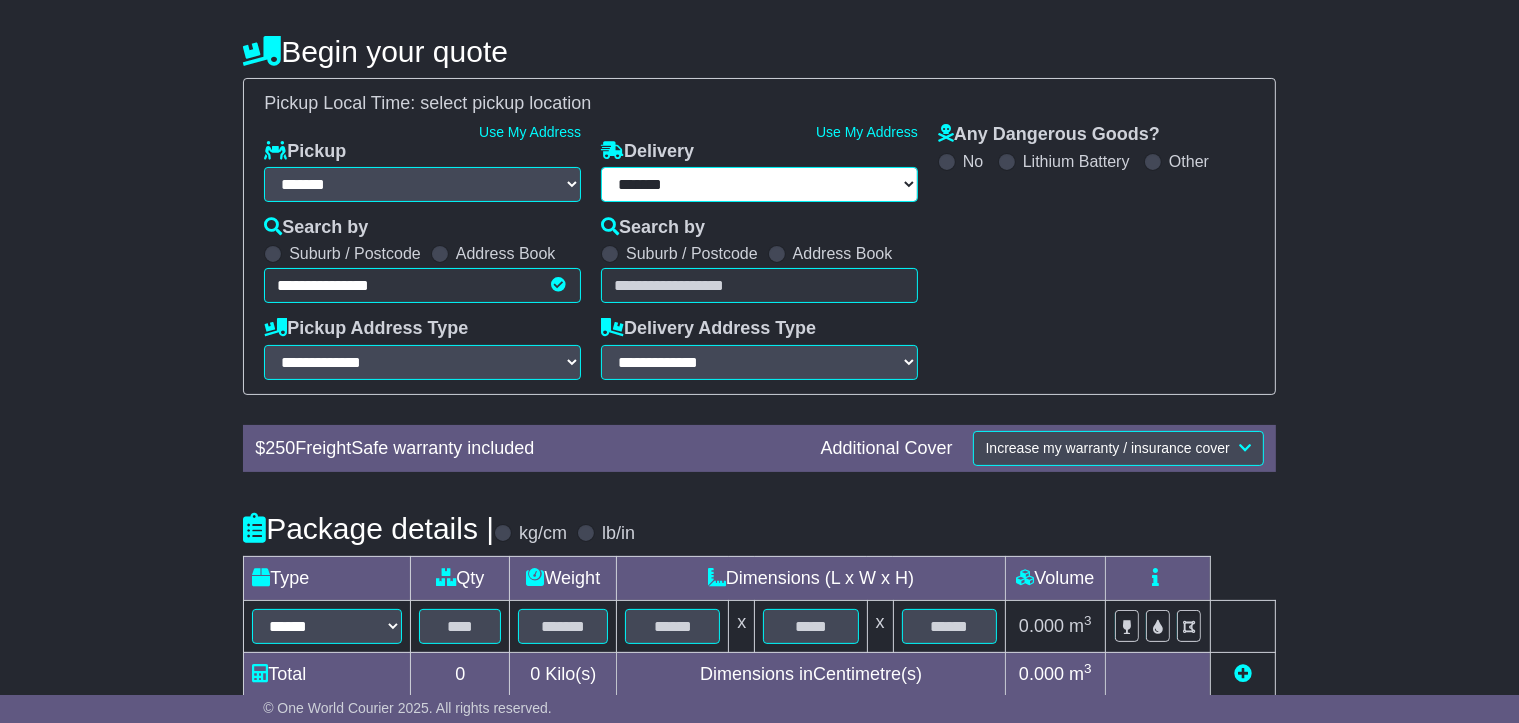 type on "**********" 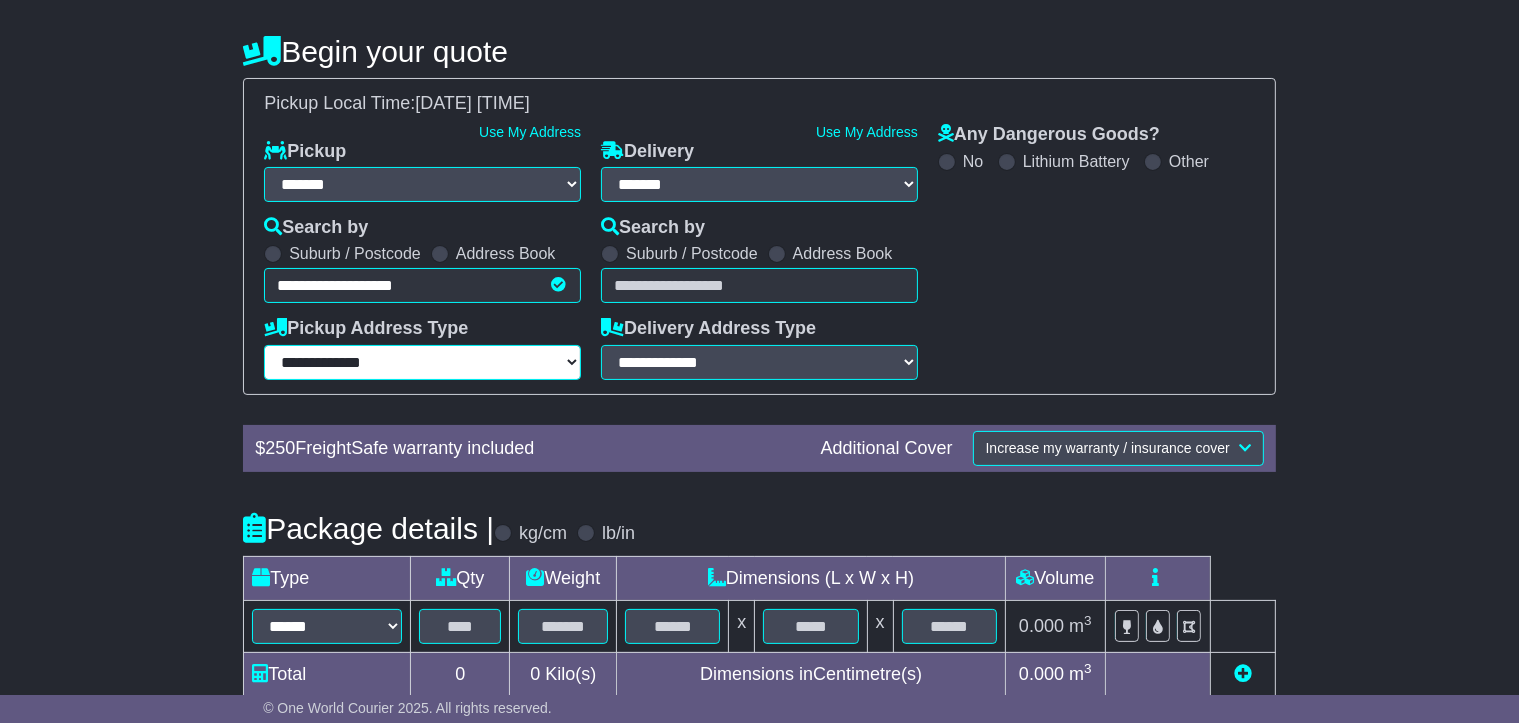 click on "**********" at bounding box center [422, 362] 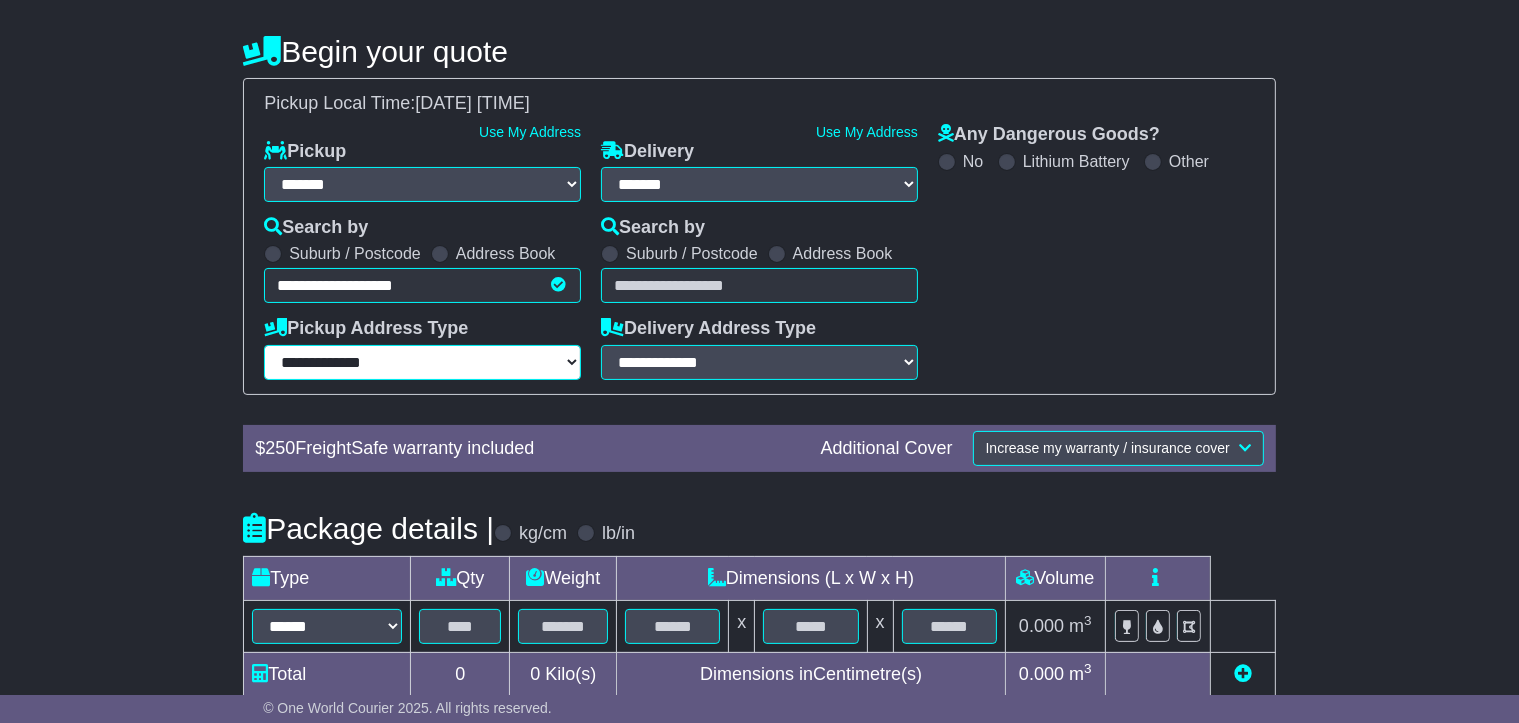 select on "**********" 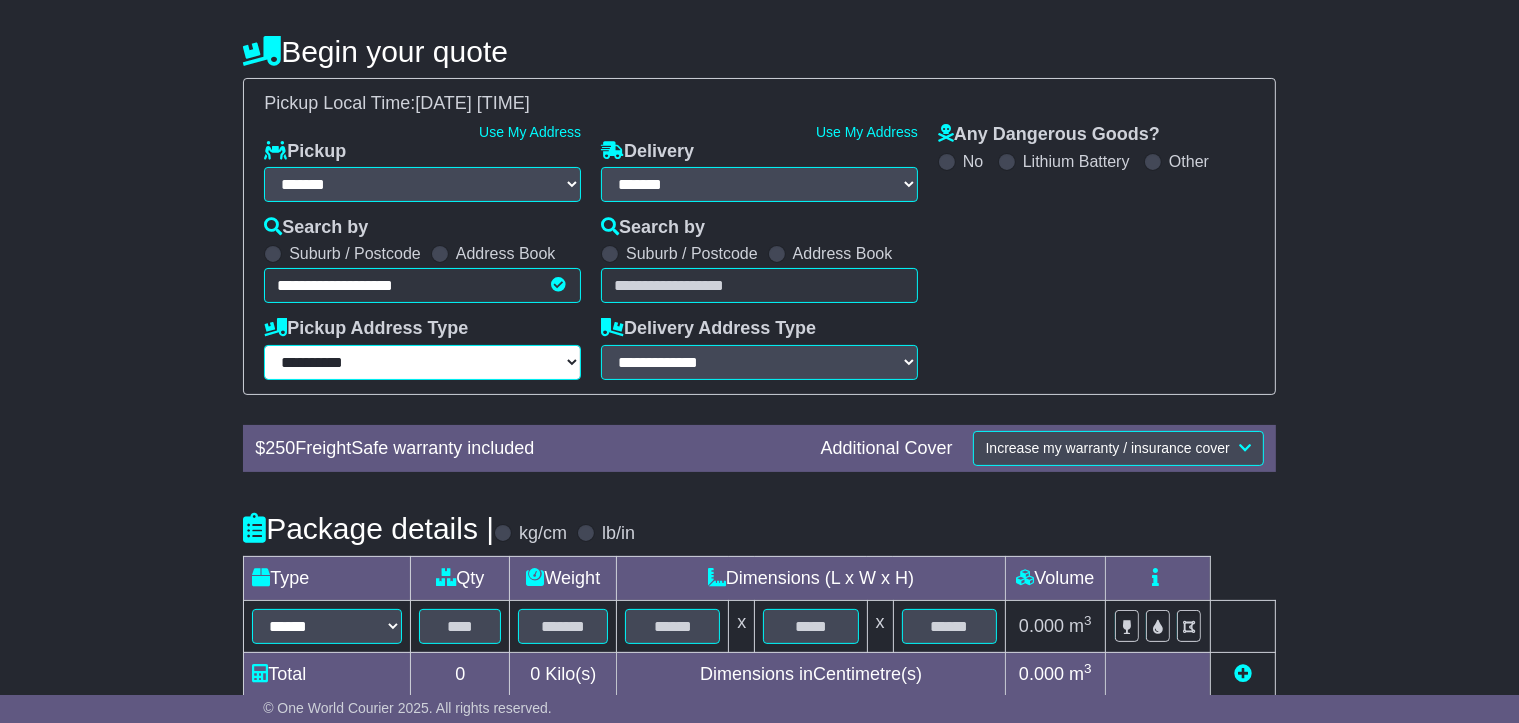 click on "**********" at bounding box center (422, 362) 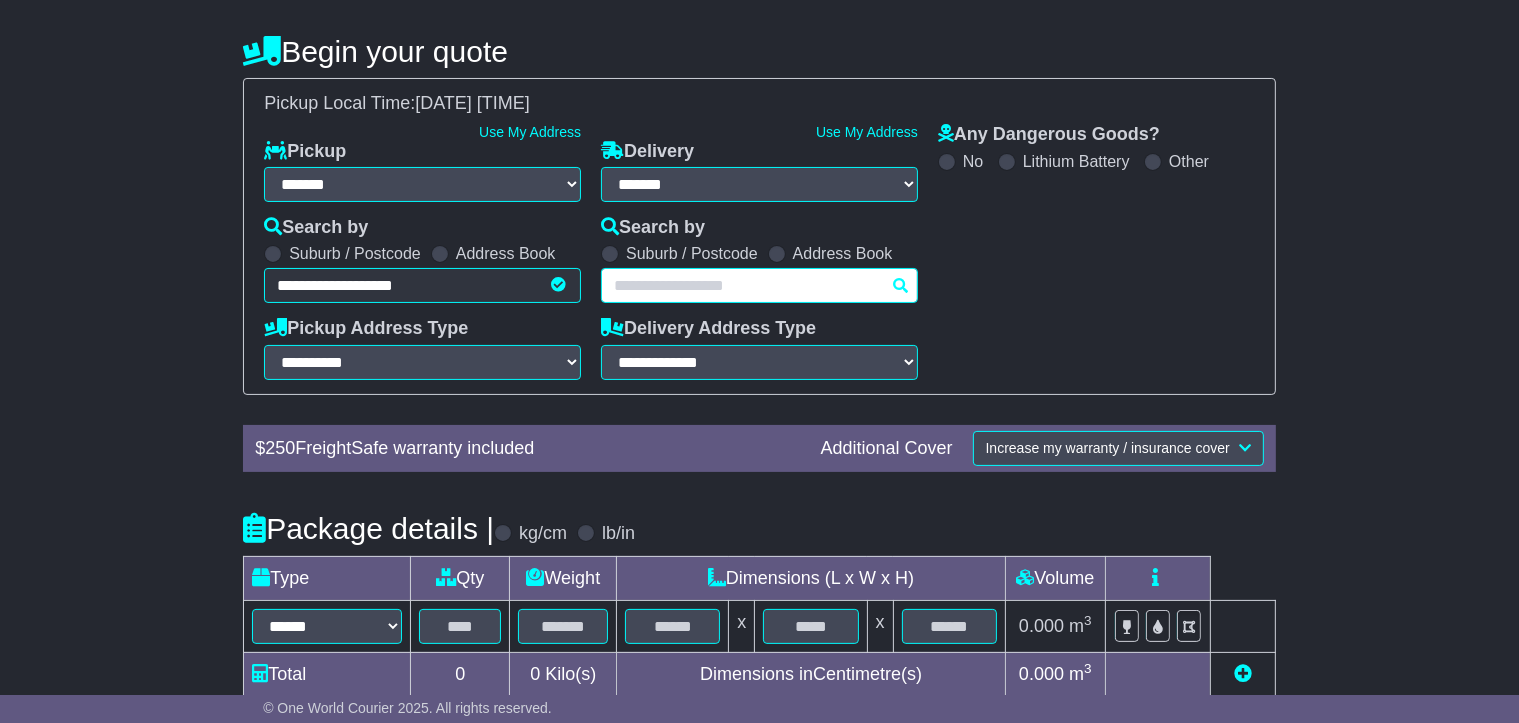 click at bounding box center [759, 285] 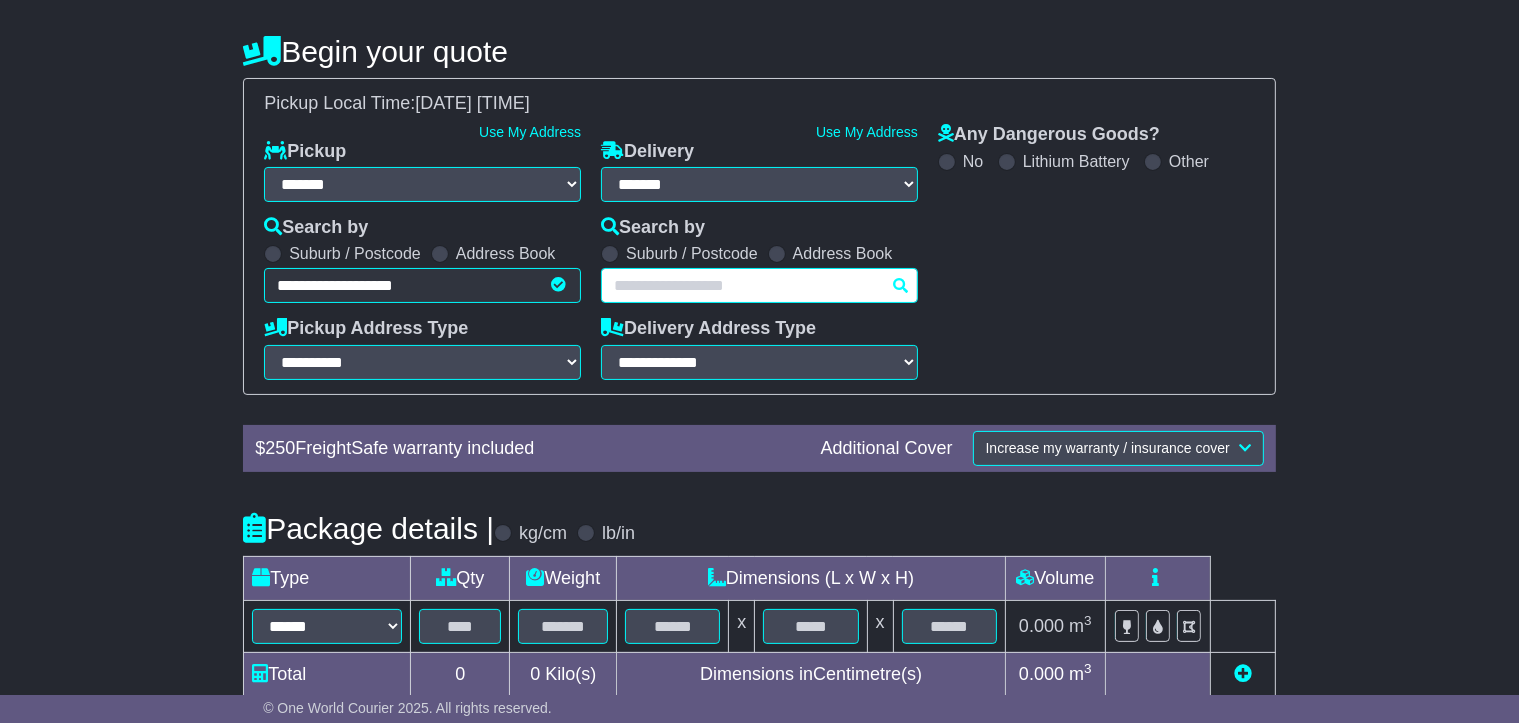 click at bounding box center (759, 285) 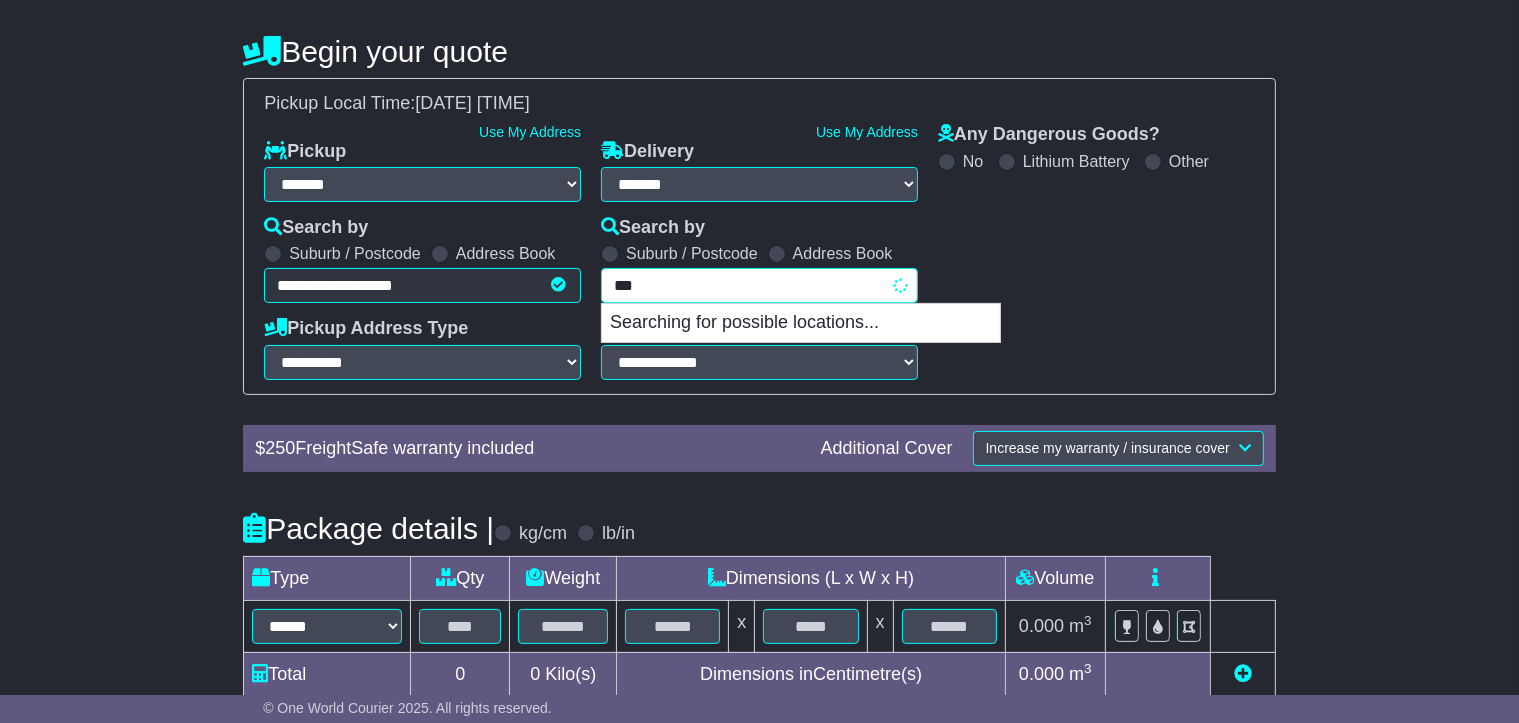 type on "****" 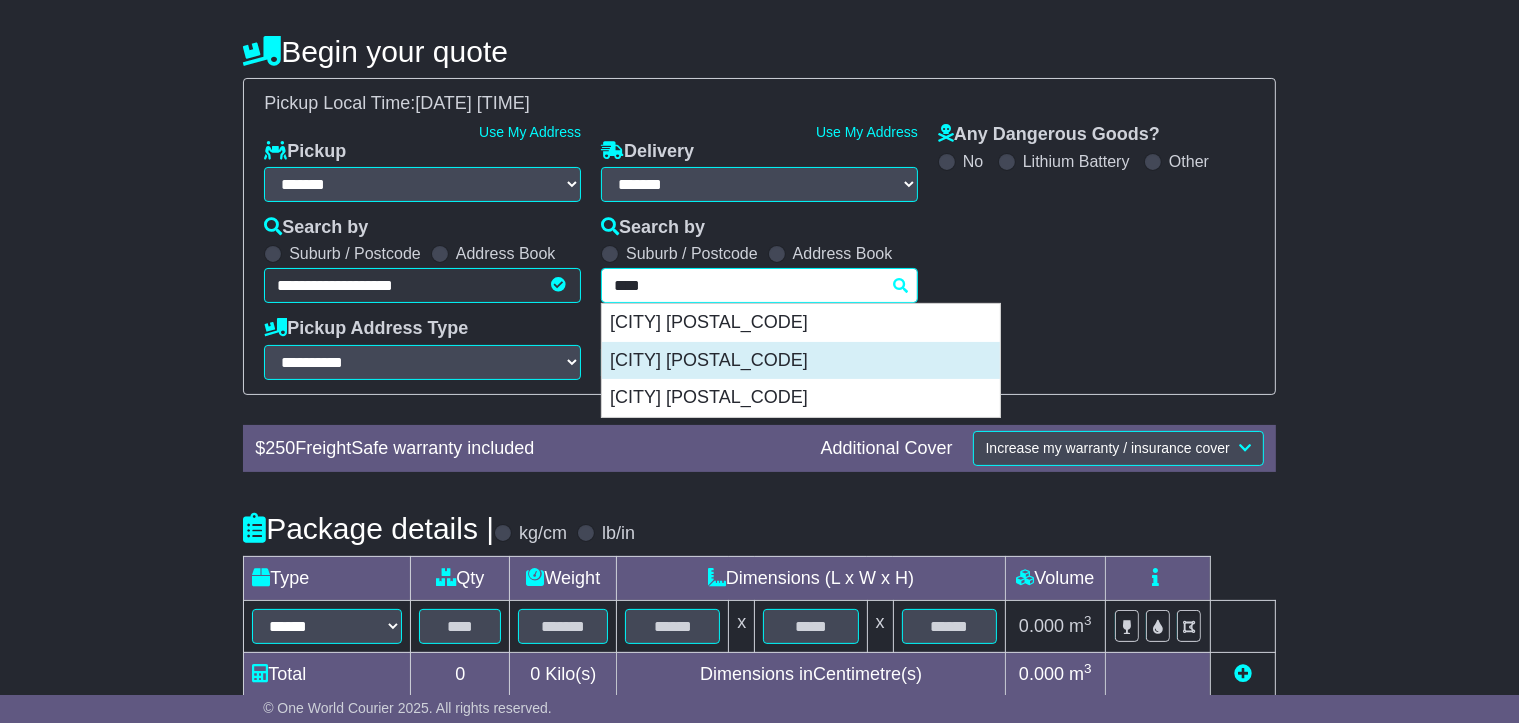 click on "GLEN WAVERLEY 3150" at bounding box center [801, 361] 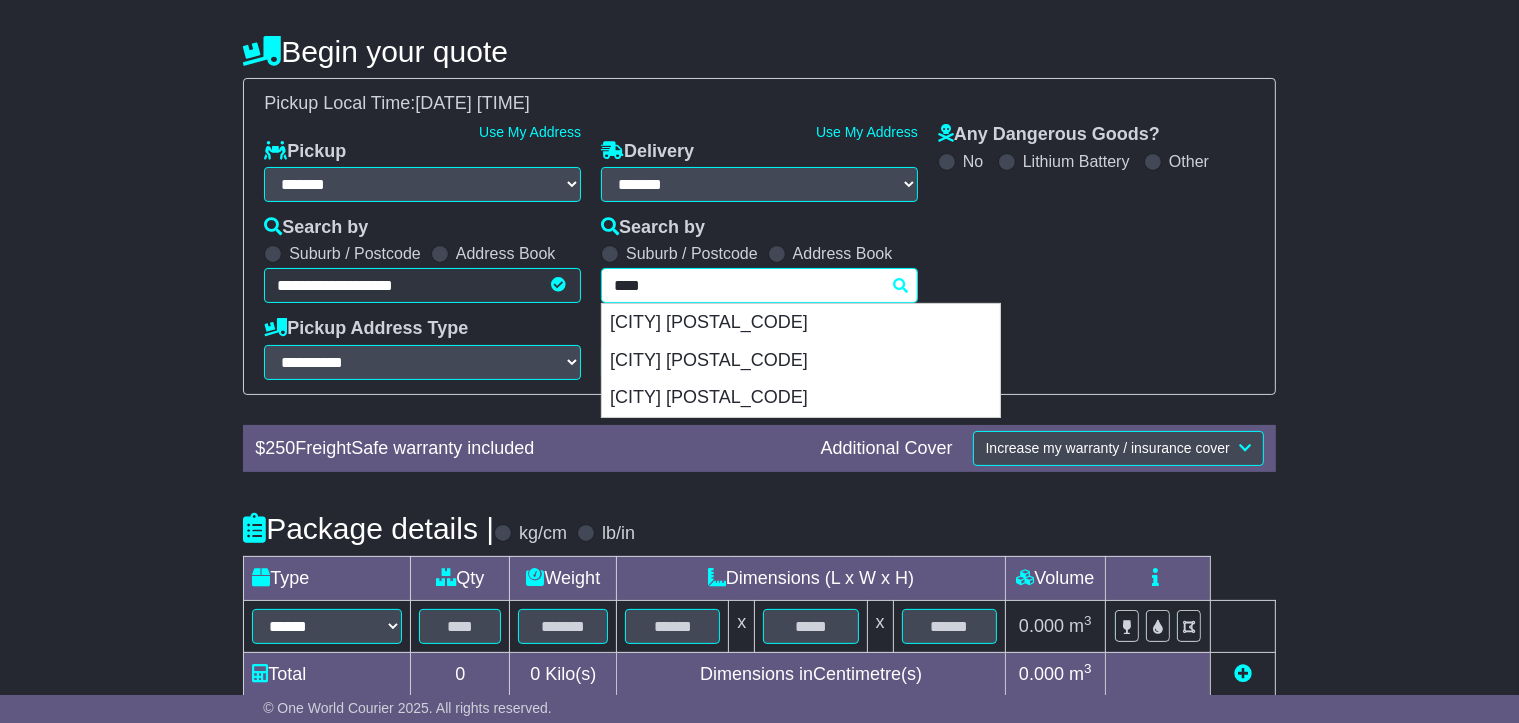 type on "**********" 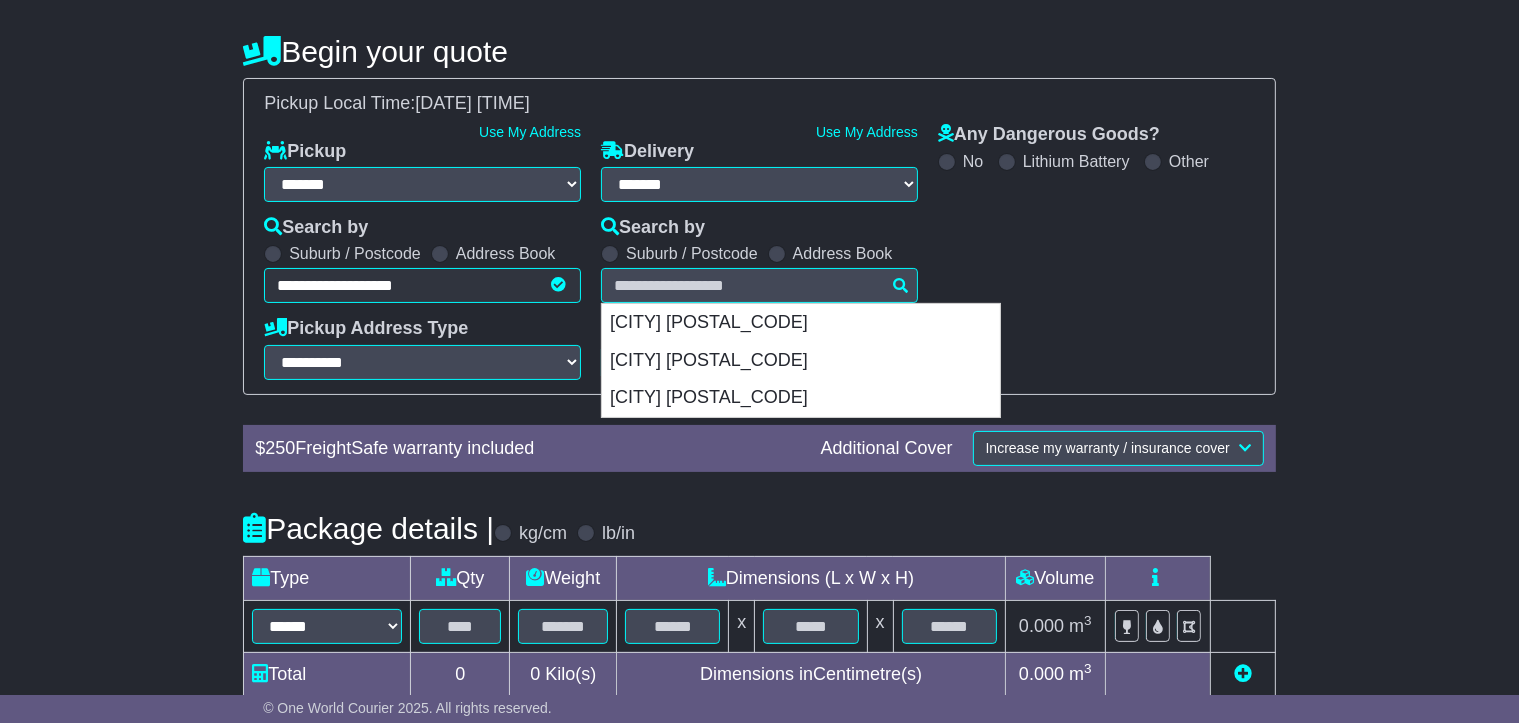 type on "**********" 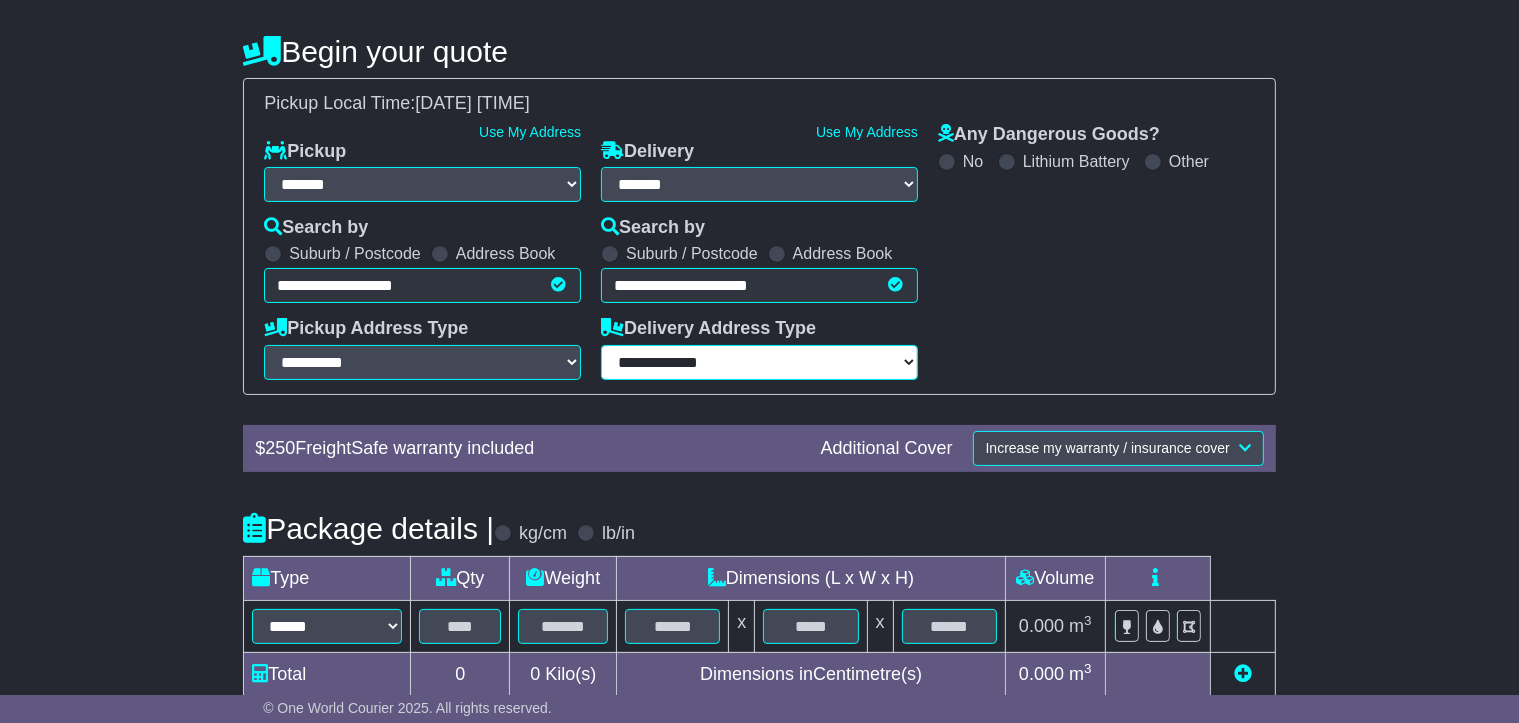 click on "**********" at bounding box center (759, 362) 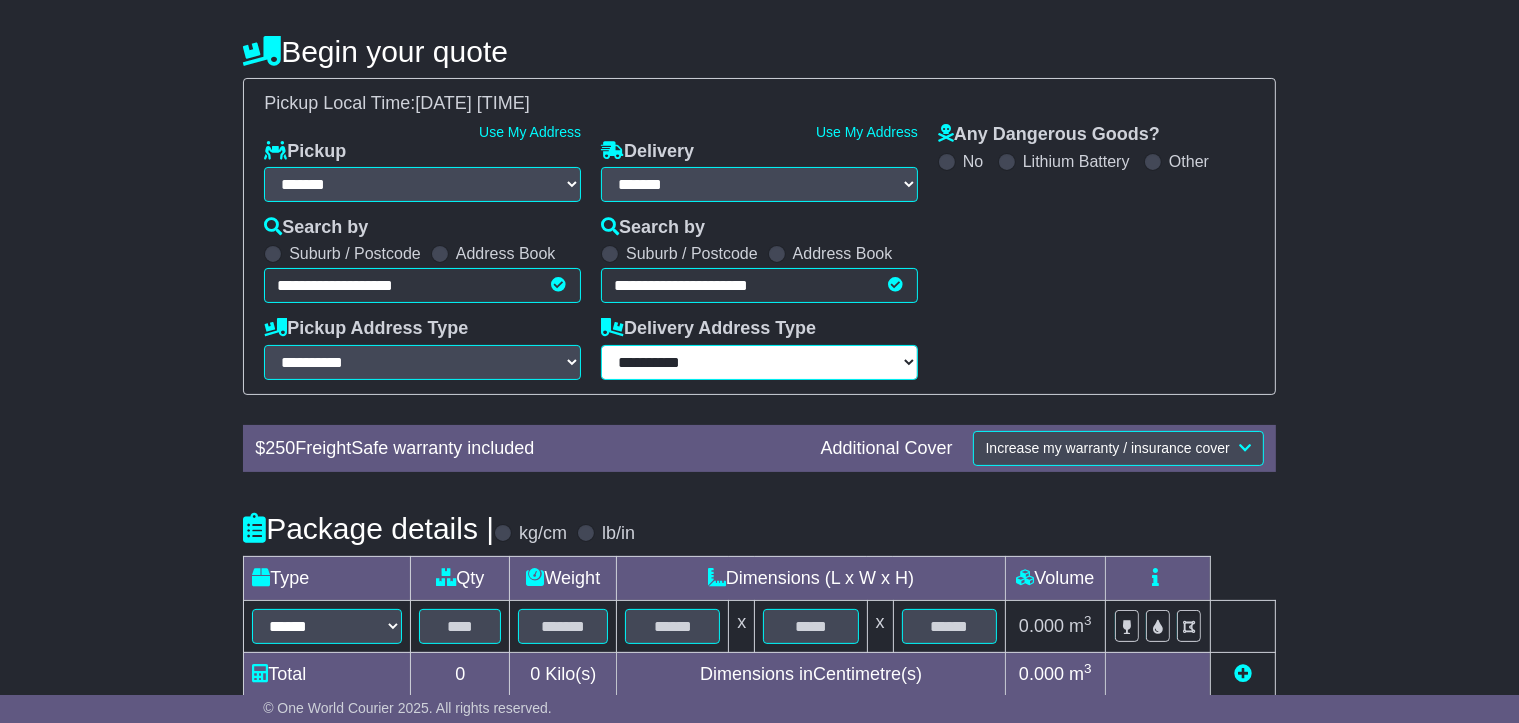 click on "**********" at bounding box center (759, 362) 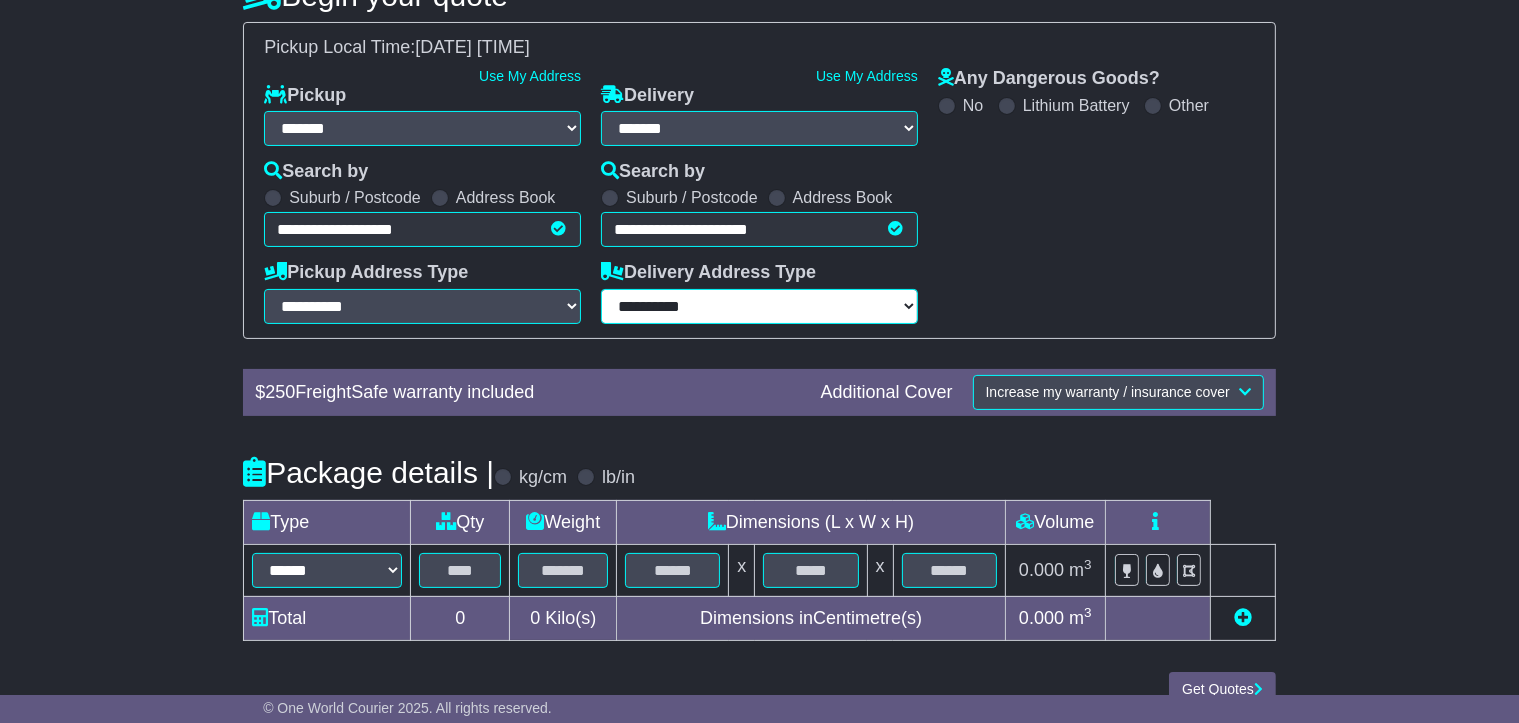 scroll, scrollTop: 287, scrollLeft: 0, axis: vertical 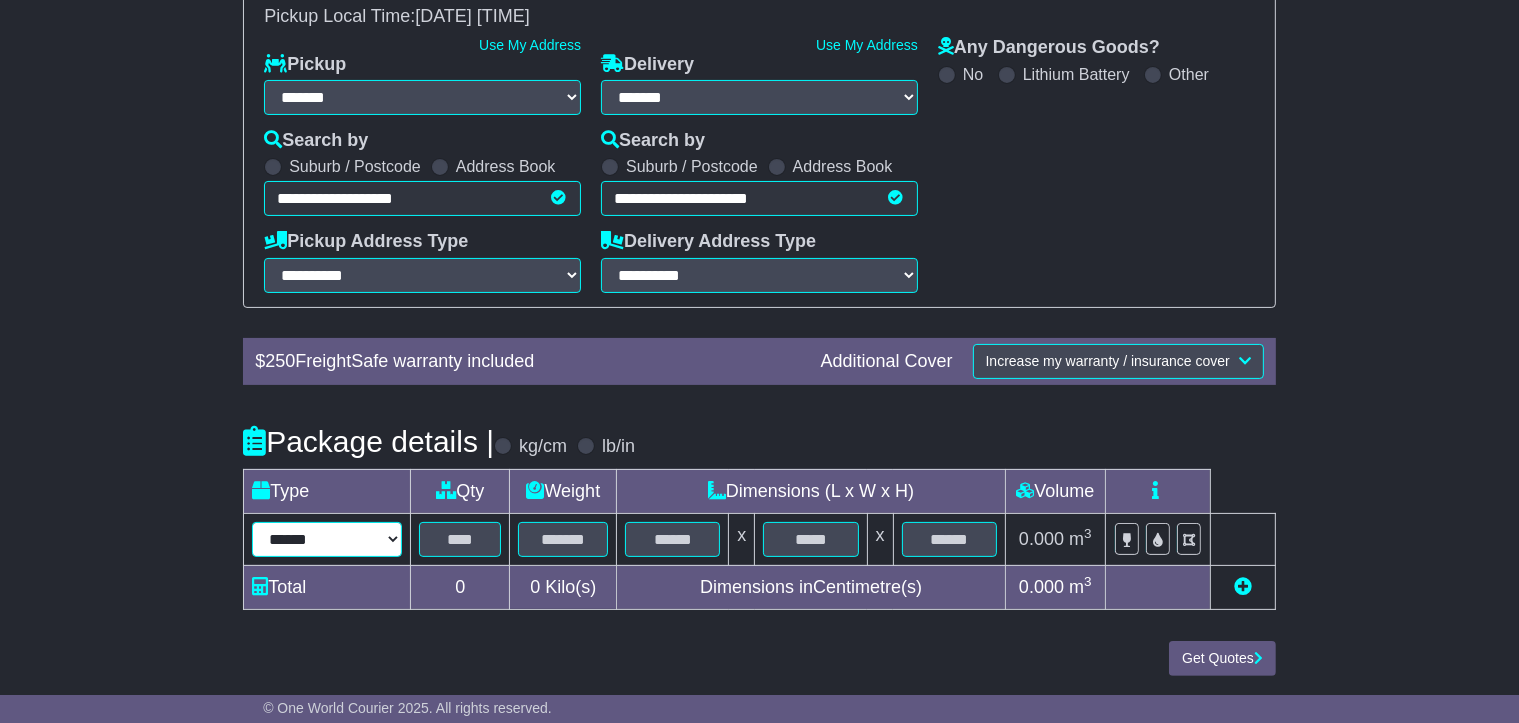 click on "****** ****** *** ******** ***** **** **** ****** *** *******" at bounding box center [327, 539] 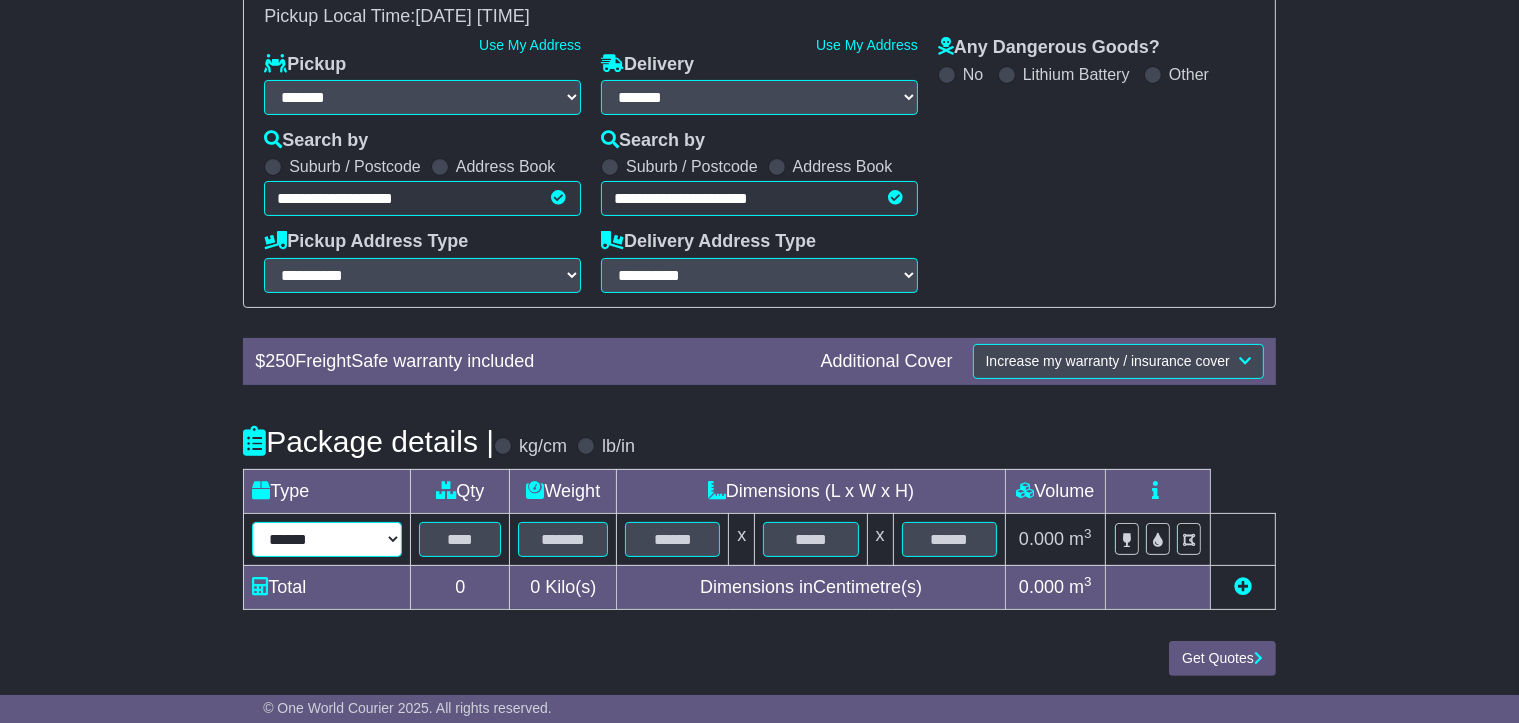 select on "****" 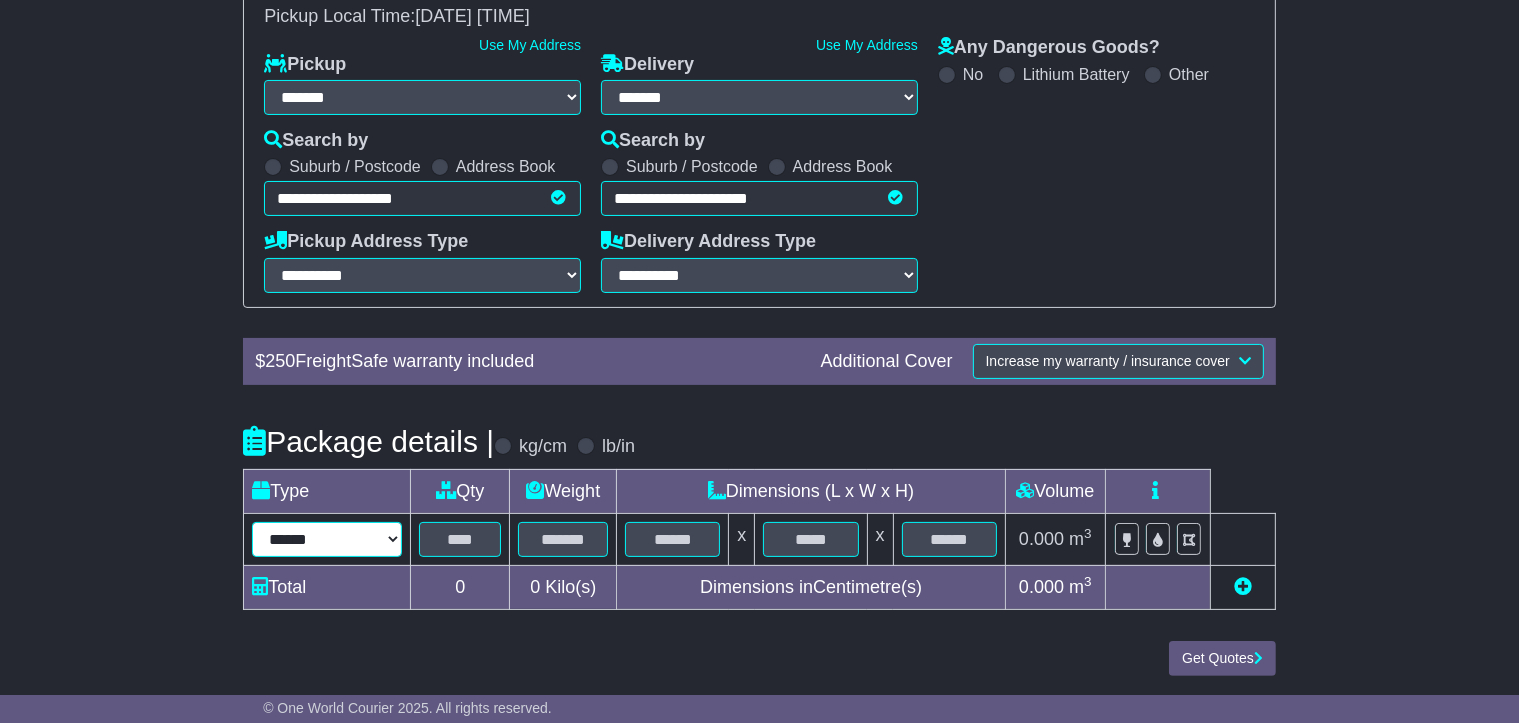 click on "****** ****** *** ******** ***** **** **** ****** *** *******" at bounding box center (327, 539) 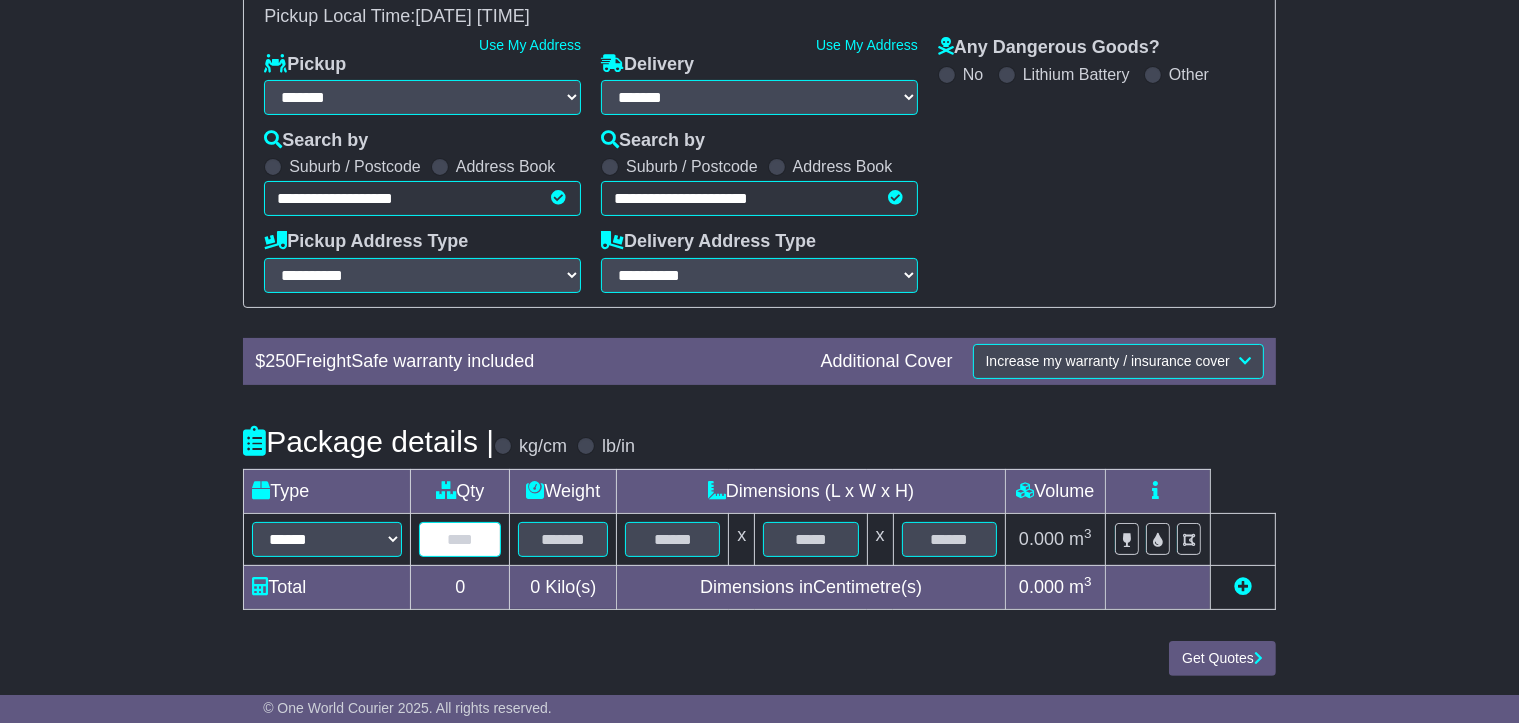 click at bounding box center (460, 539) 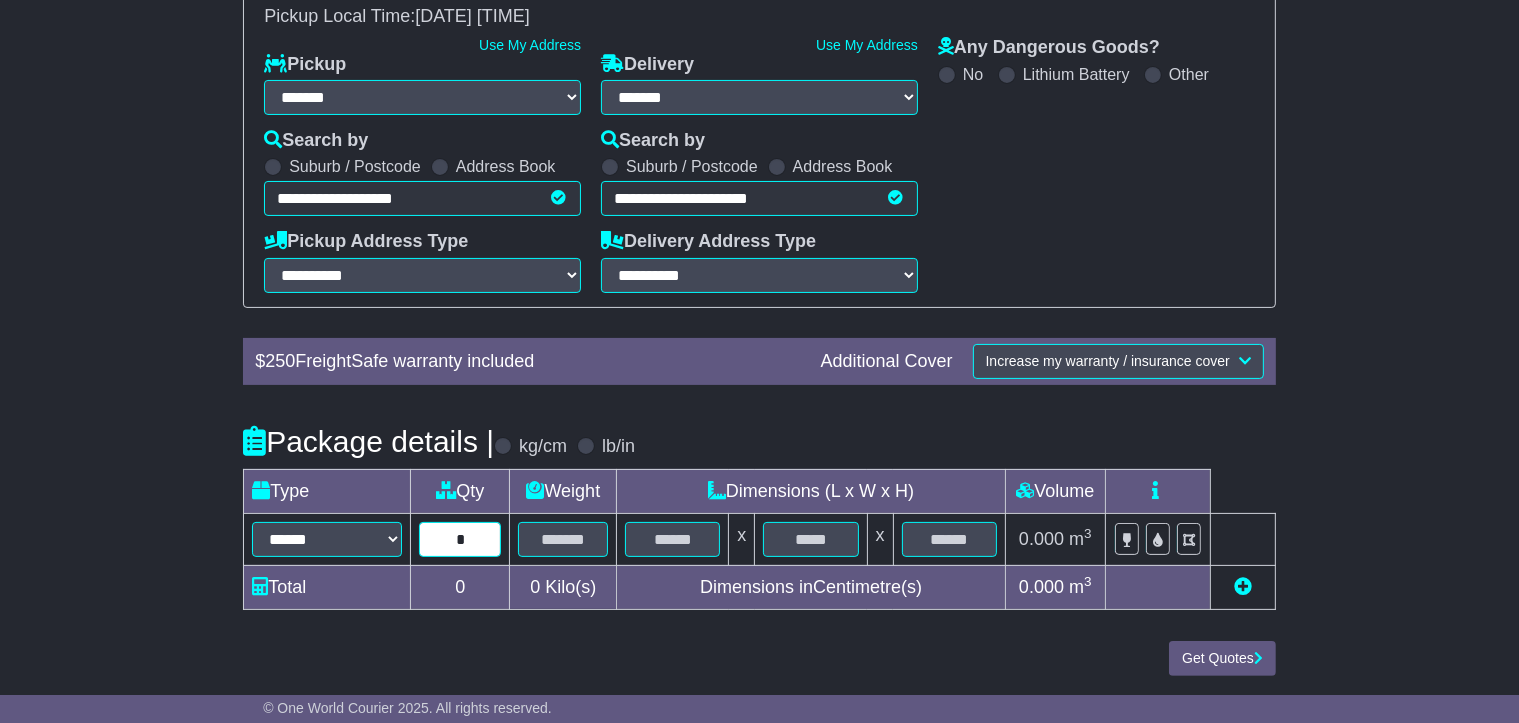 type on "*" 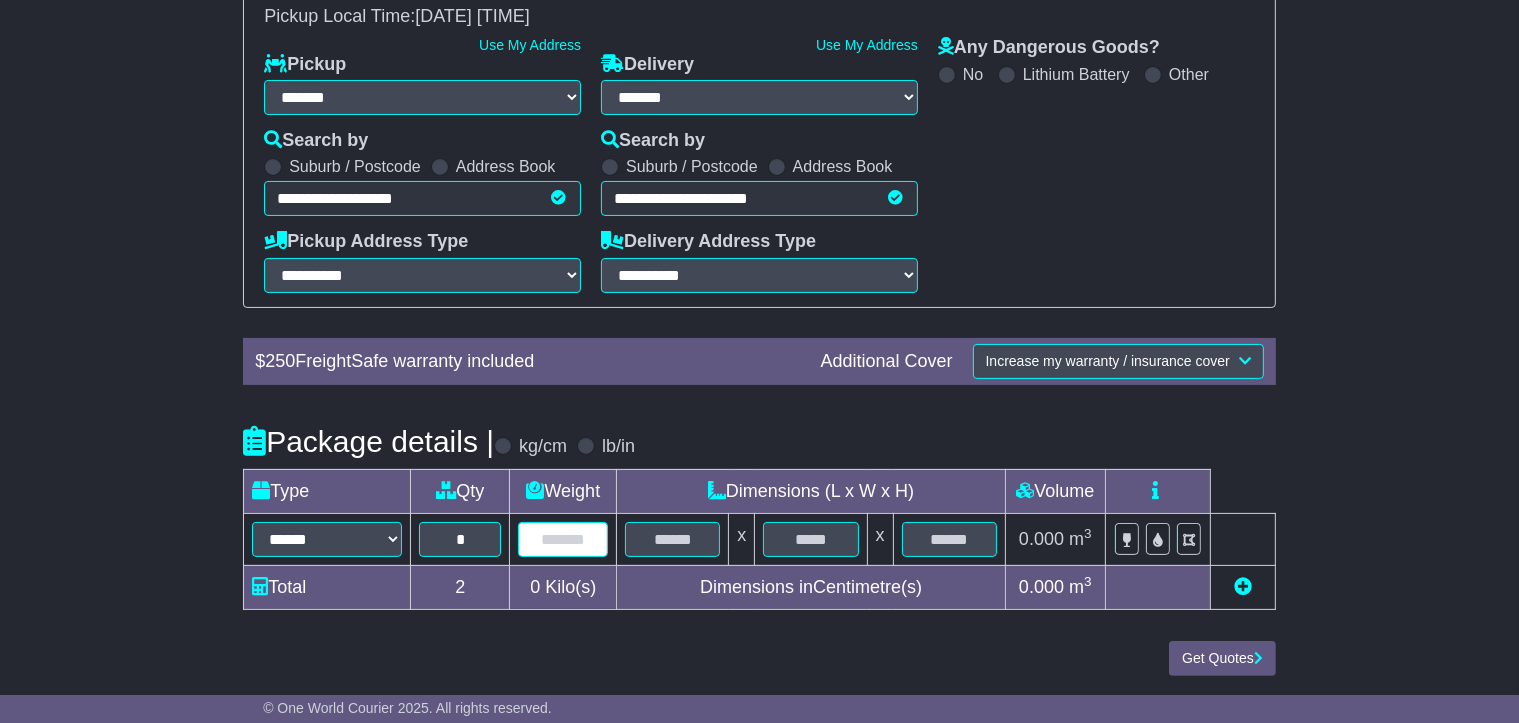 click at bounding box center (563, 539) 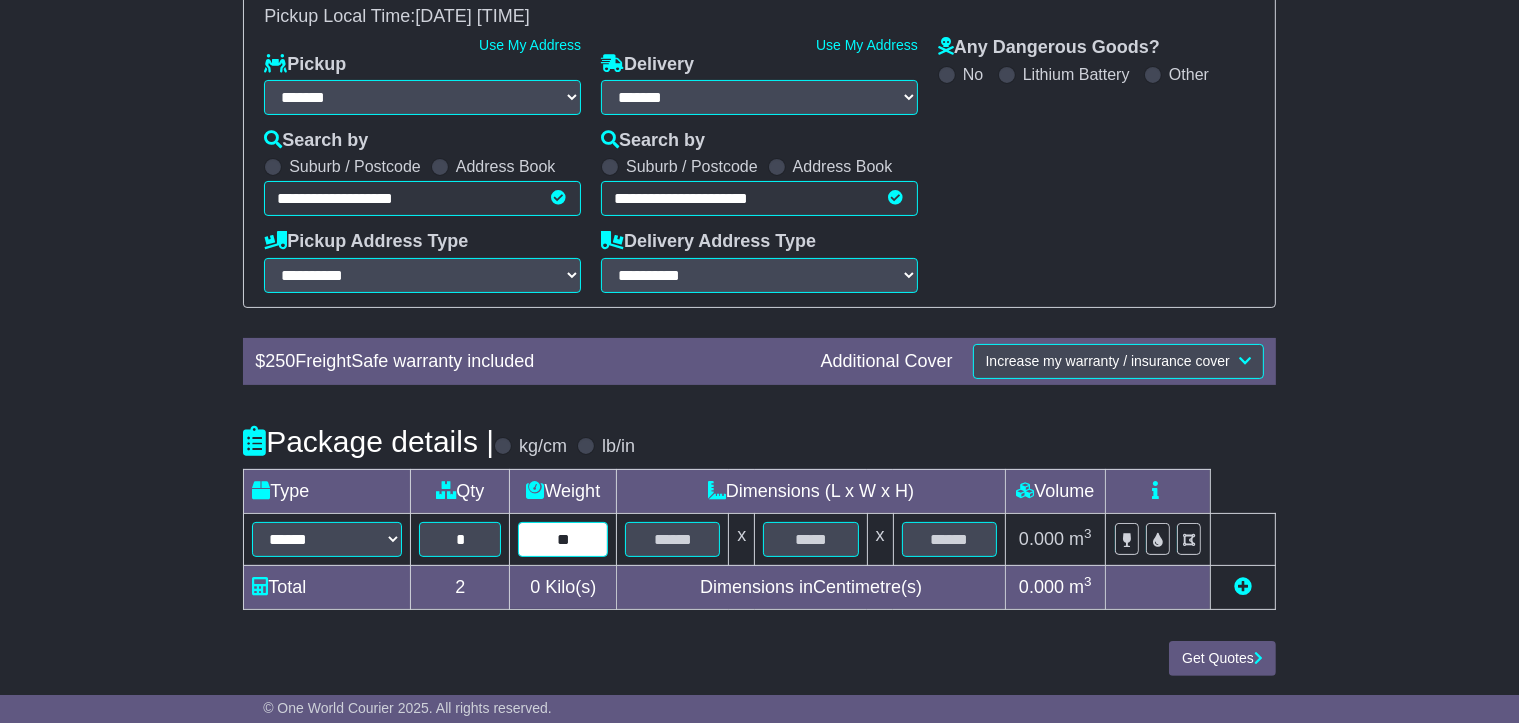type on "**" 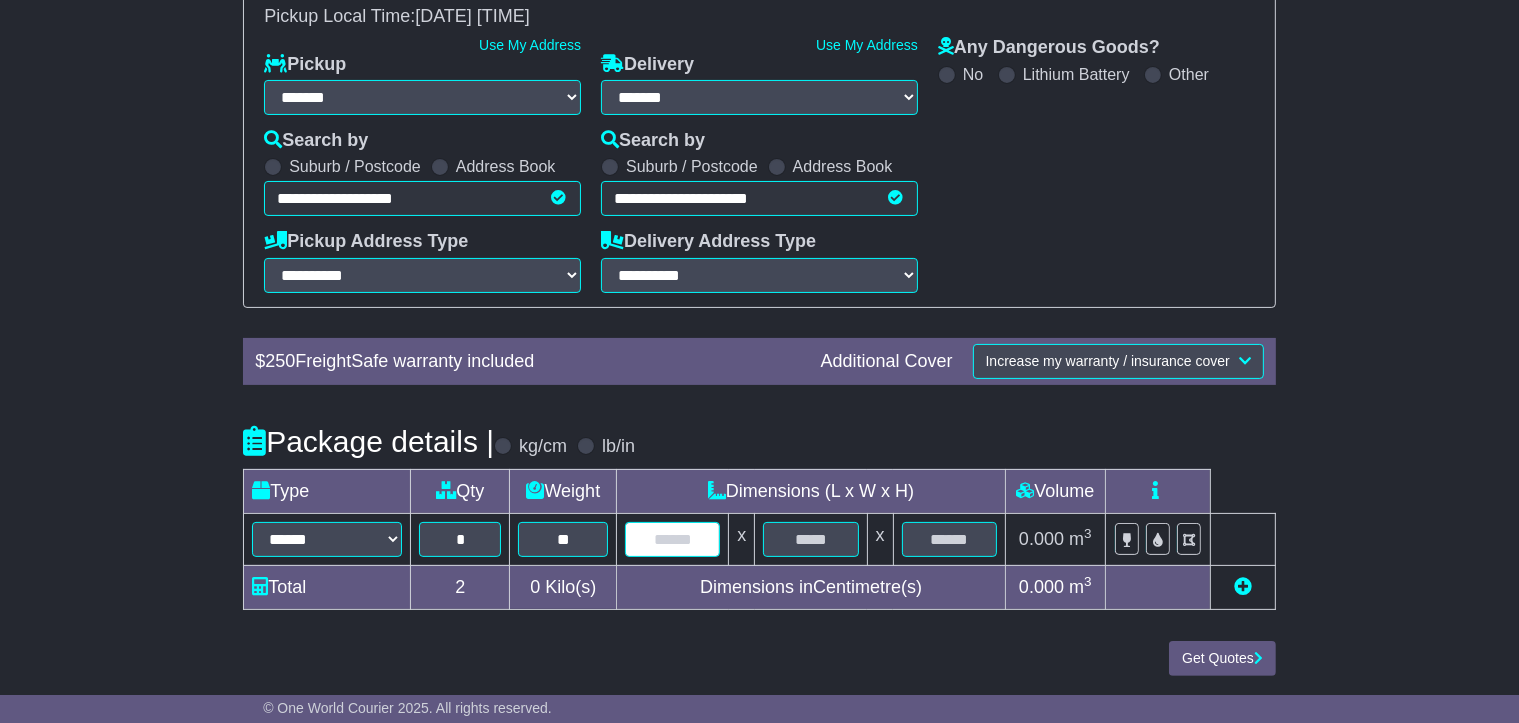 click at bounding box center (672, 539) 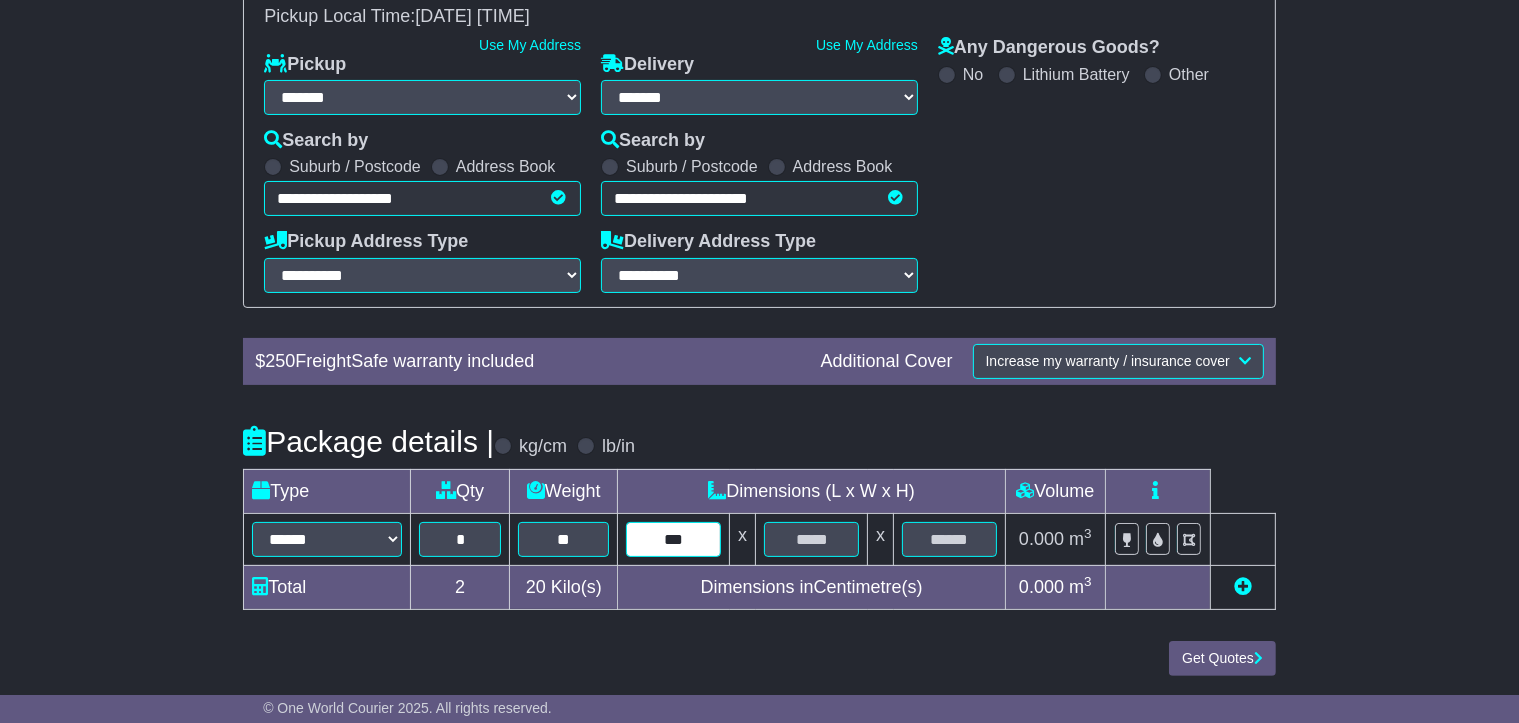 type on "***" 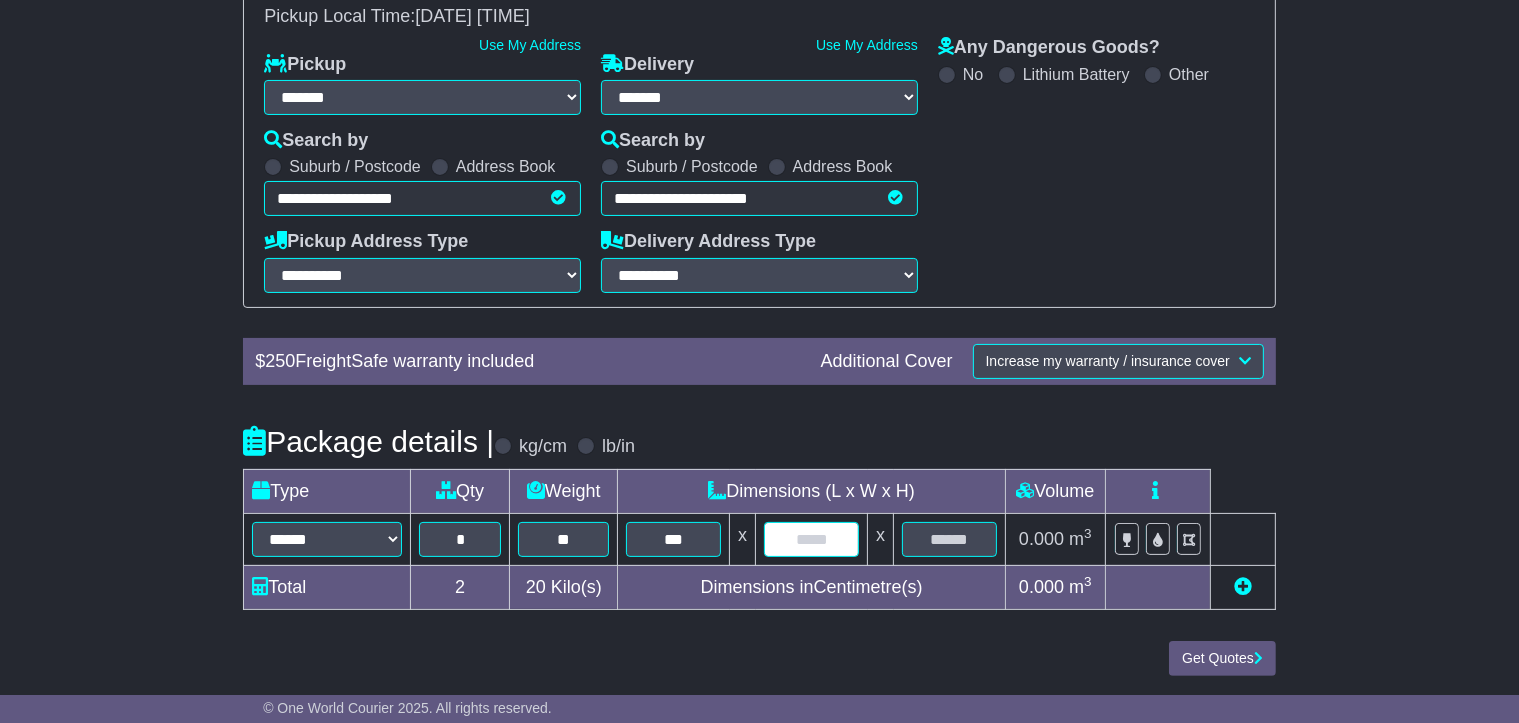 click at bounding box center (811, 539) 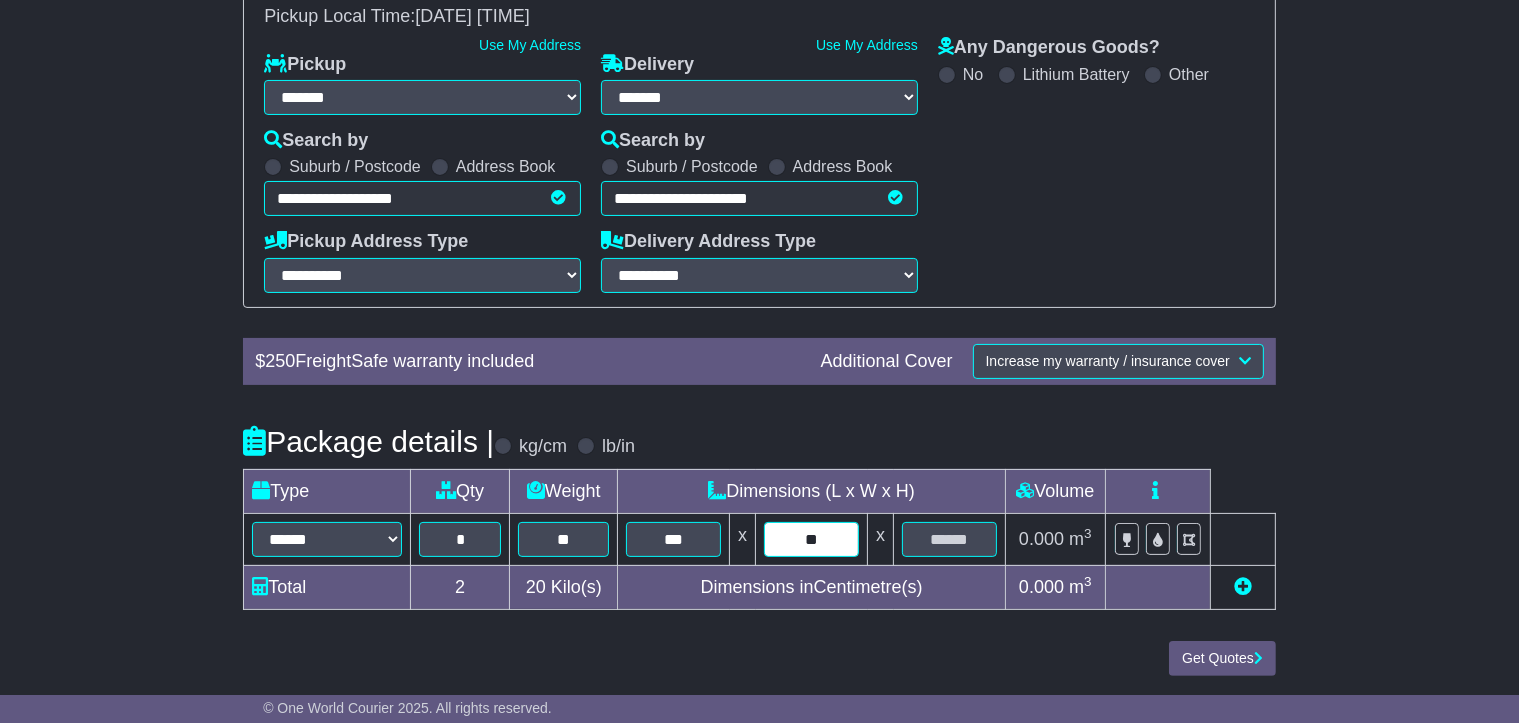 type on "**" 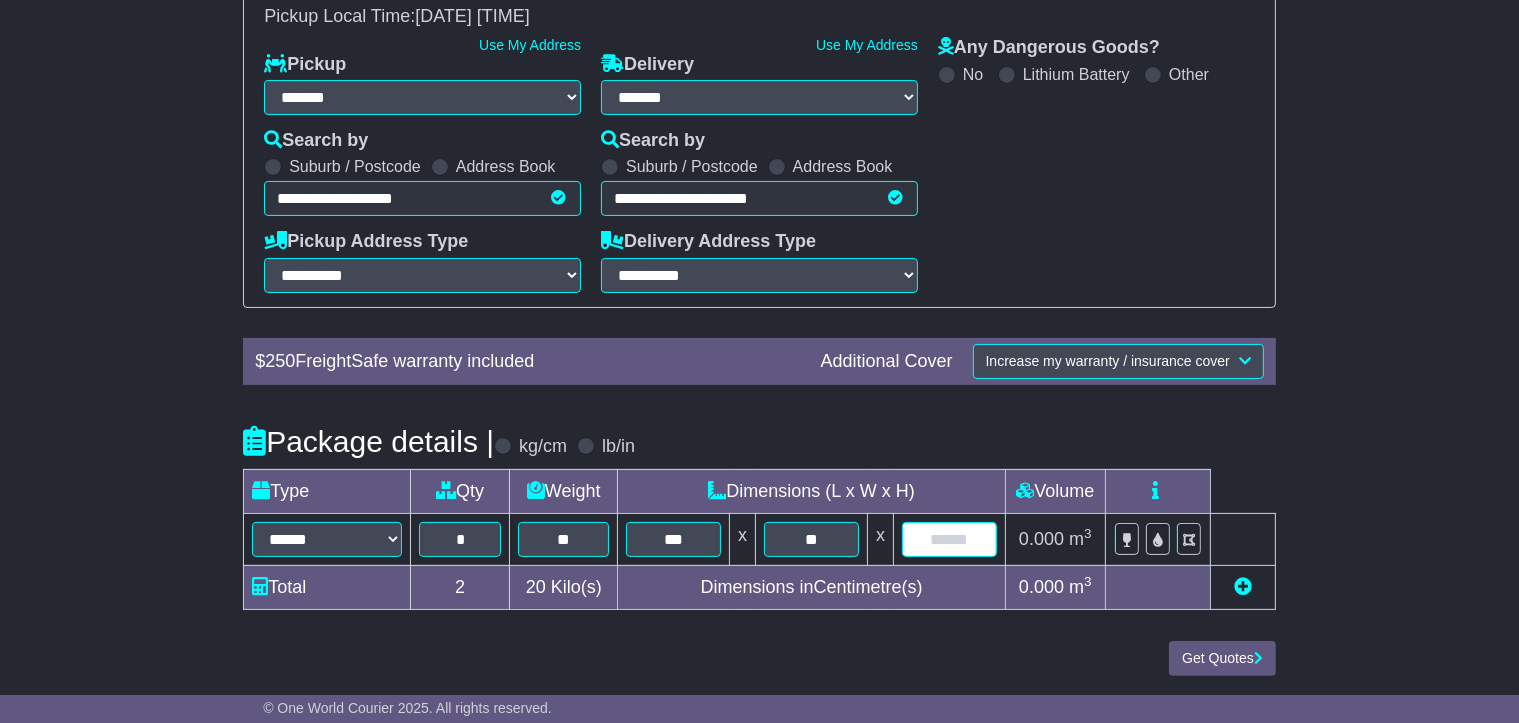 click at bounding box center [949, 539] 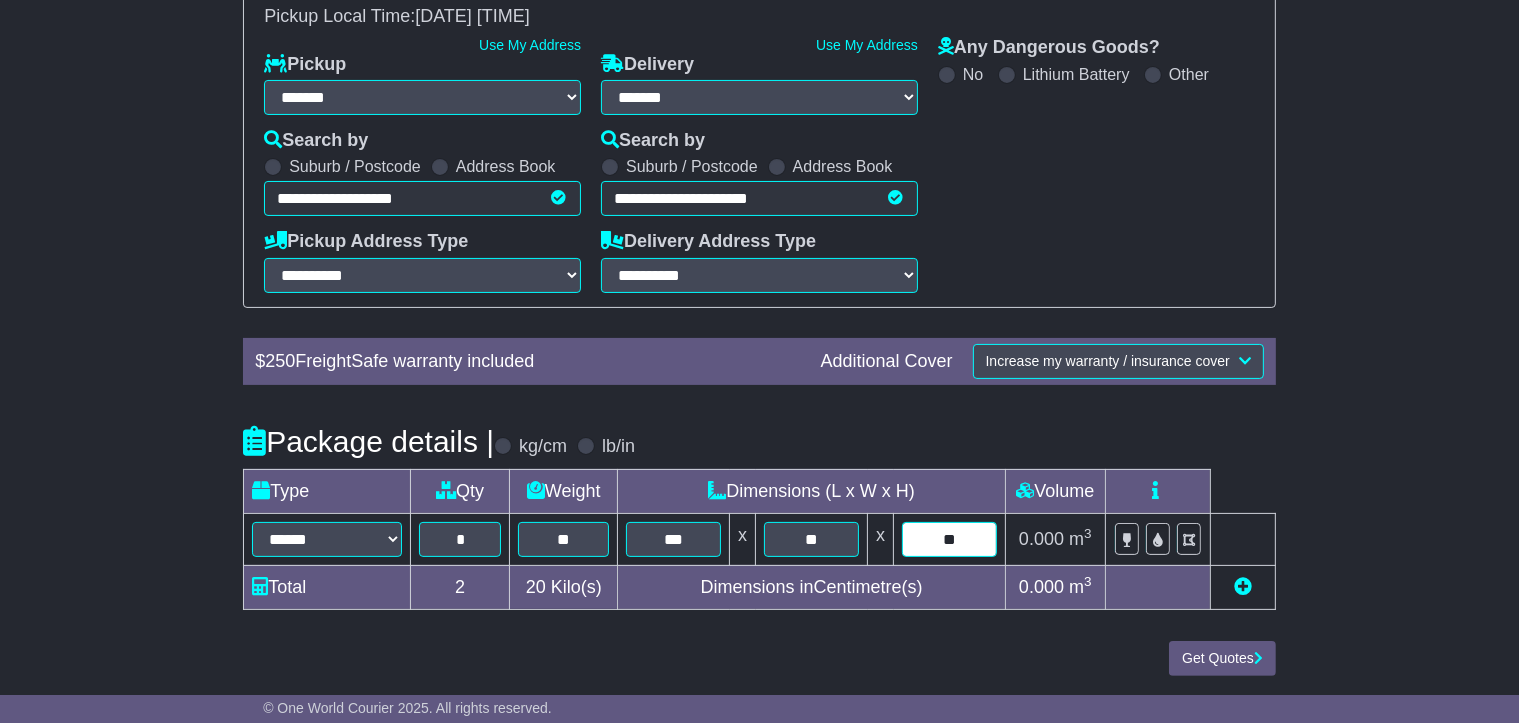 type on "**" 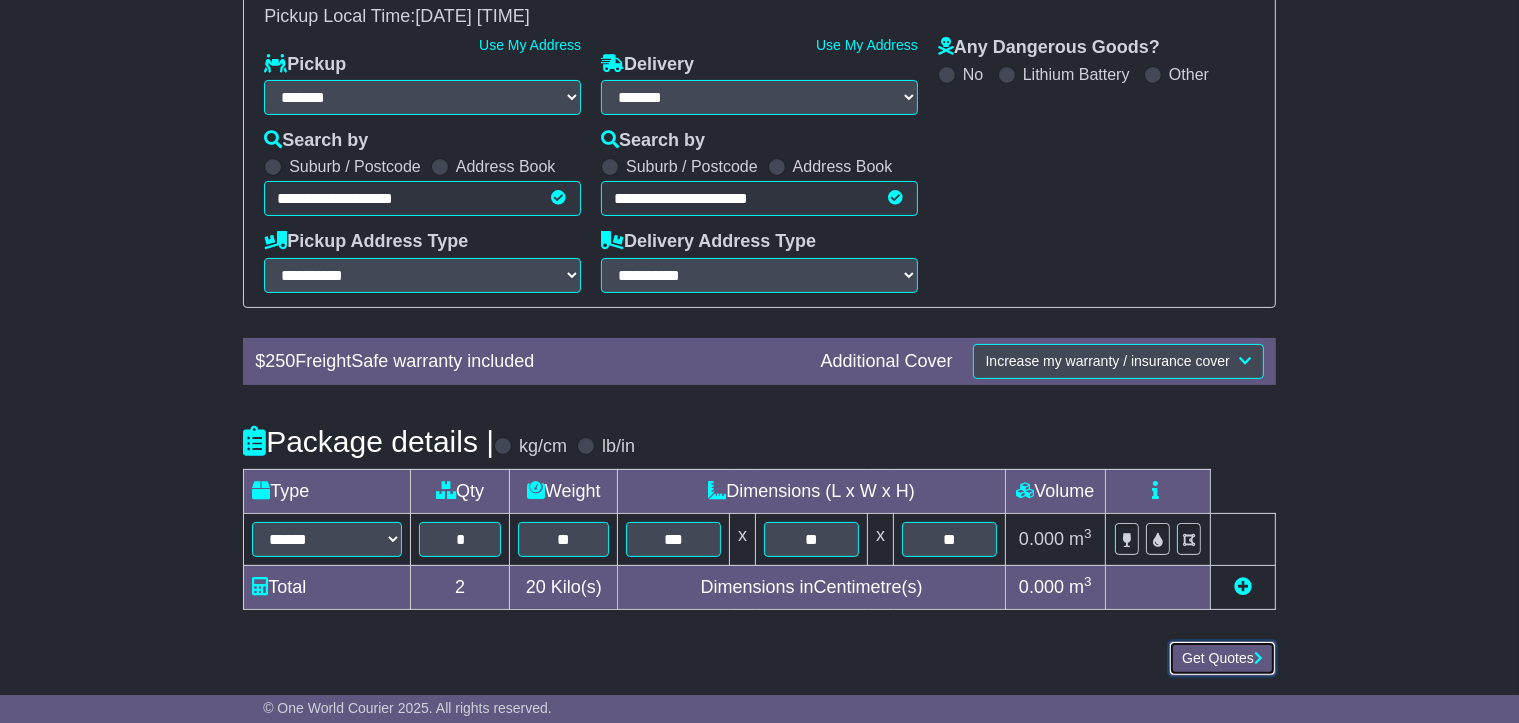 click on "Get Quotes" at bounding box center [1222, 658] 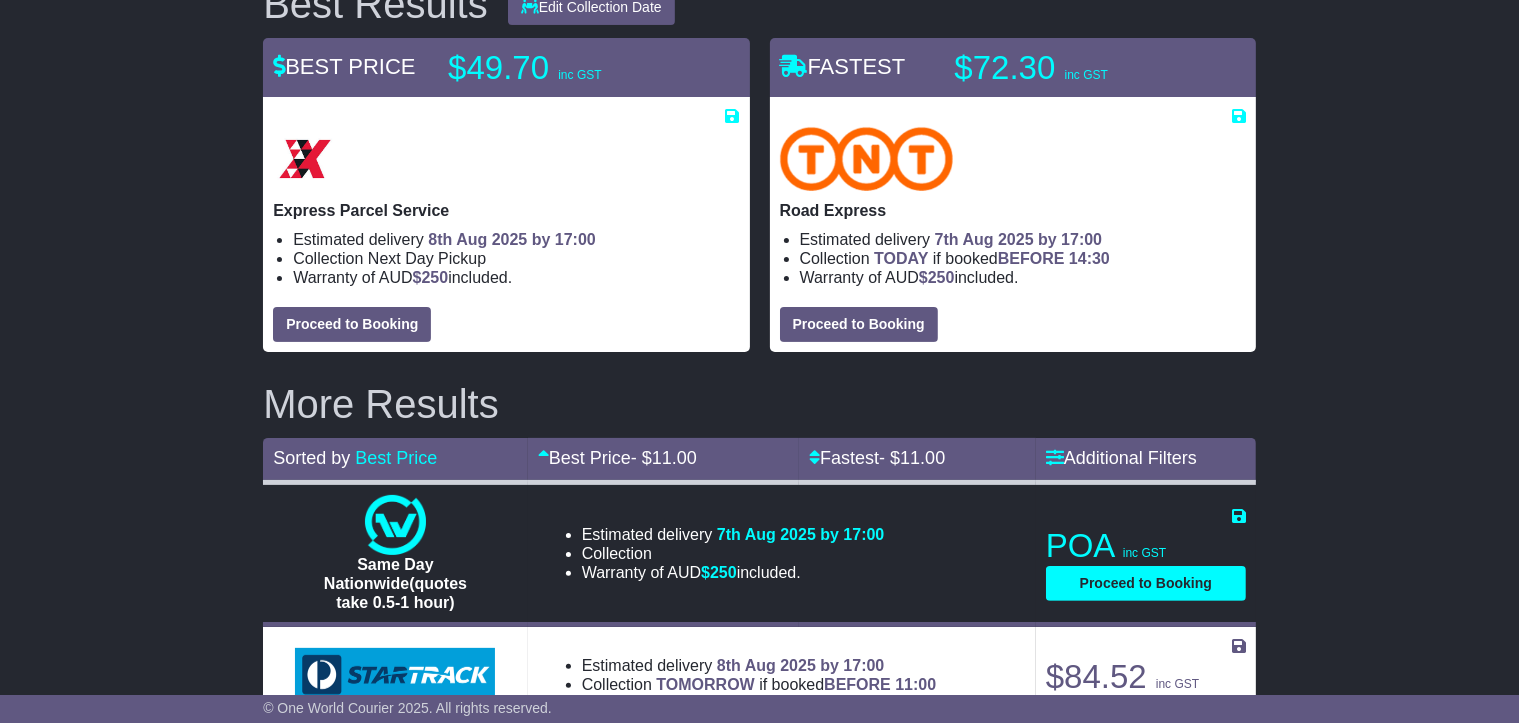 scroll, scrollTop: 300, scrollLeft: 0, axis: vertical 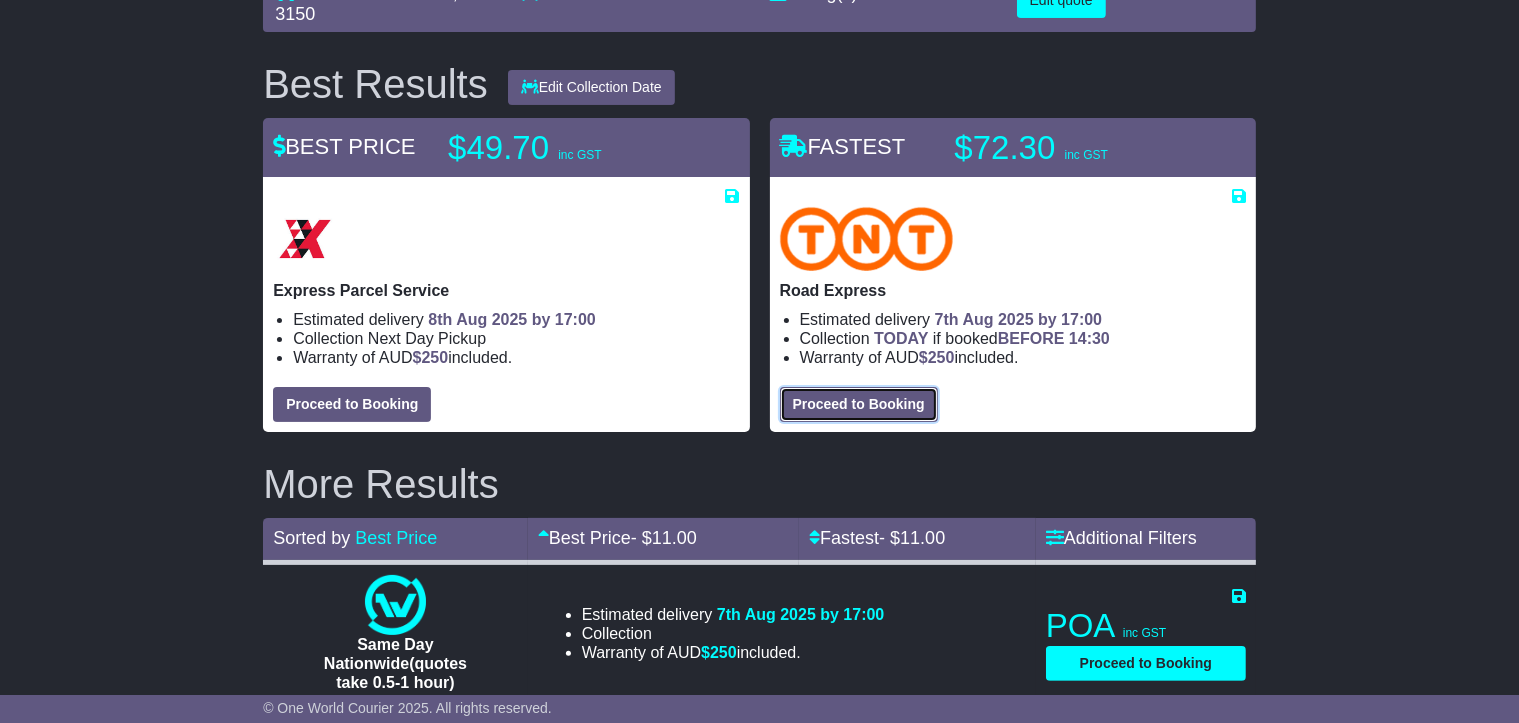 click on "Proceed to Booking" at bounding box center [859, 404] 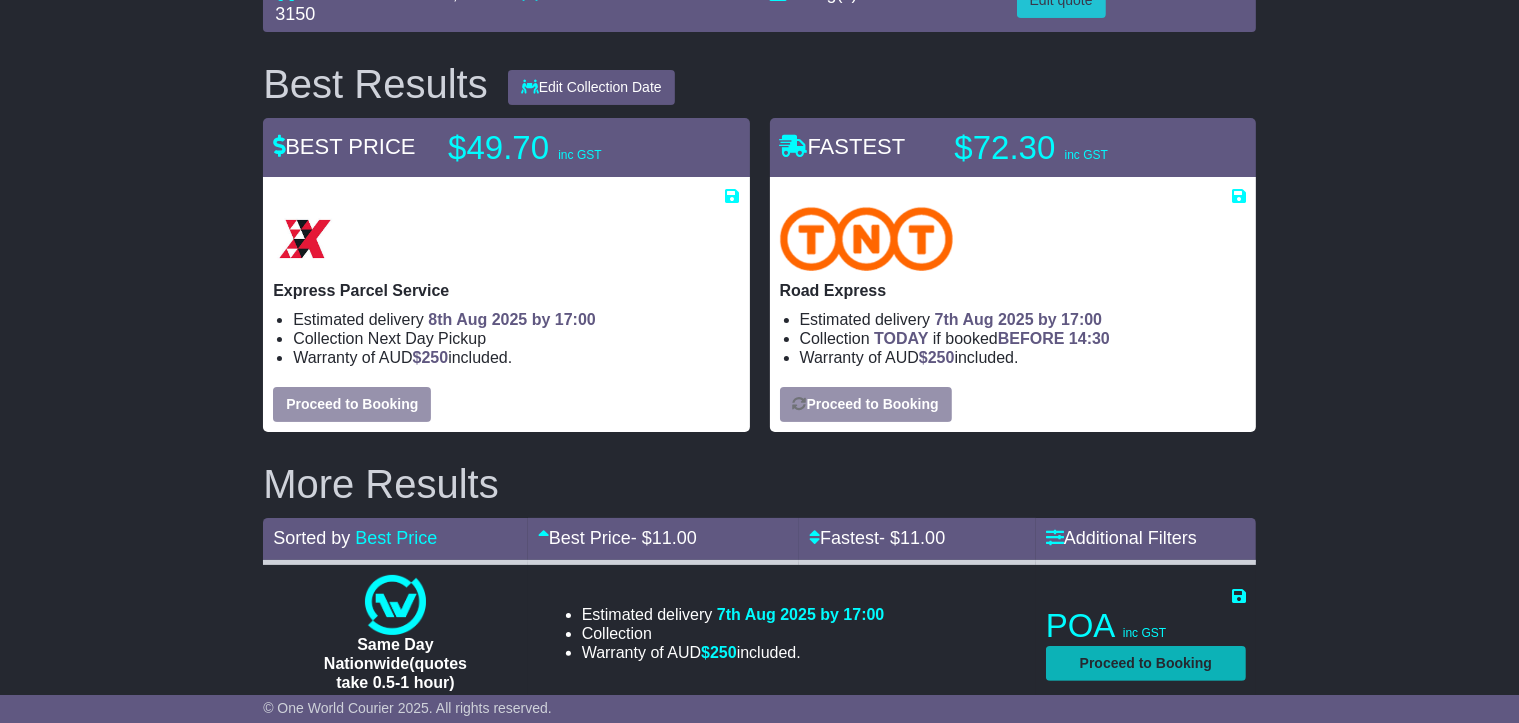 select on "****" 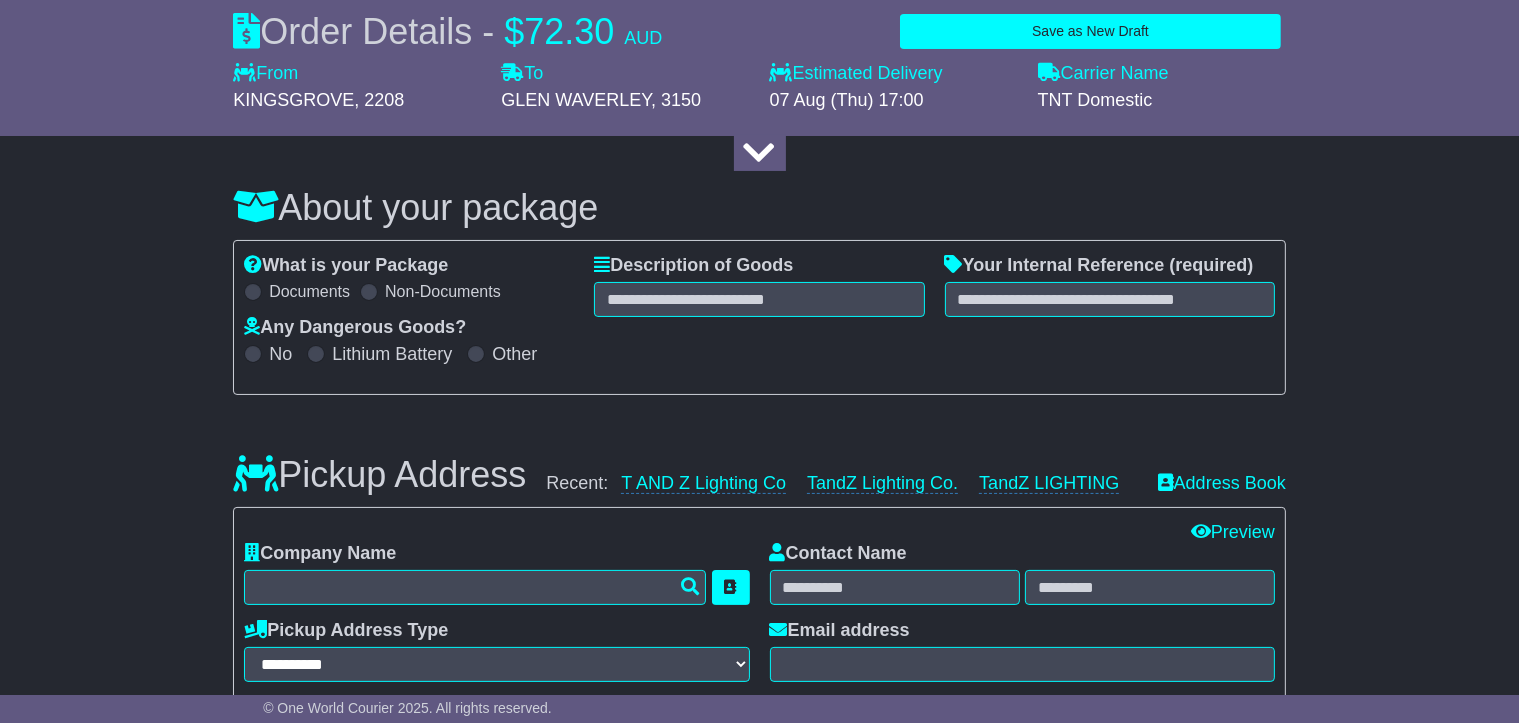scroll, scrollTop: 0, scrollLeft: 0, axis: both 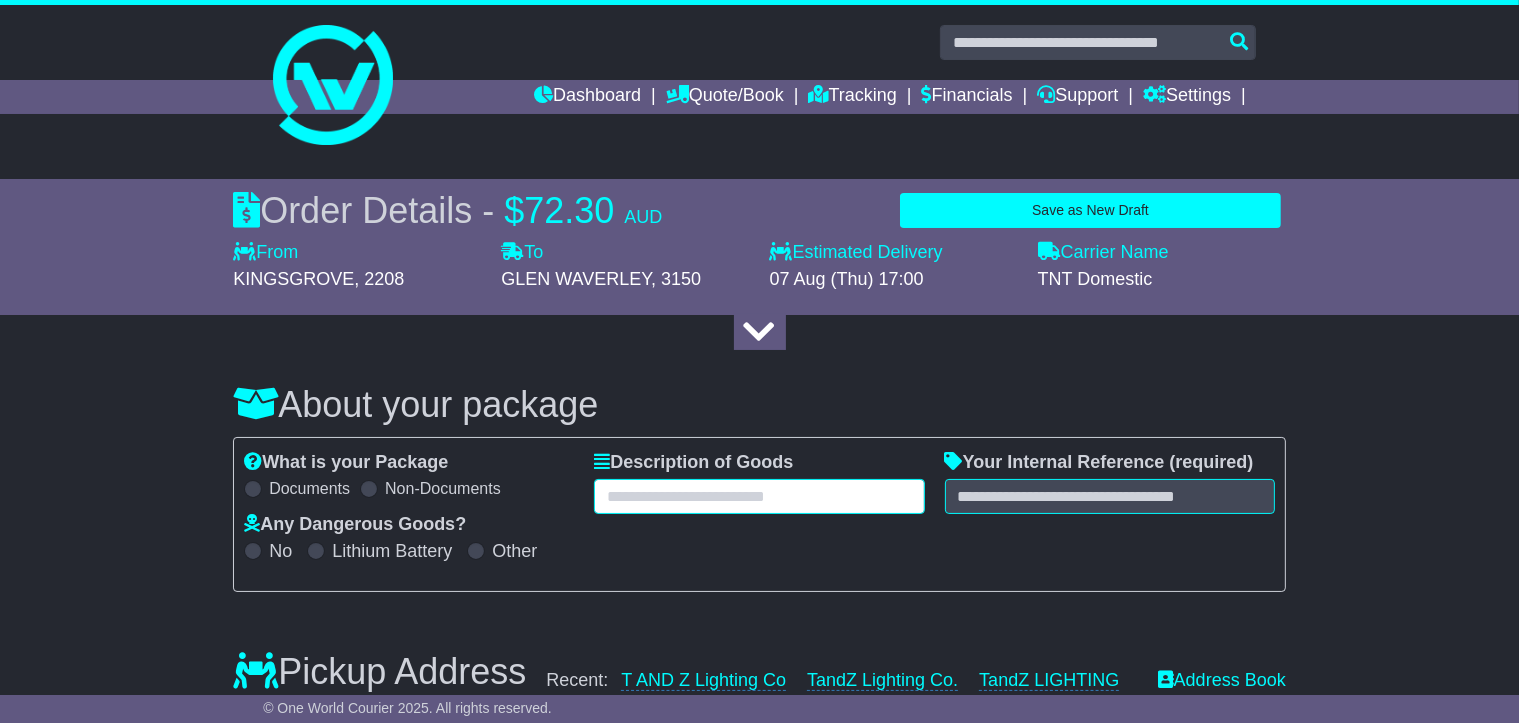 click at bounding box center (759, 496) 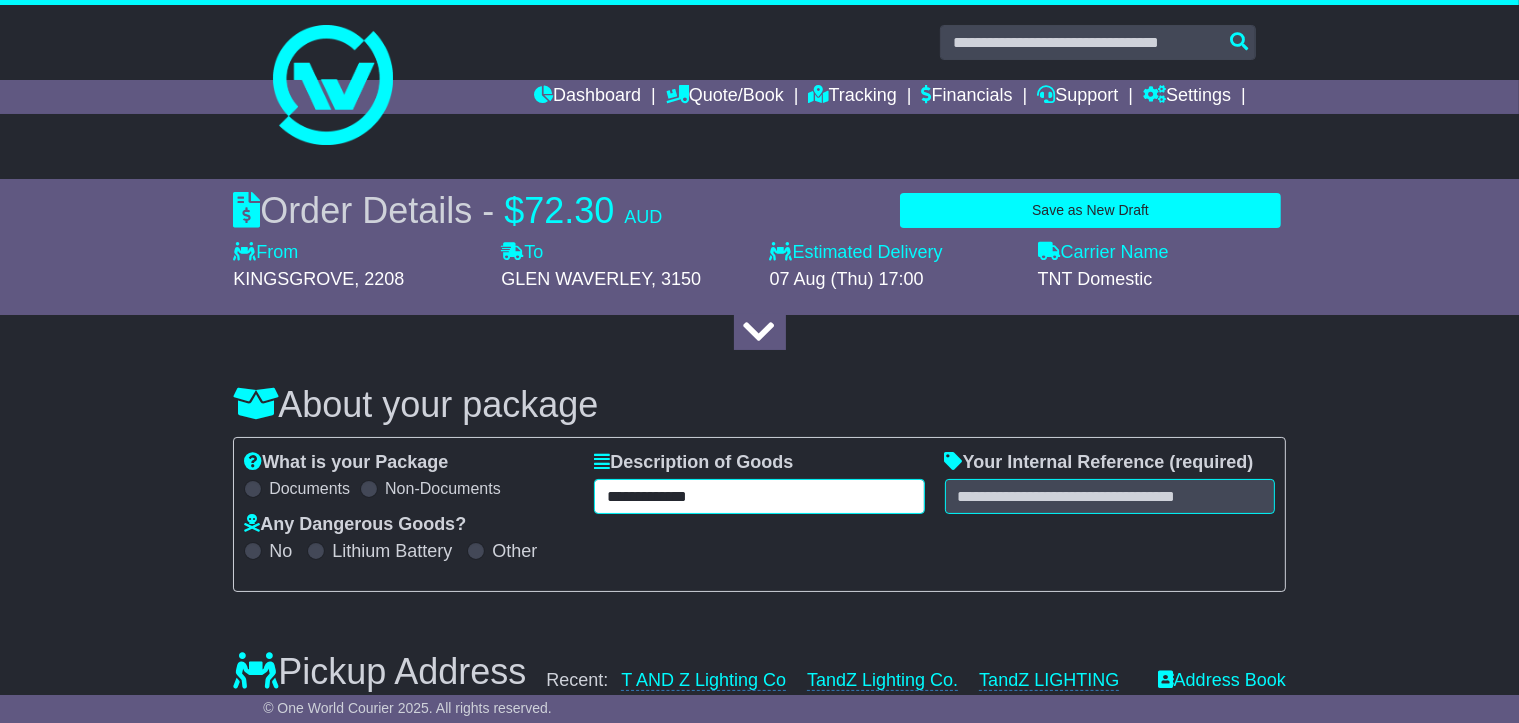 type on "**********" 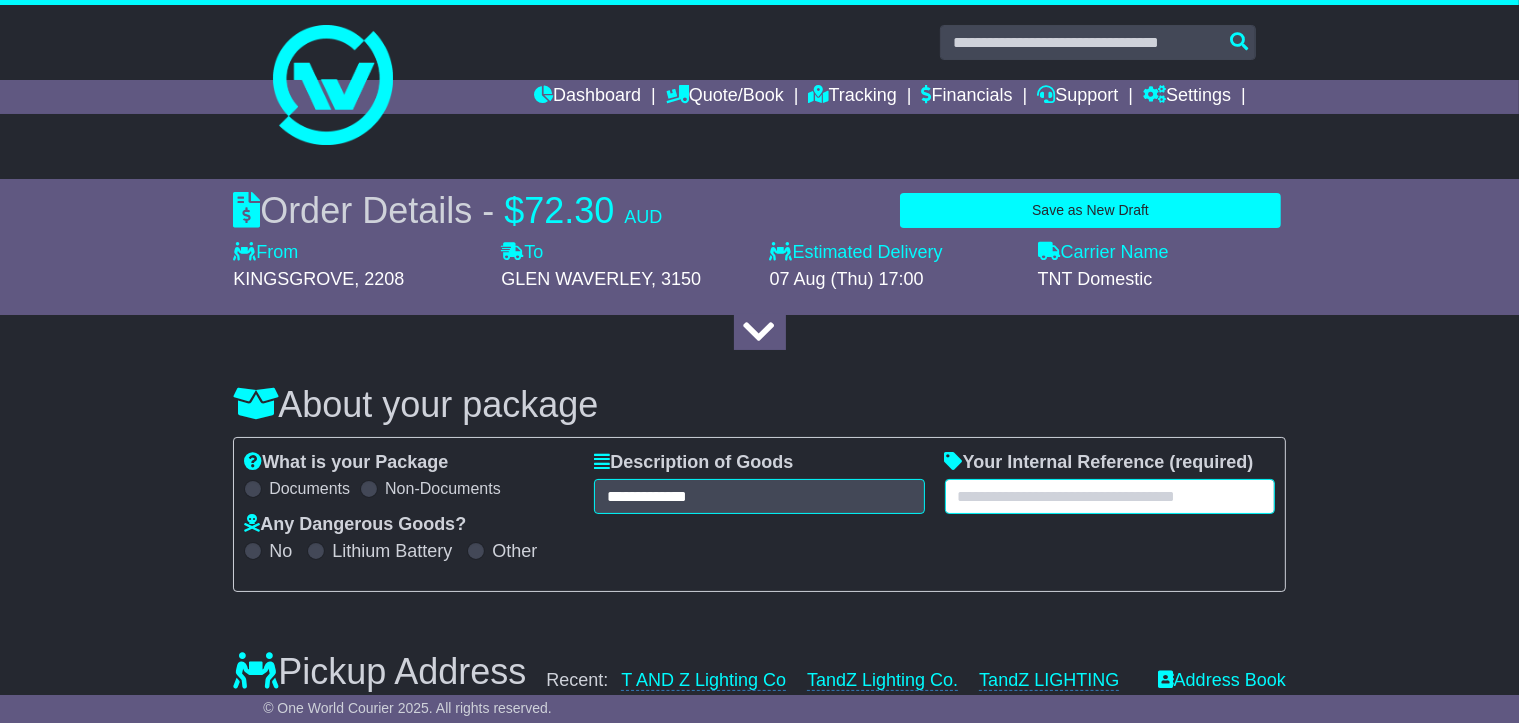 drag, startPoint x: 1012, startPoint y: 509, endPoint x: 1032, endPoint y: 489, distance: 28.284271 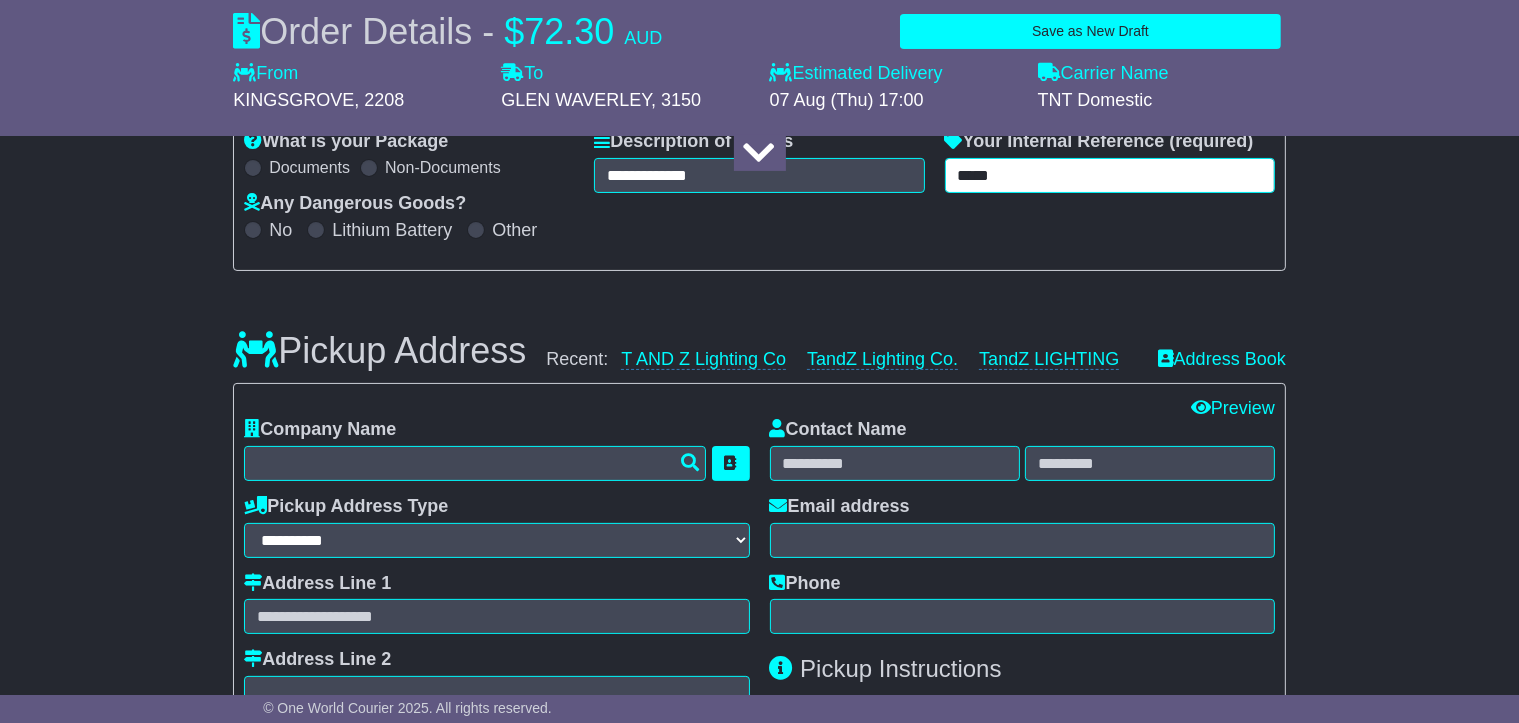 scroll, scrollTop: 400, scrollLeft: 0, axis: vertical 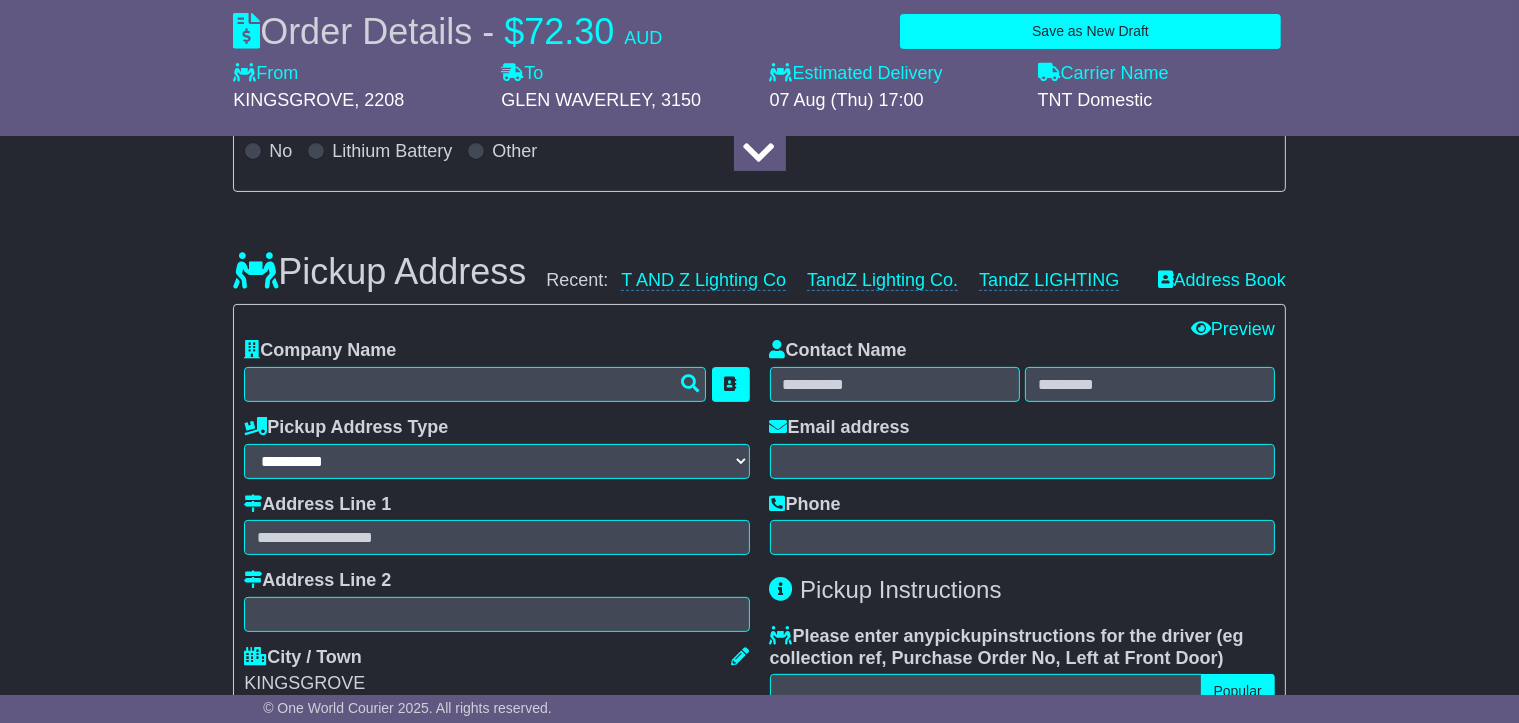 type on "*****" 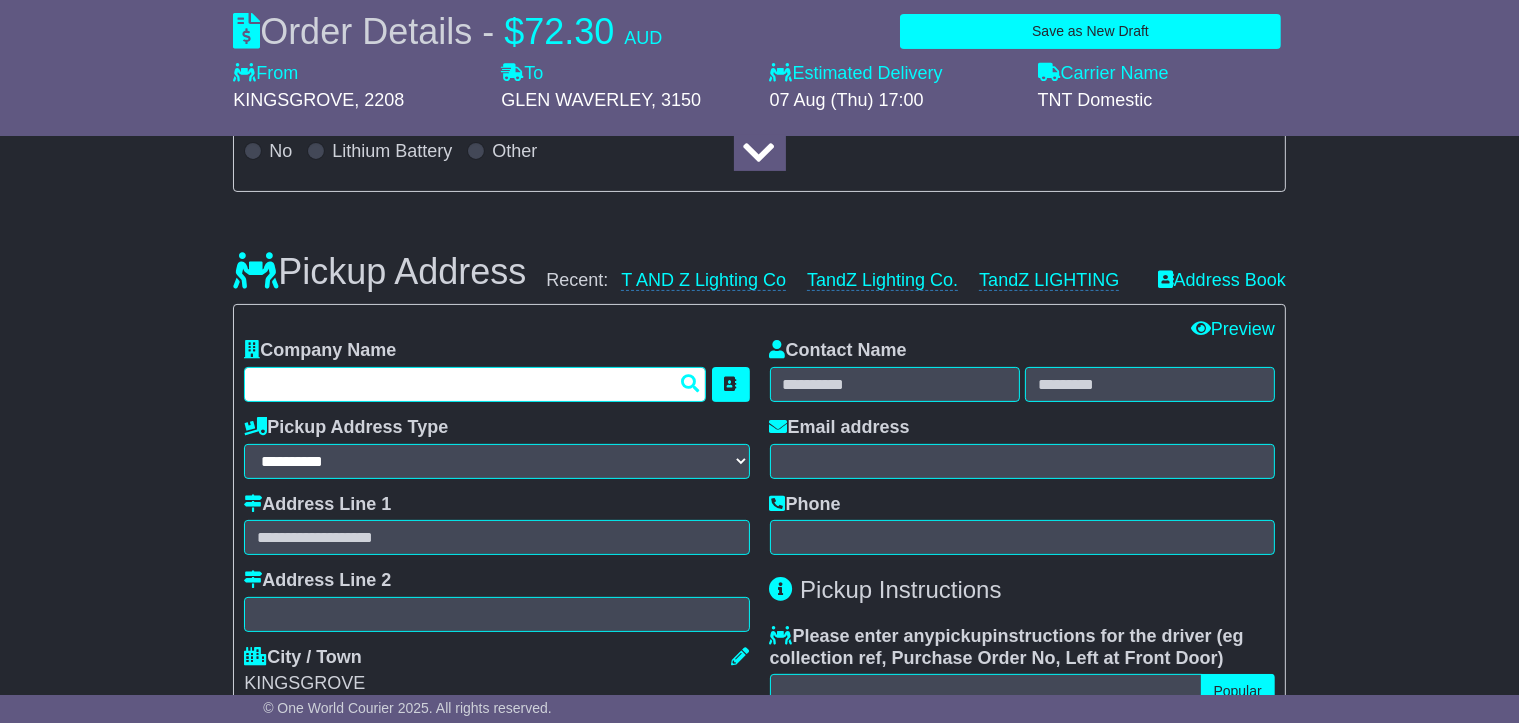 click at bounding box center (475, 384) 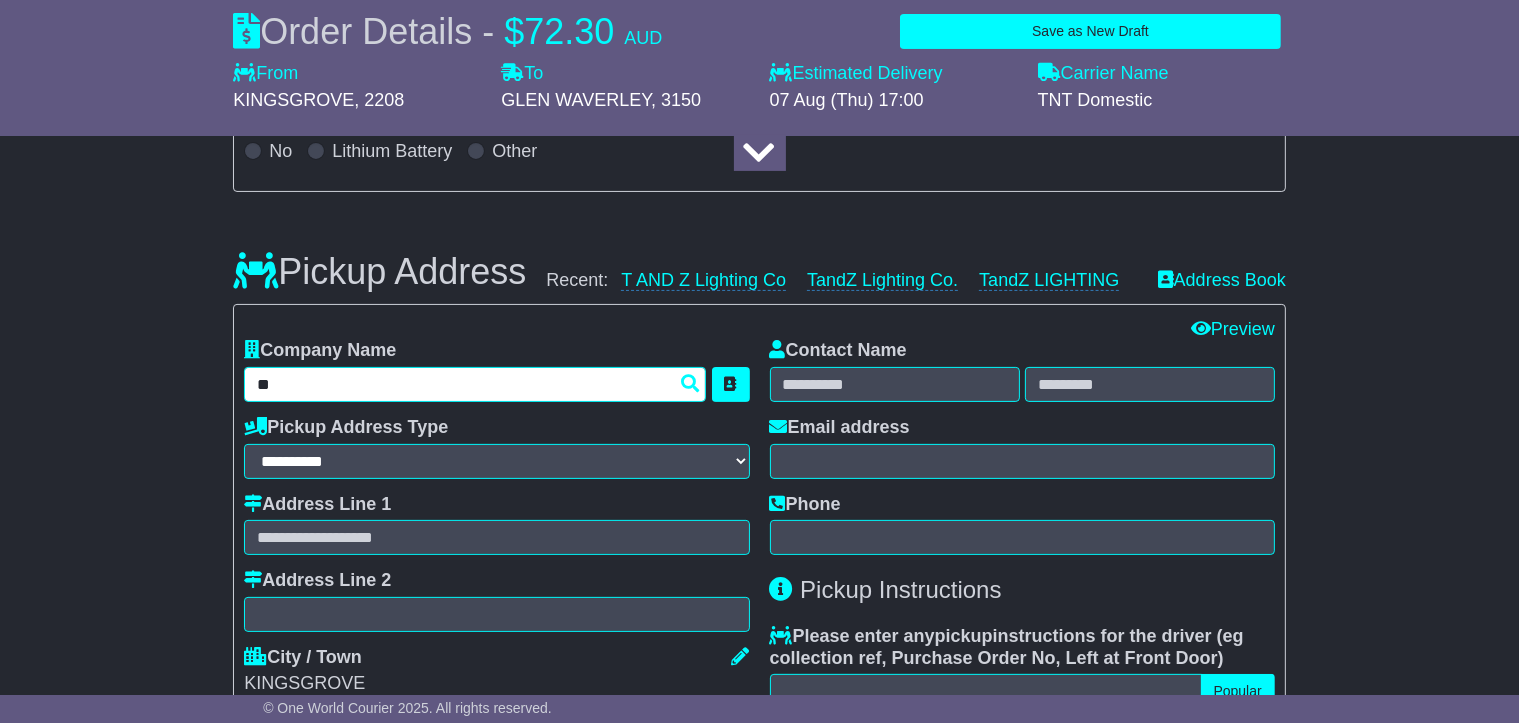 type on "***" 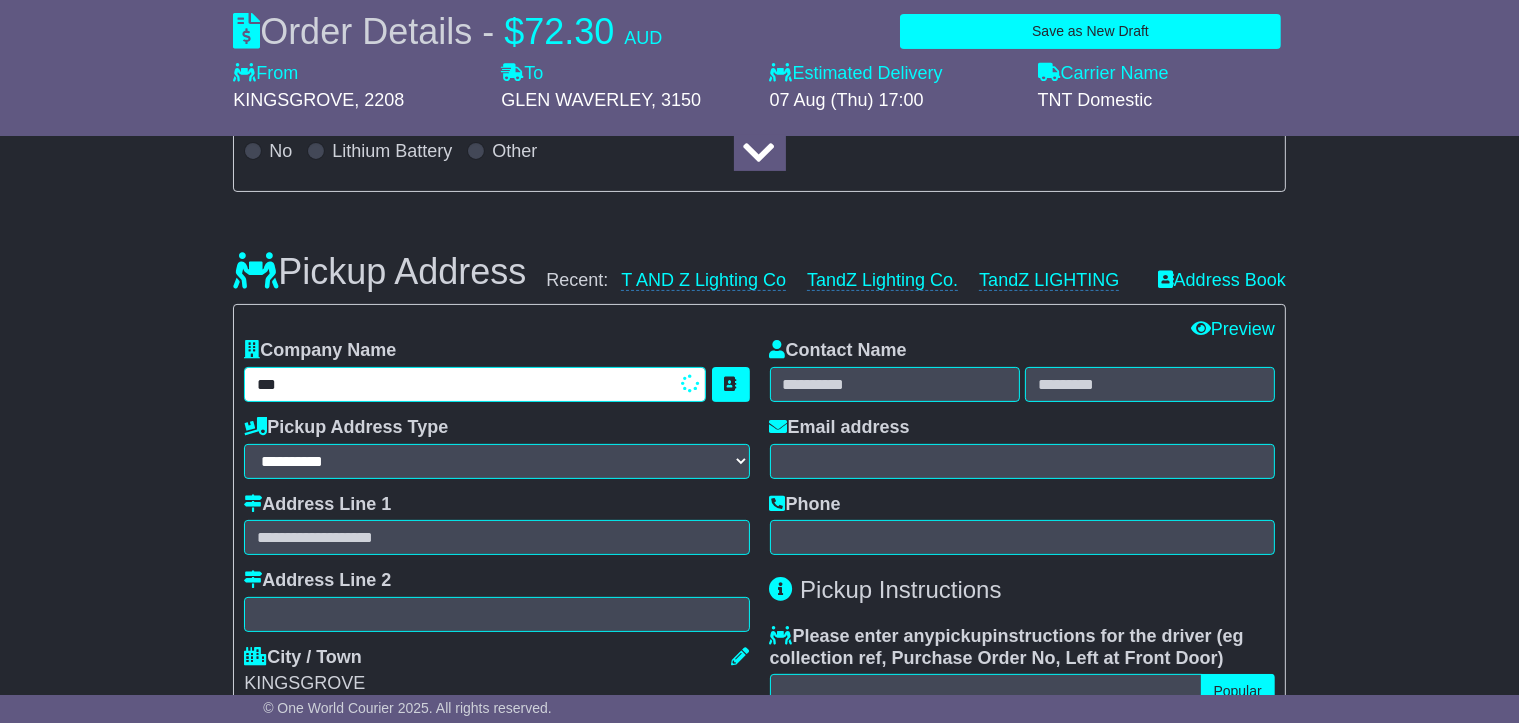 type on "**********" 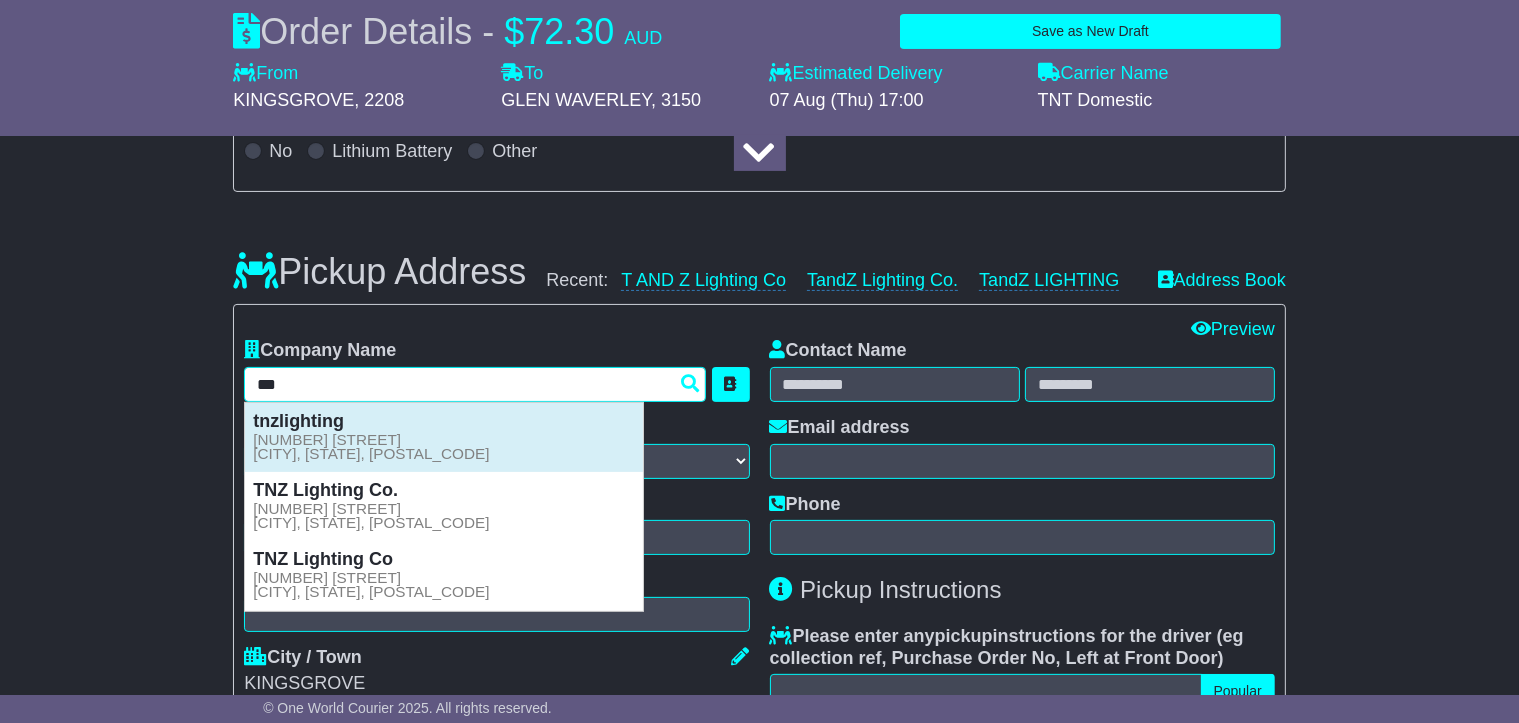 click on "33 garema circuit   KINGSGROVE, NSW, 2208" at bounding box center [371, 447] 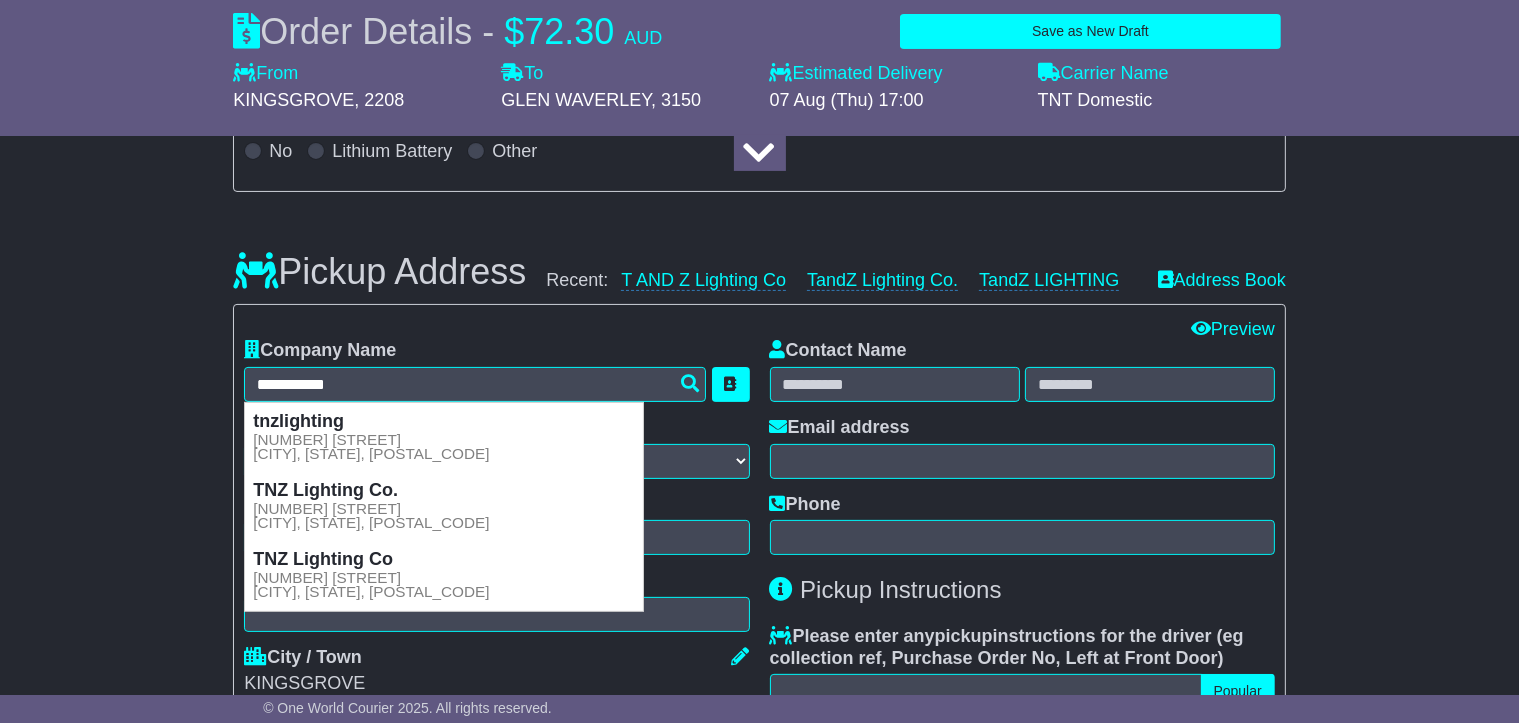 type 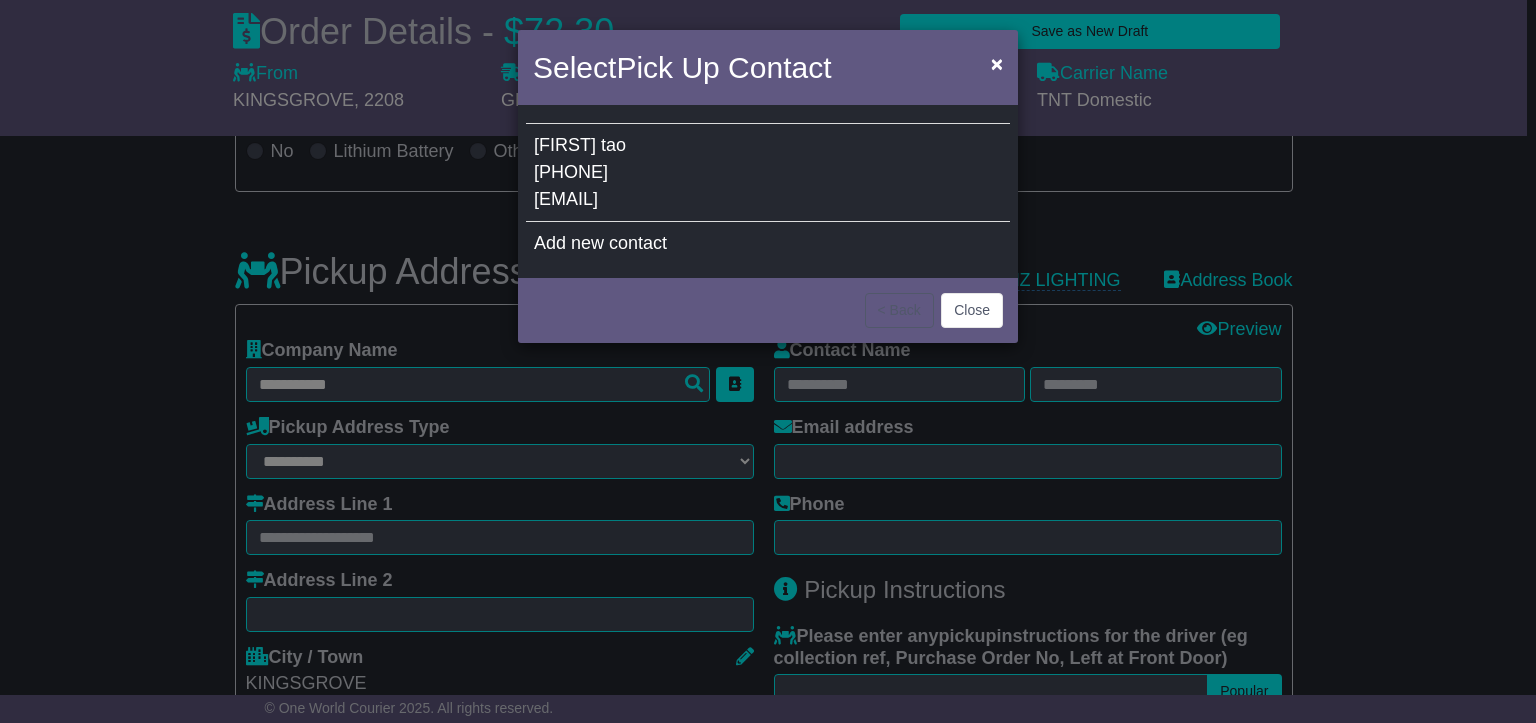 click on "david   tao
0403348885
sales@tnzlighting.com.au" at bounding box center (768, 173) 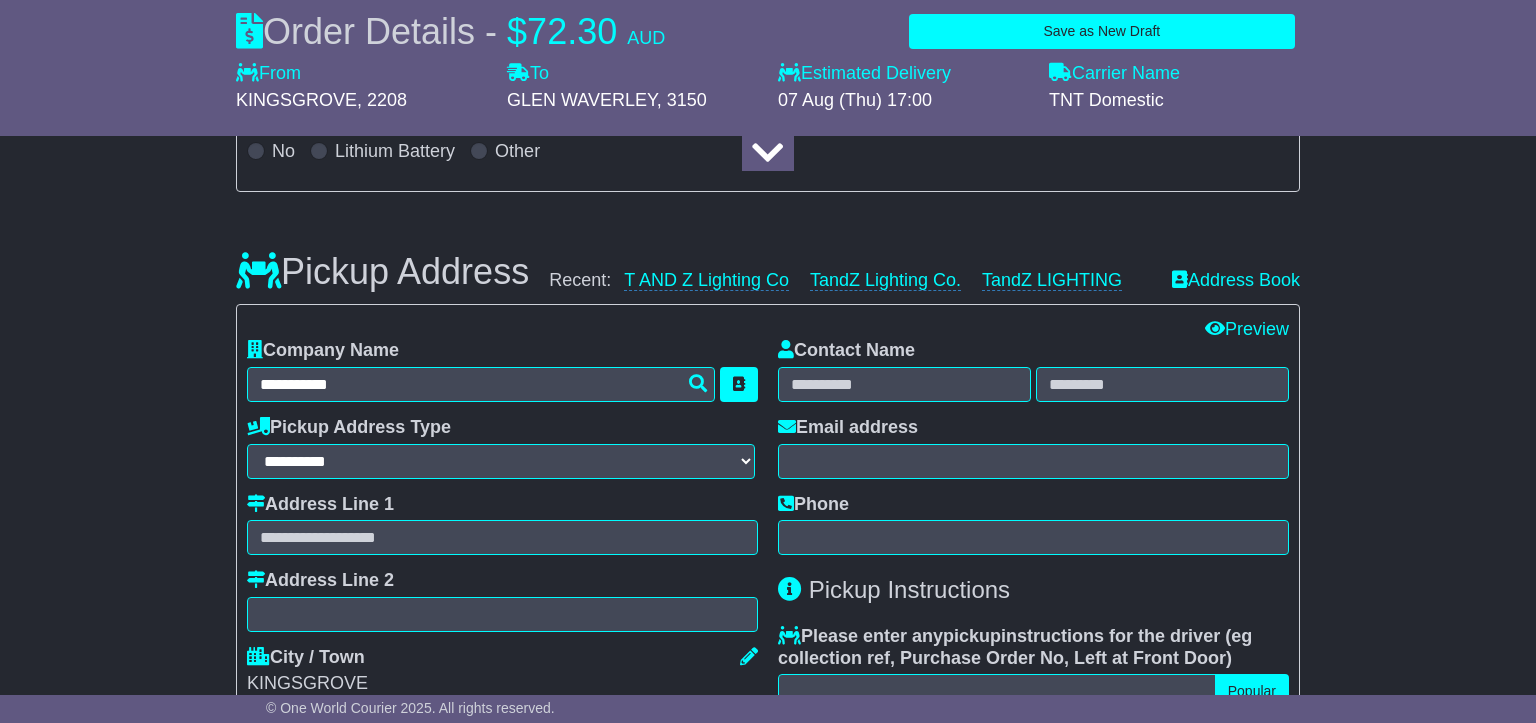 type on "**********" 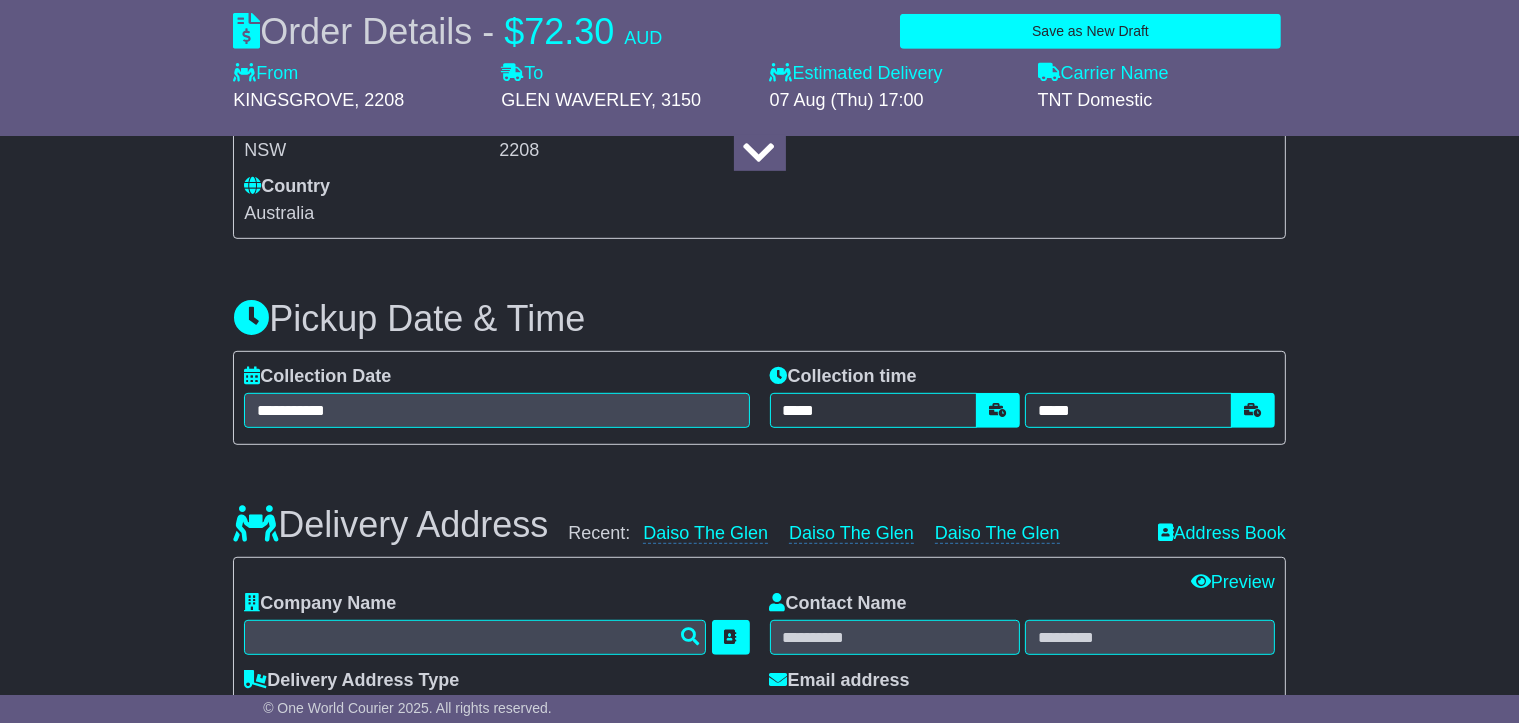 scroll, scrollTop: 1000, scrollLeft: 0, axis: vertical 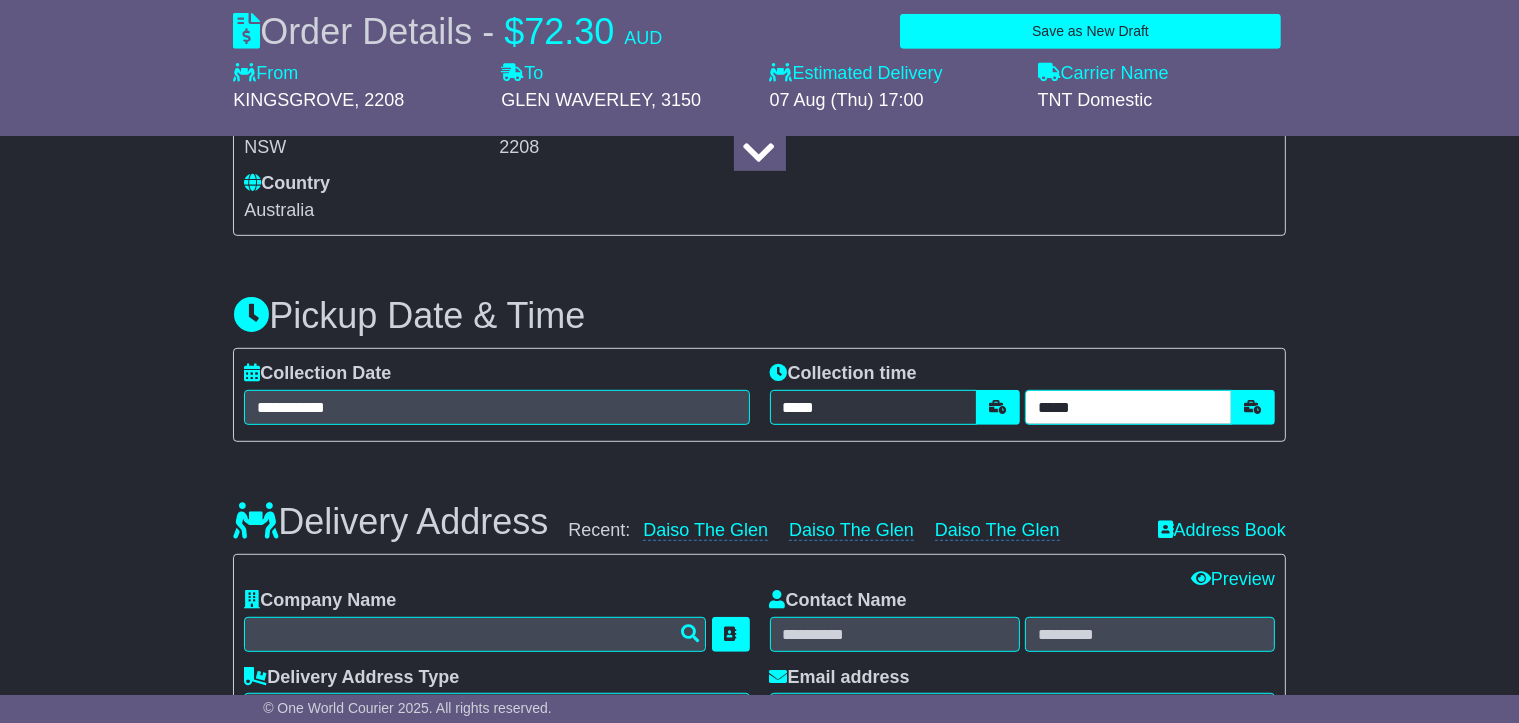 click on "*****" at bounding box center [1128, 407] 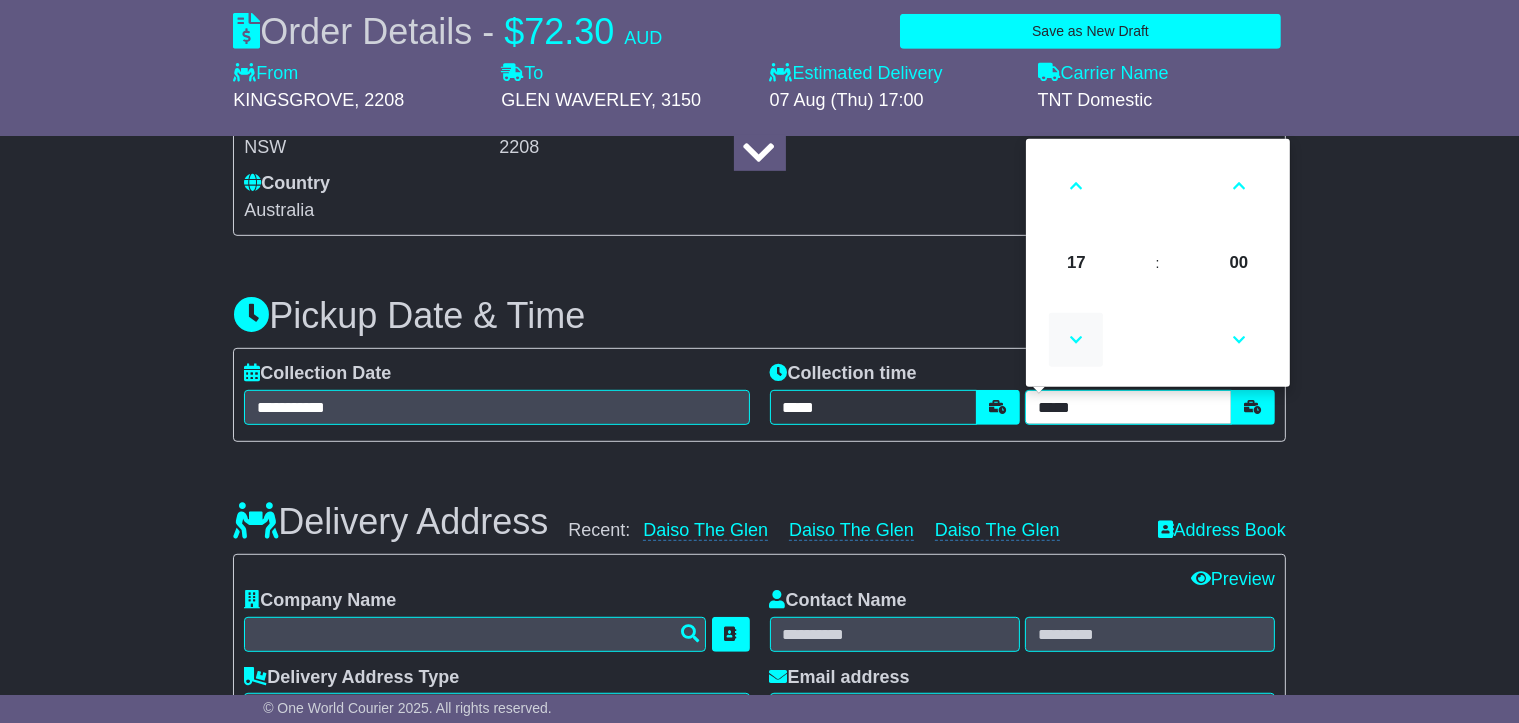 click at bounding box center [1076, 340] 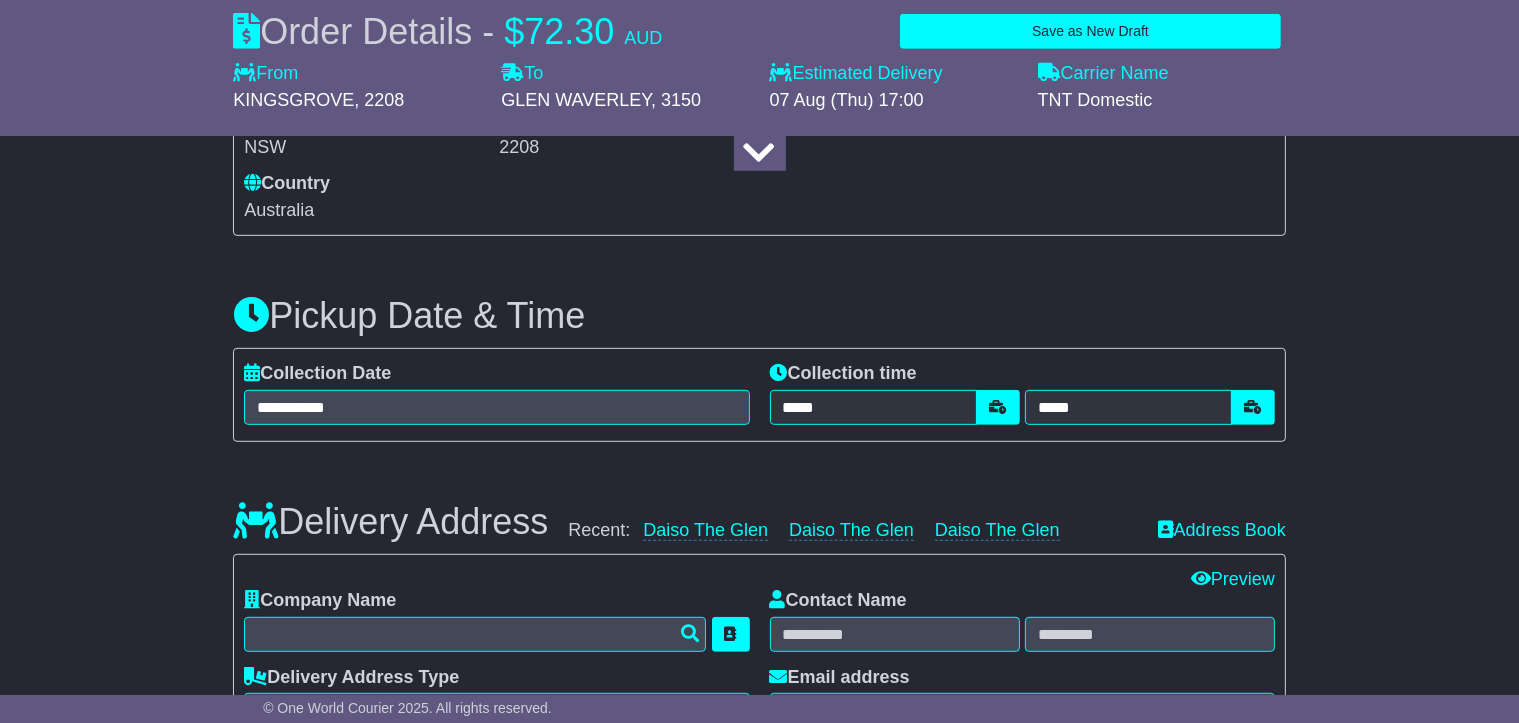 click on "**********" at bounding box center [759, 703] 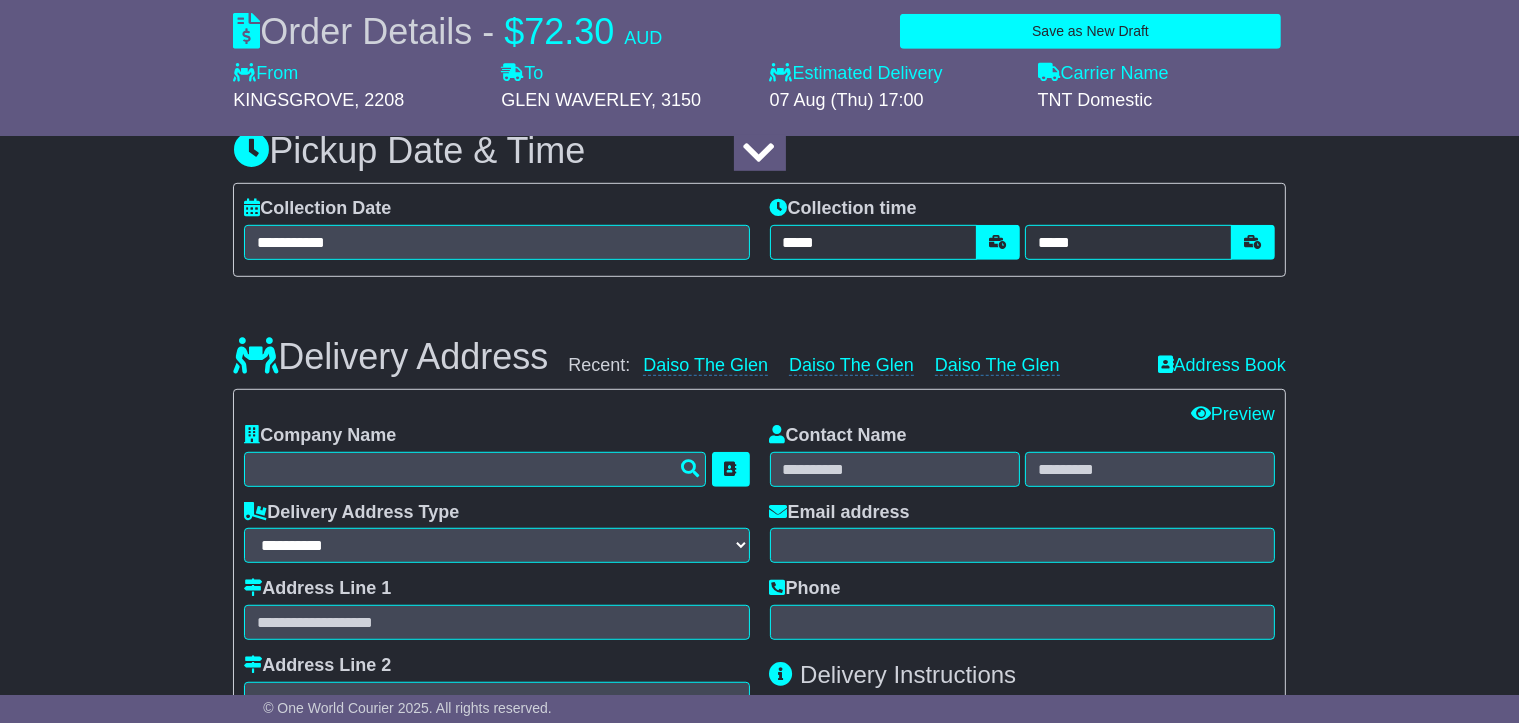 scroll, scrollTop: 1200, scrollLeft: 0, axis: vertical 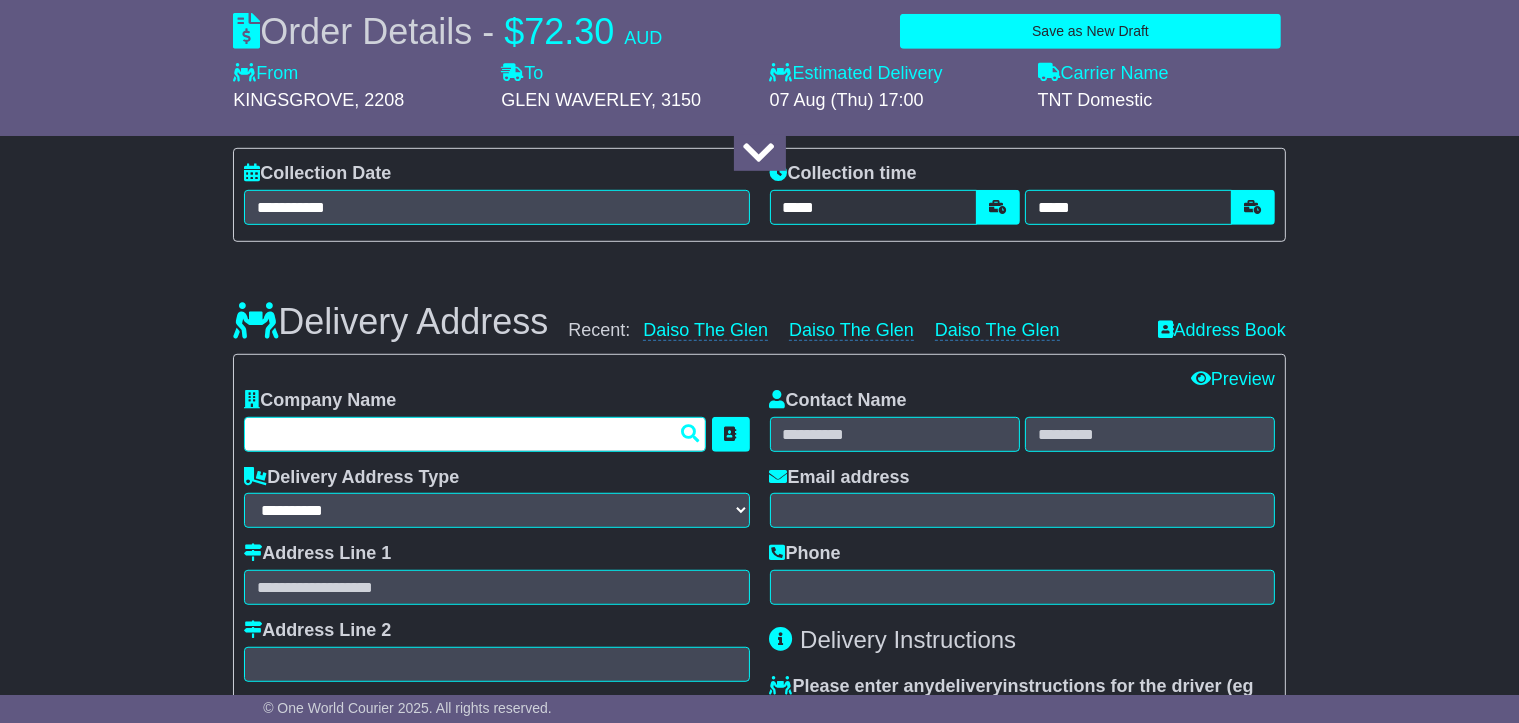 click at bounding box center [475, 434] 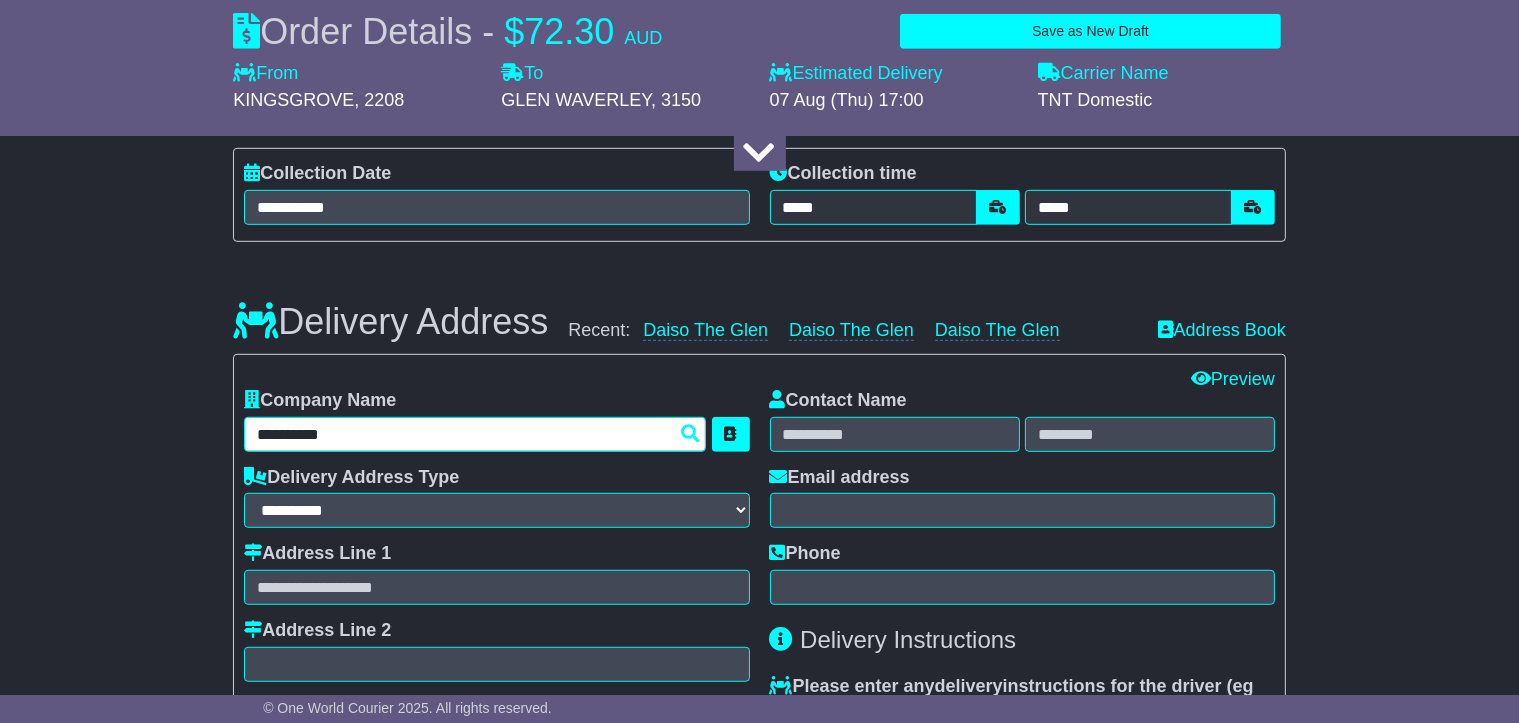 type on "**********" 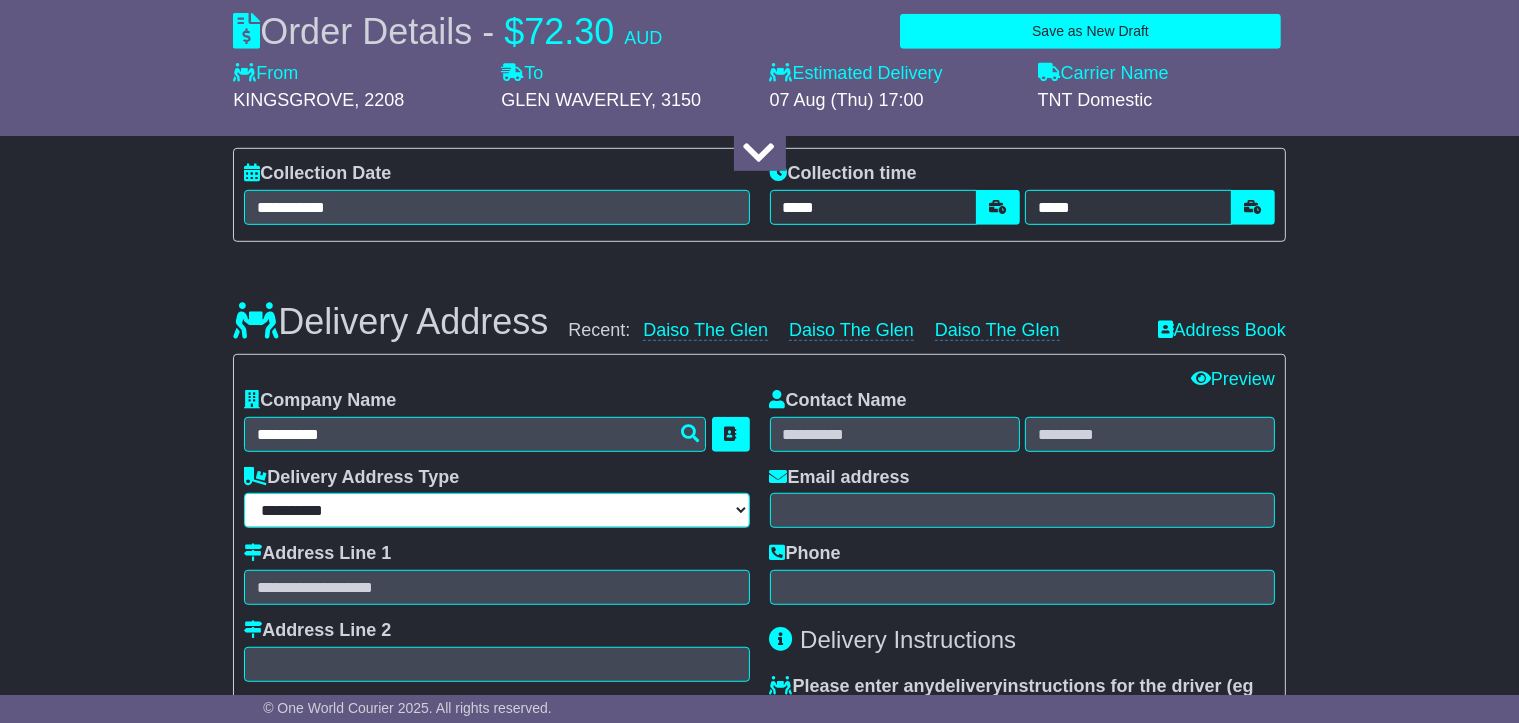 click on "**********" at bounding box center (497, 510) 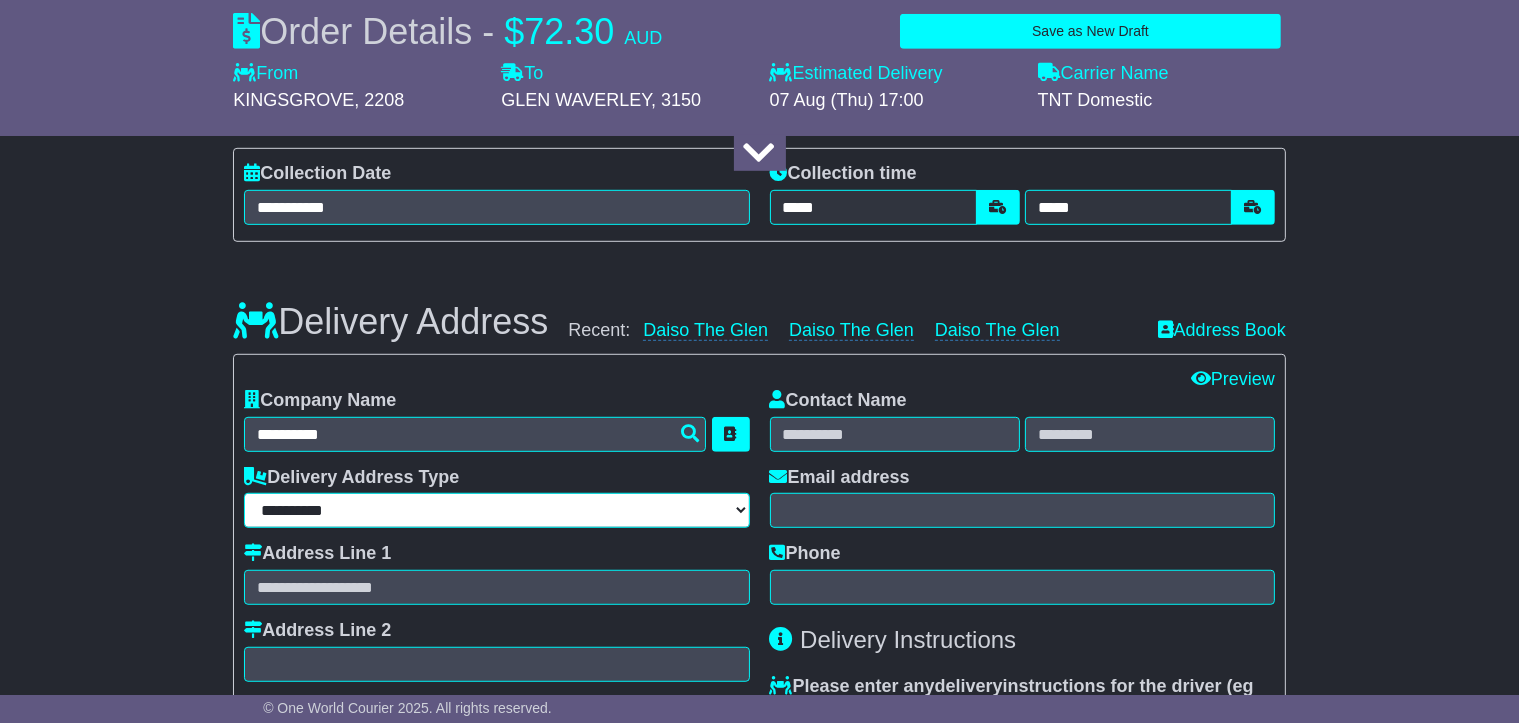click on "**********" at bounding box center [497, 510] 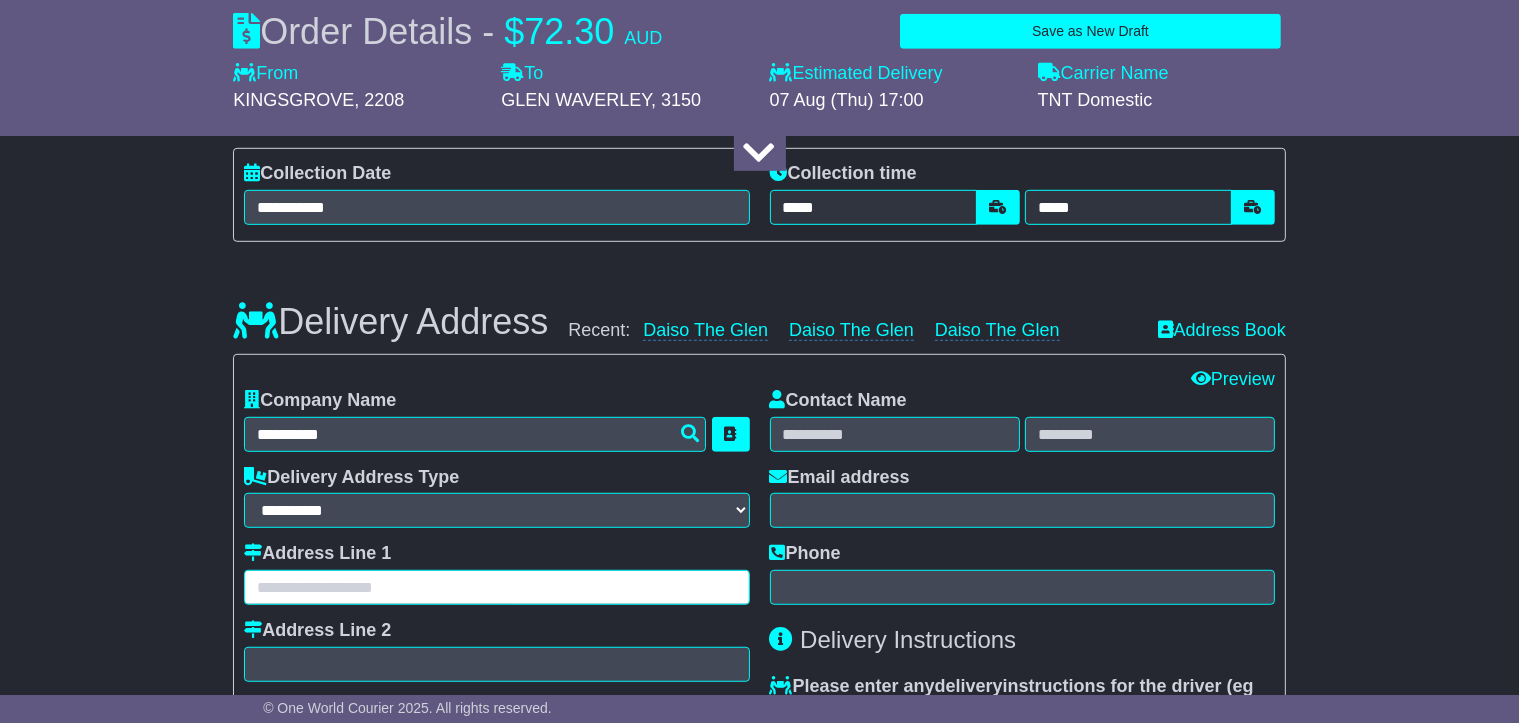 click at bounding box center (496, 587) 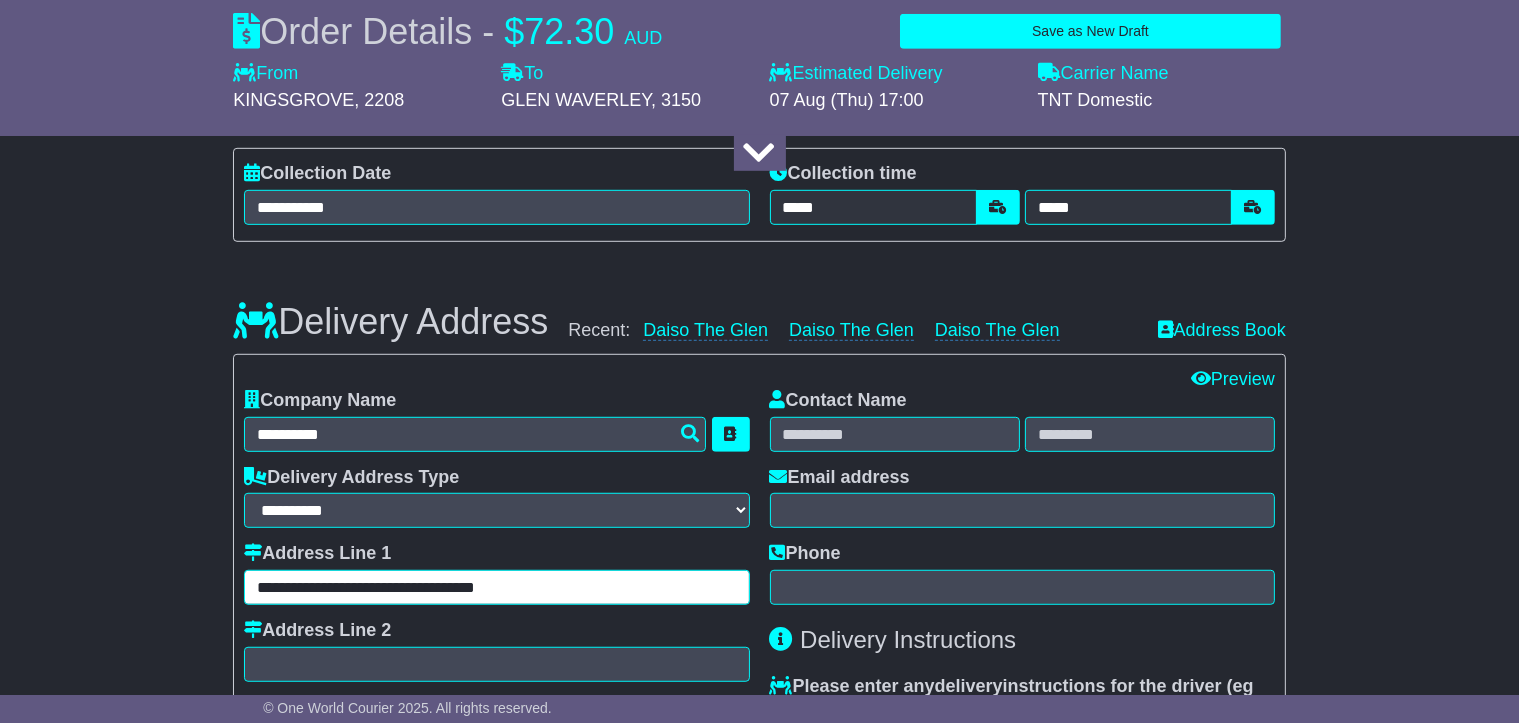 type on "**********" 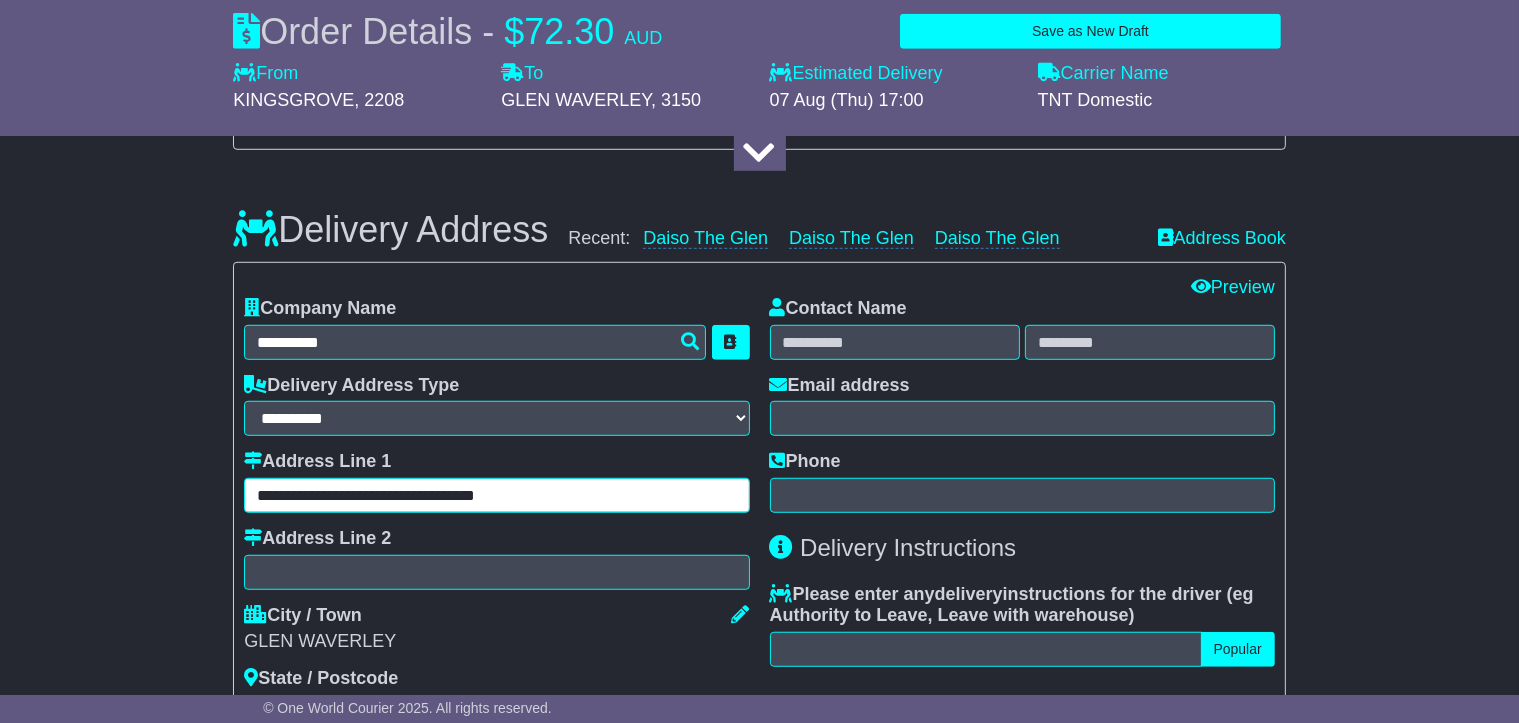 scroll, scrollTop: 1200, scrollLeft: 0, axis: vertical 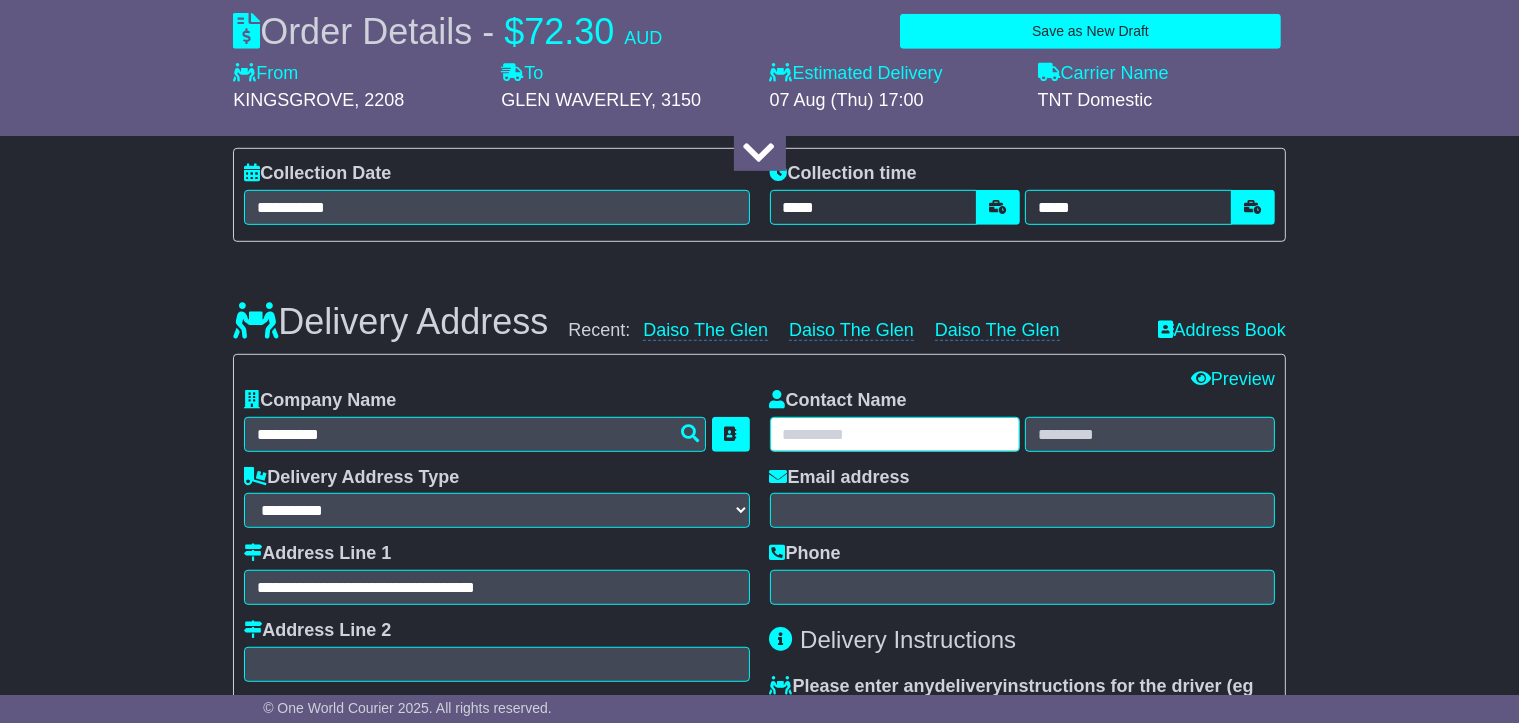 click at bounding box center (895, 434) 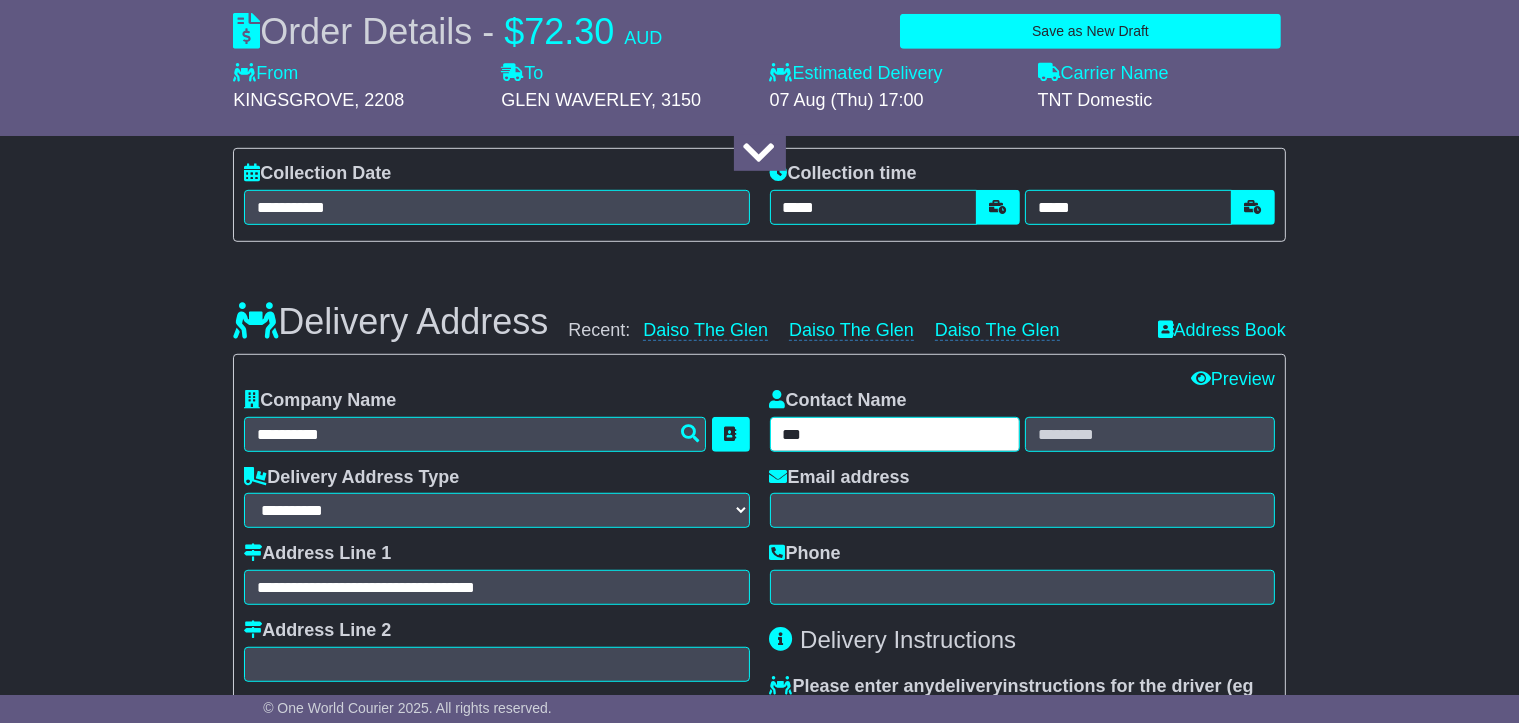 type on "***" 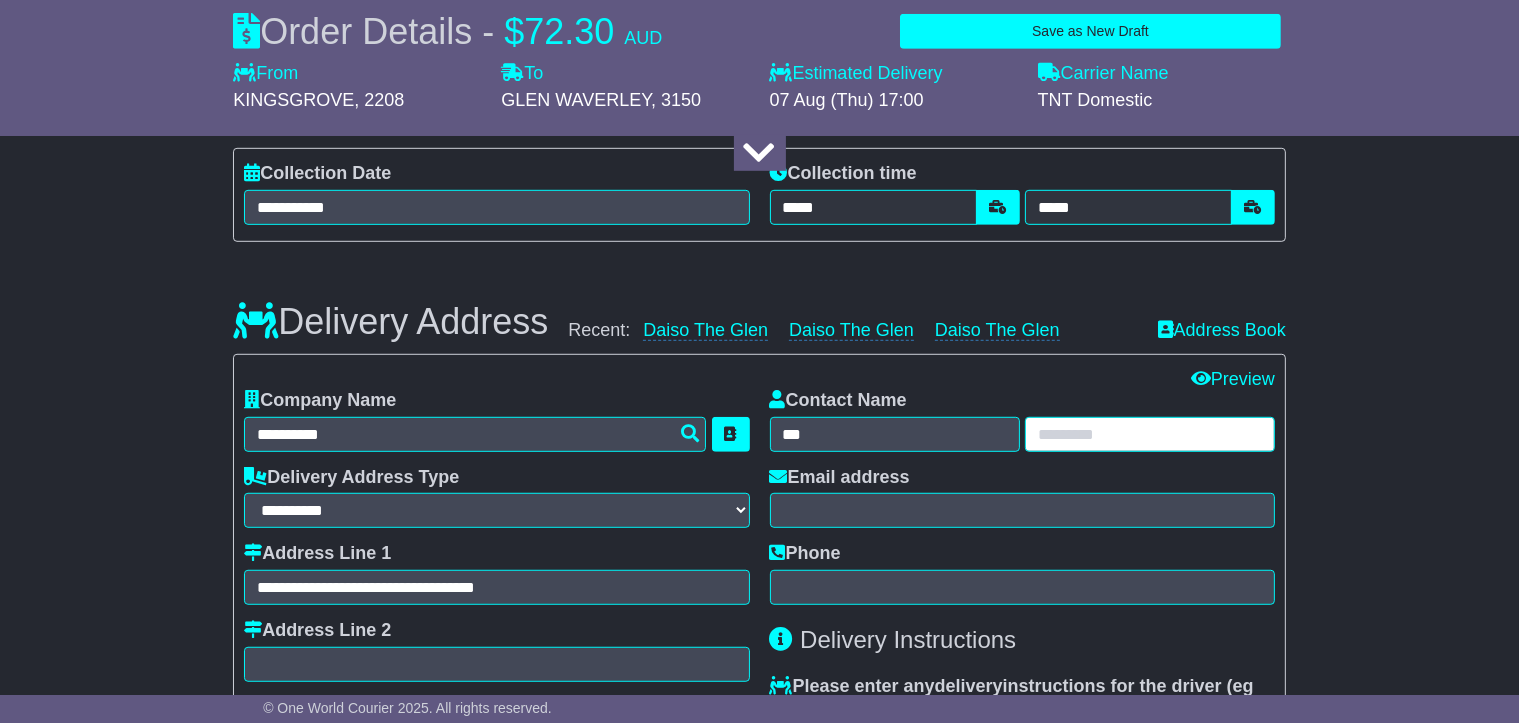 drag, startPoint x: 1080, startPoint y: 434, endPoint x: 1064, endPoint y: 428, distance: 17.088007 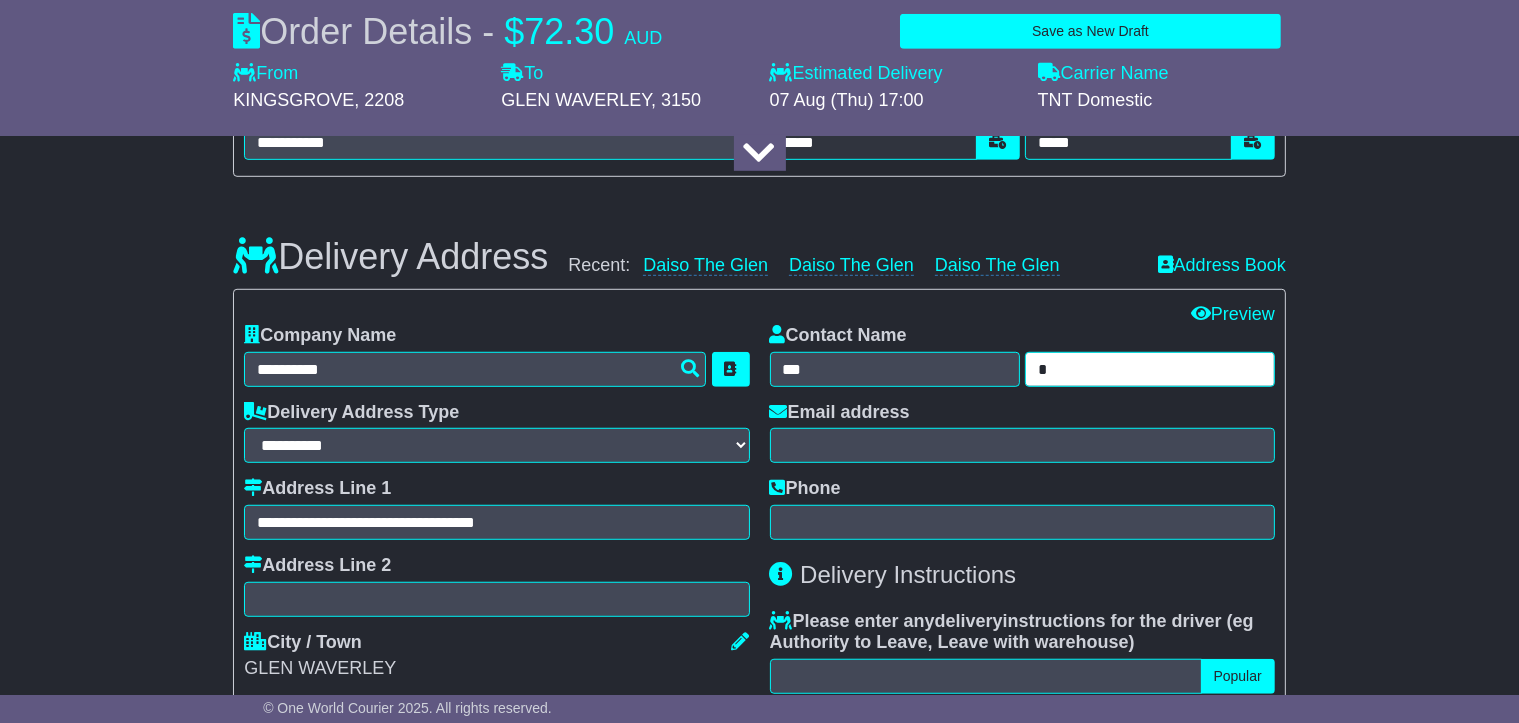 scroll, scrollTop: 1300, scrollLeft: 0, axis: vertical 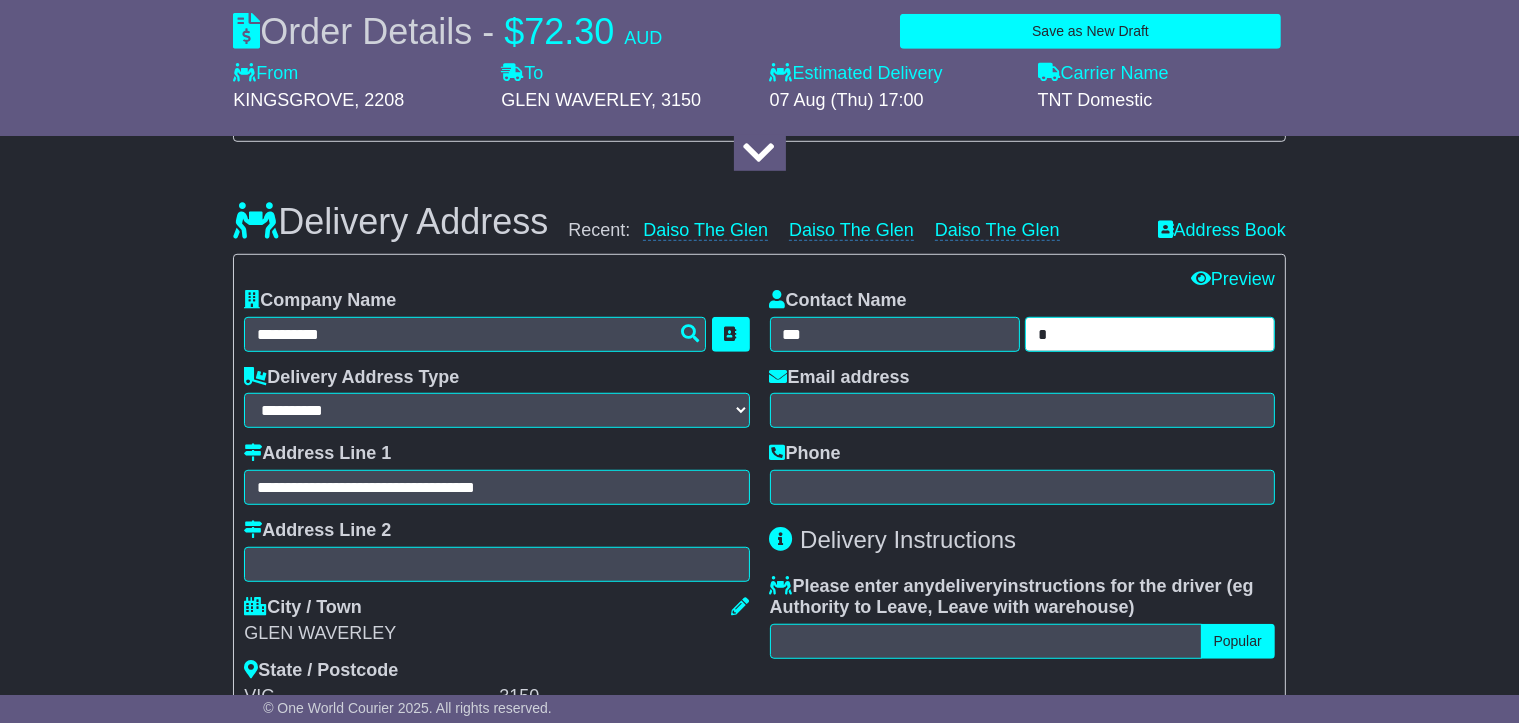 type on "*" 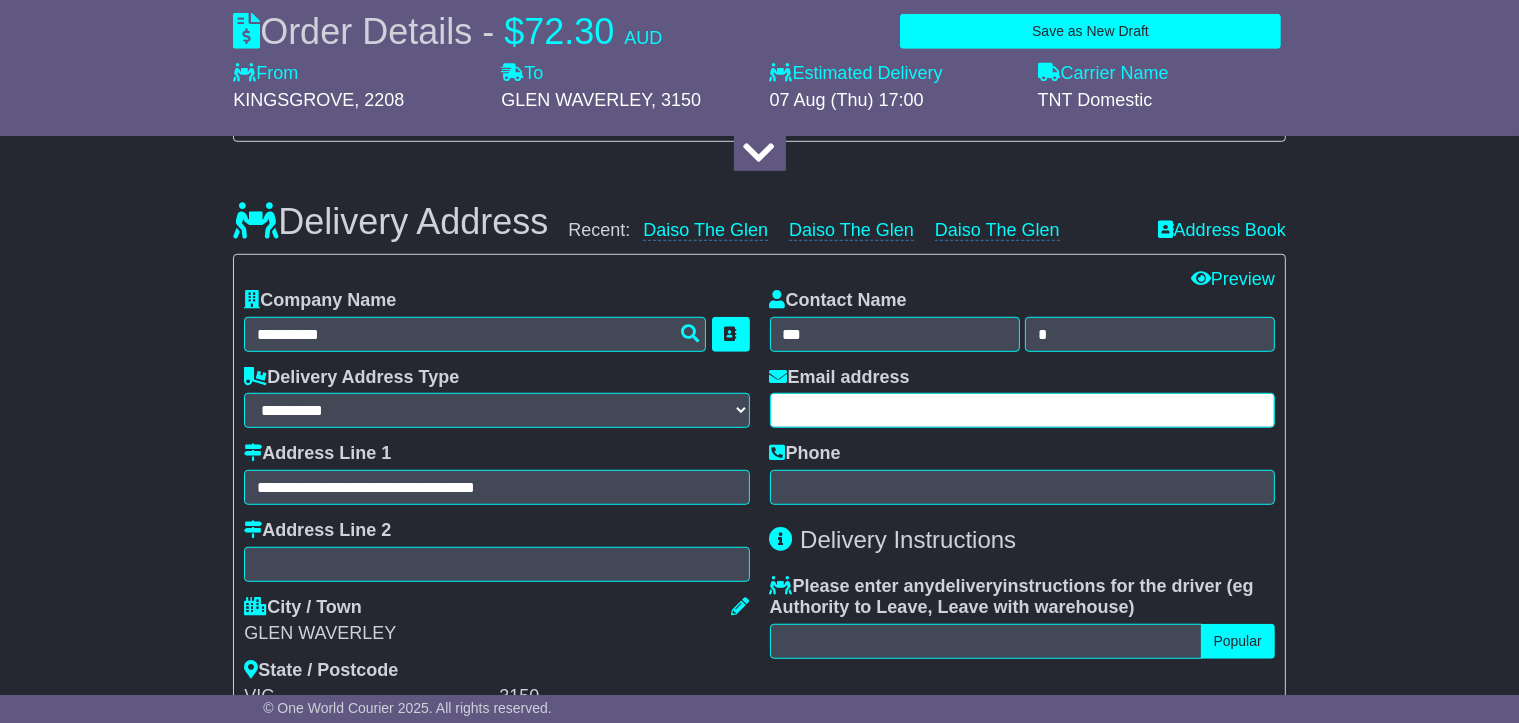 click at bounding box center [1022, 410] 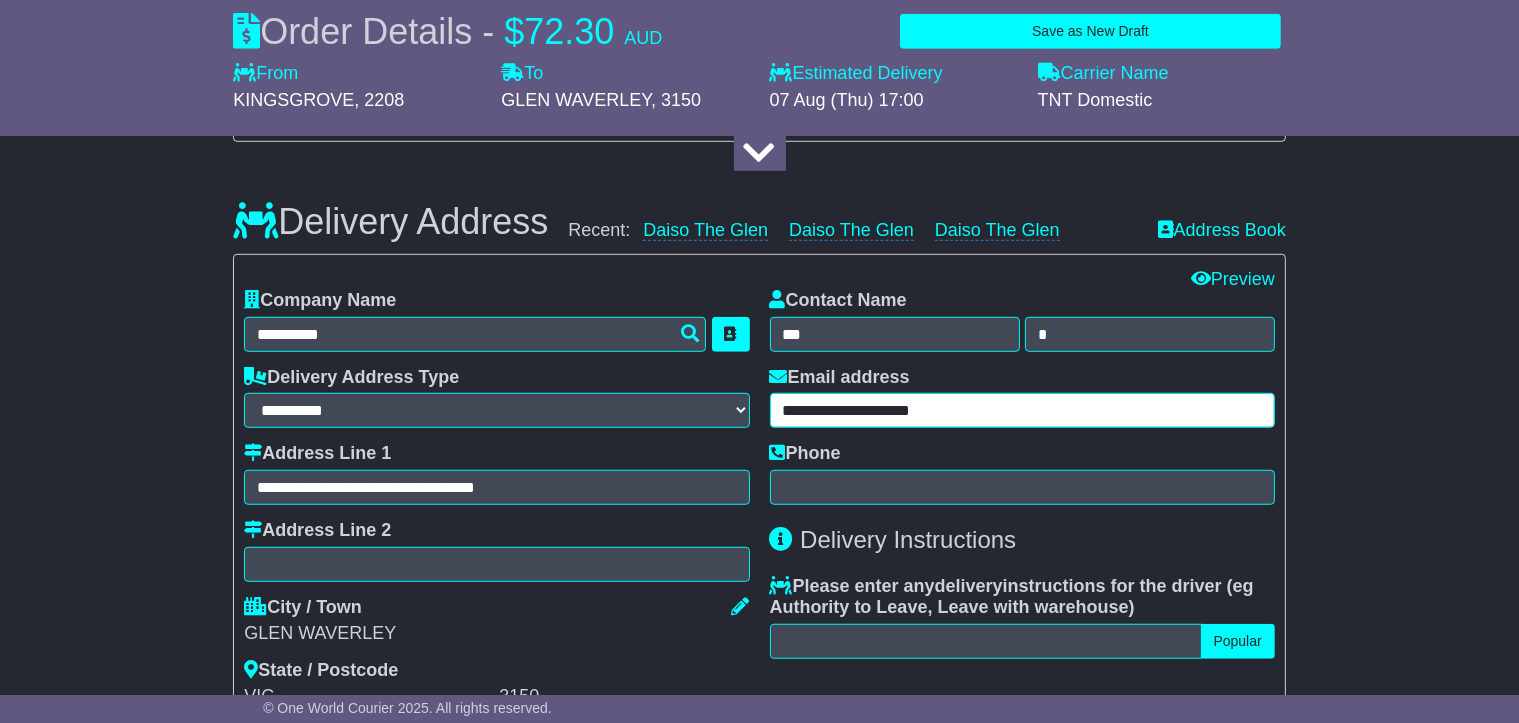 type on "**********" 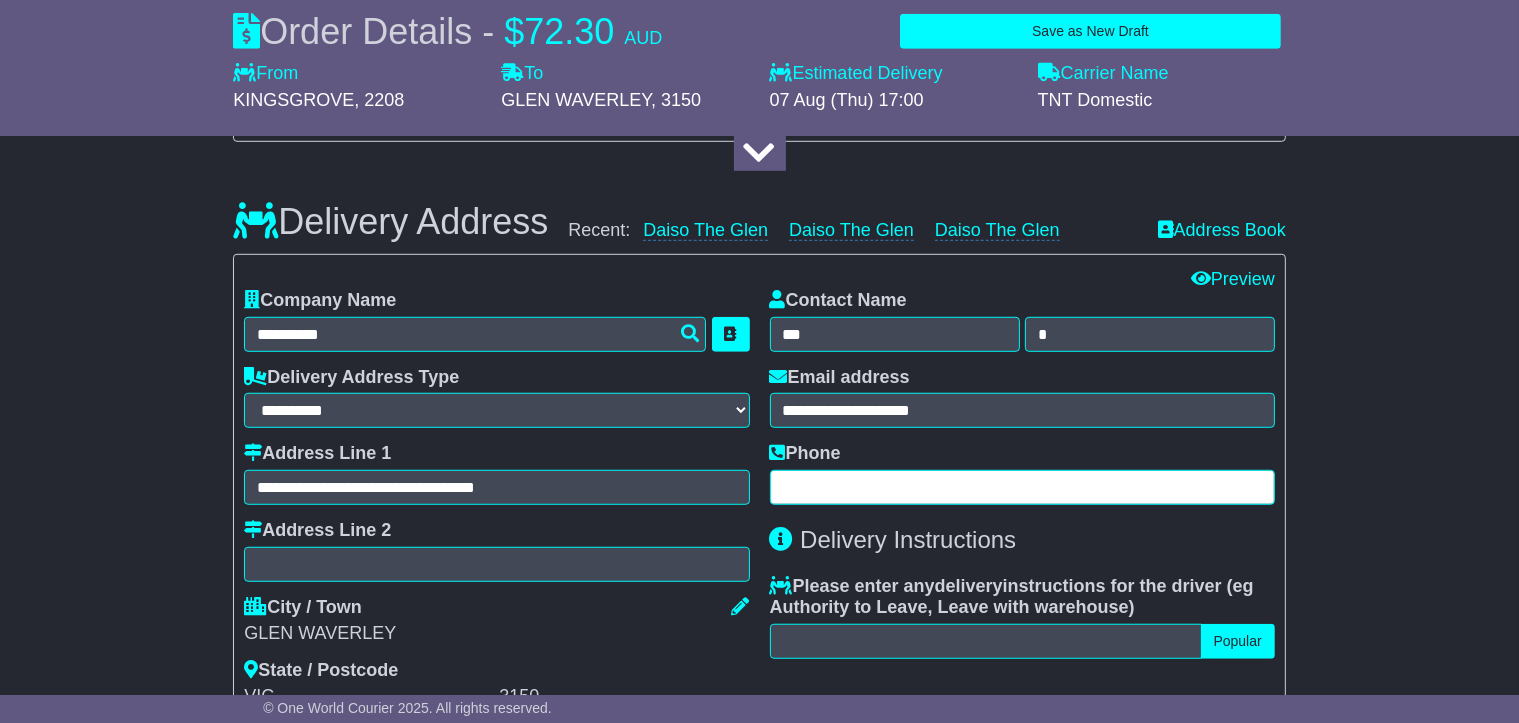 drag, startPoint x: 812, startPoint y: 490, endPoint x: 804, endPoint y: 477, distance: 15.264338 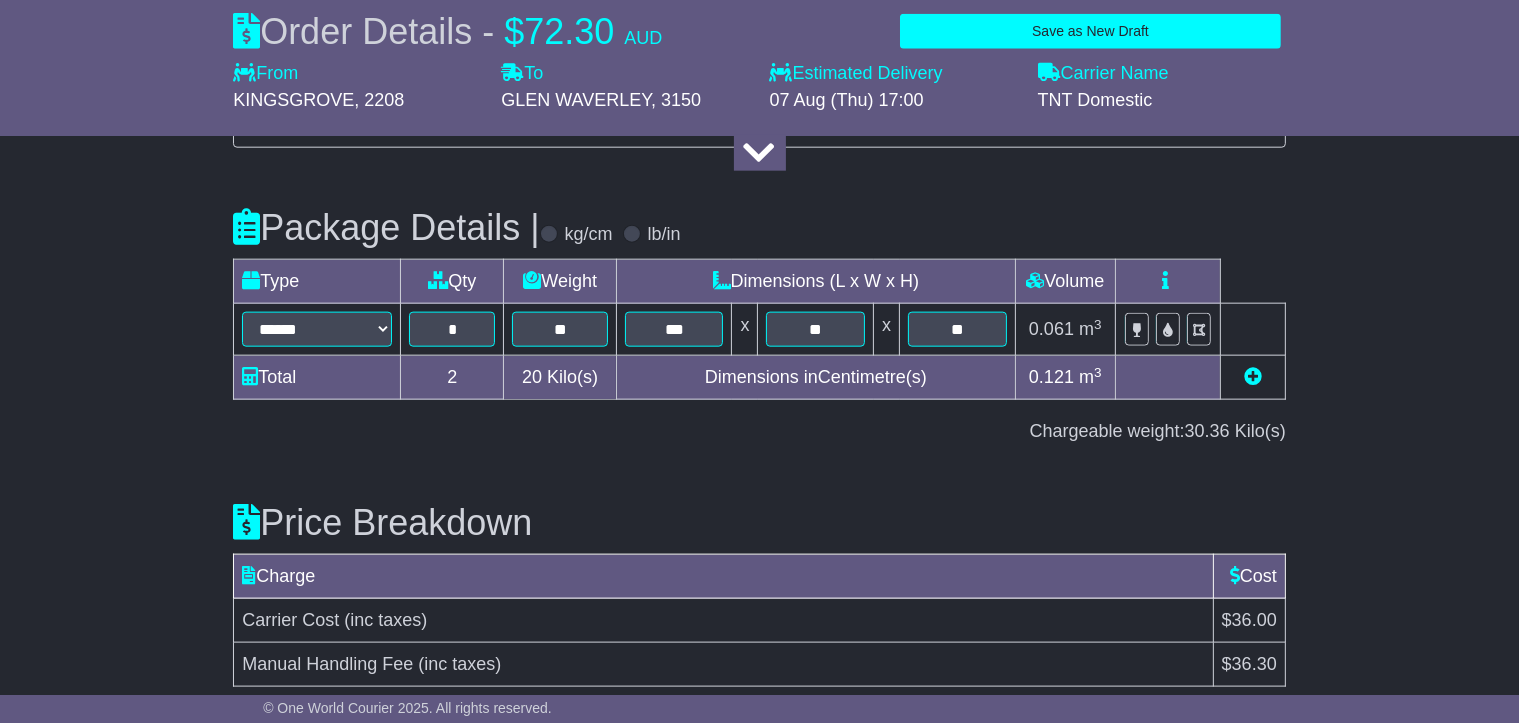 scroll, scrollTop: 2431, scrollLeft: 0, axis: vertical 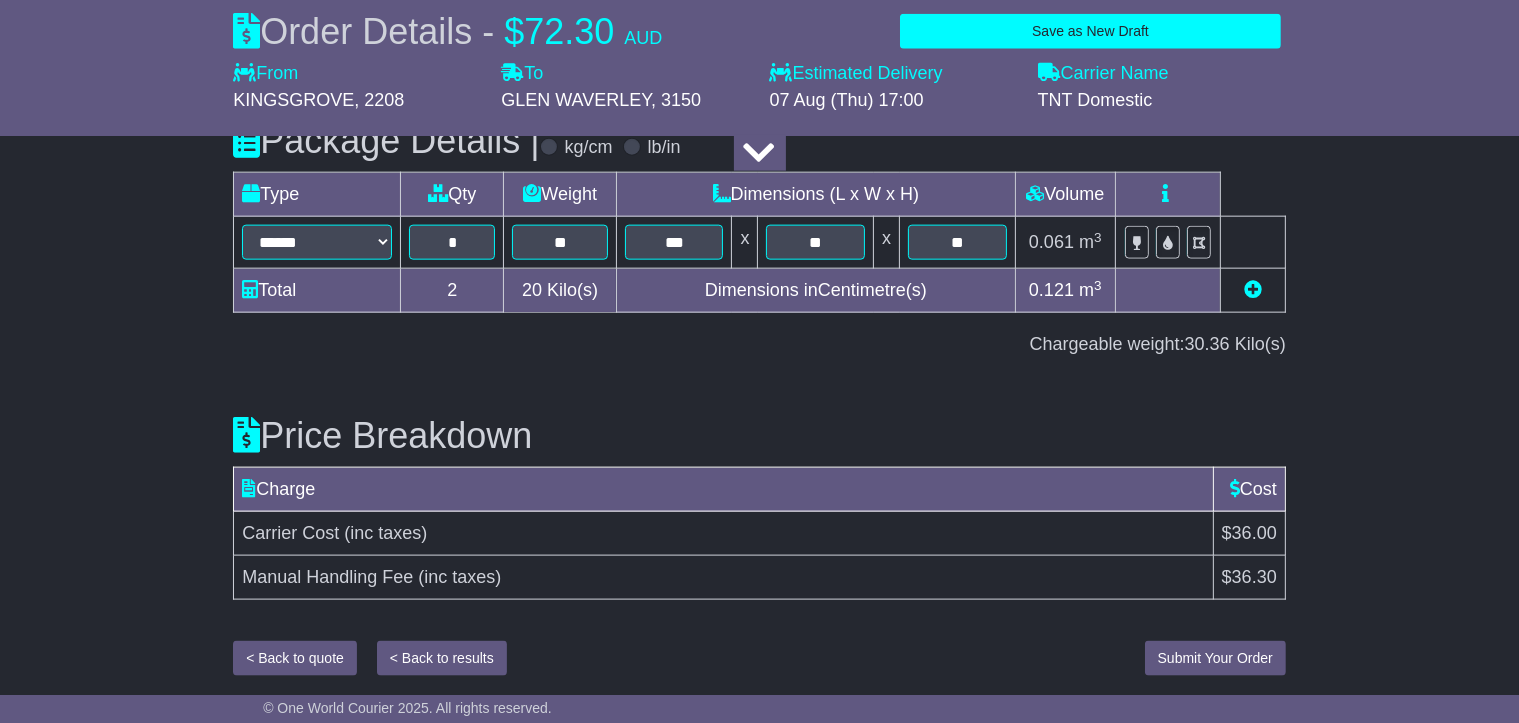 type on "**********" 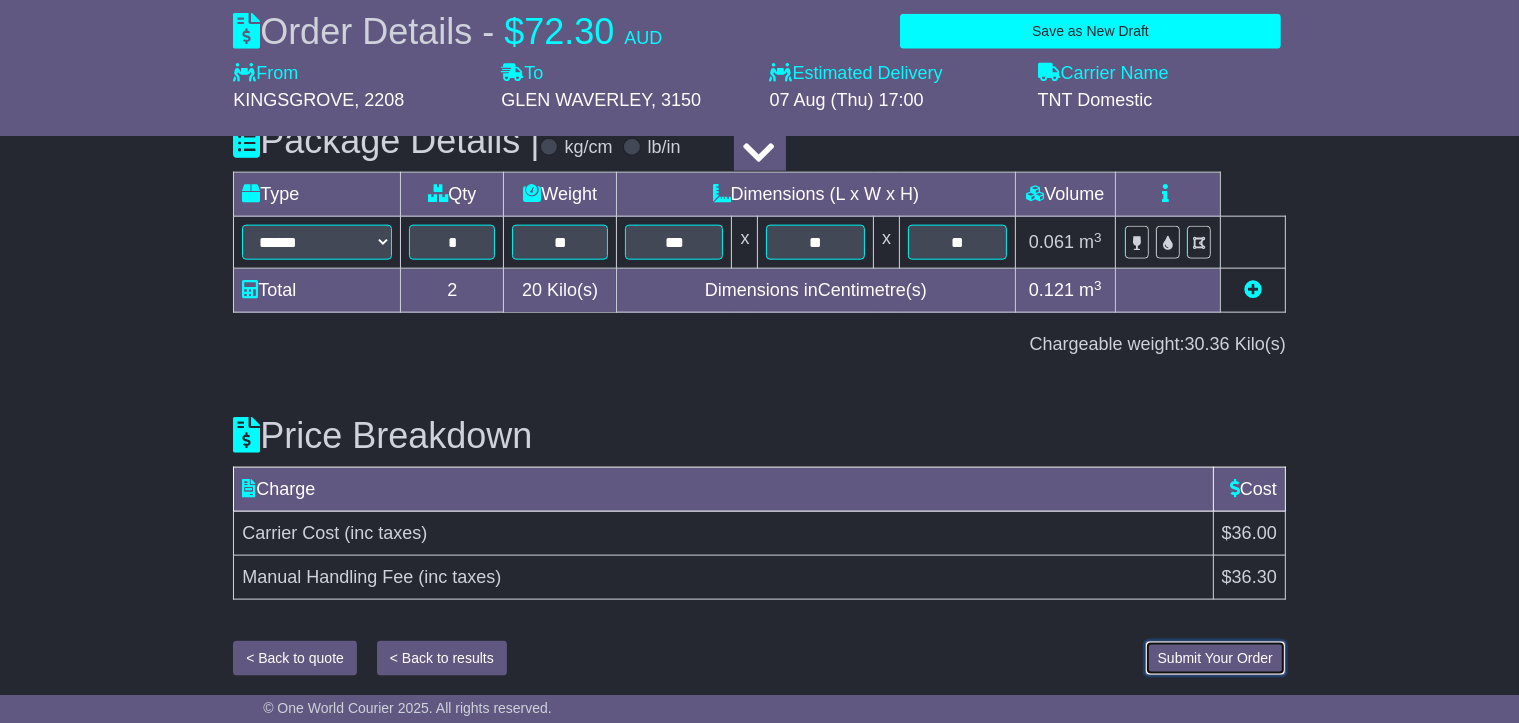 click on "Submit Your Order" at bounding box center [1215, 658] 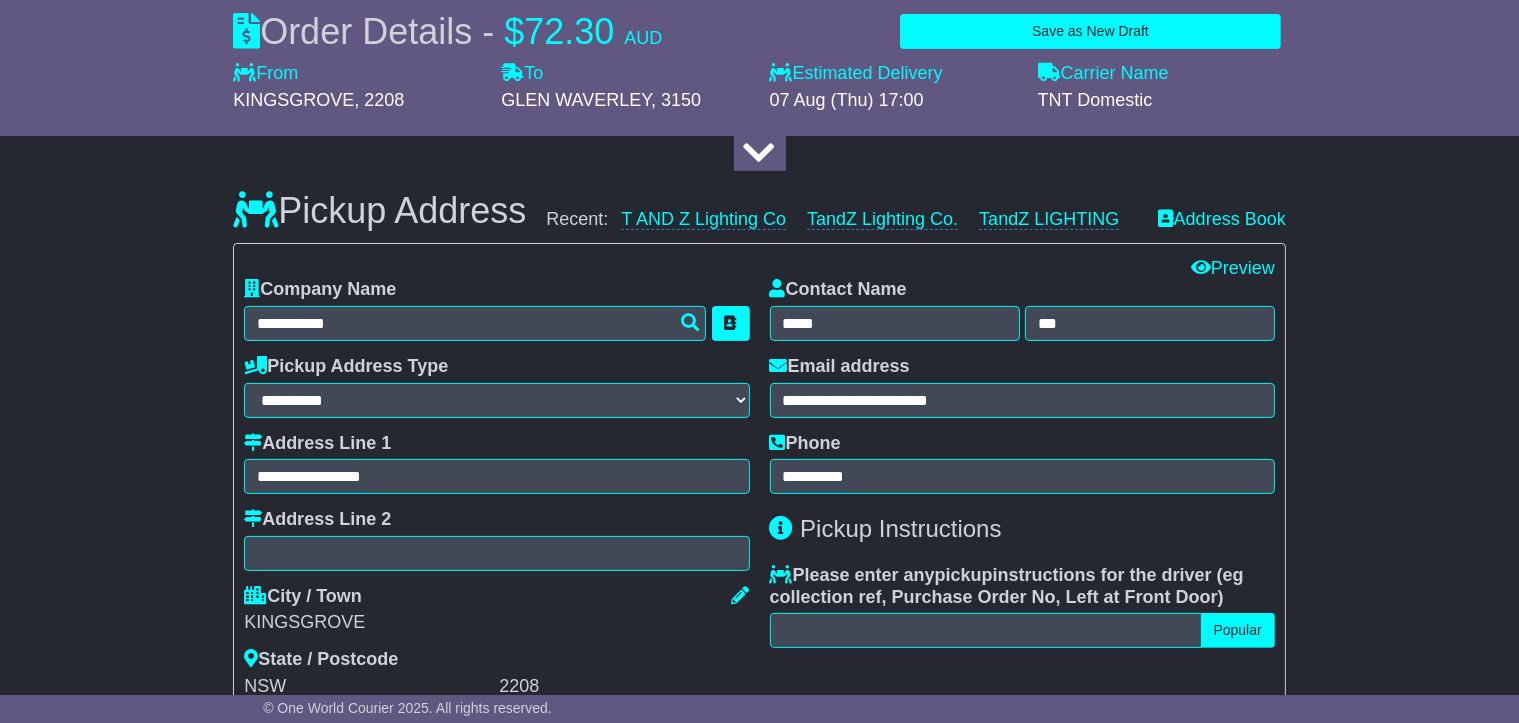 scroll, scrollTop: 355, scrollLeft: 0, axis: vertical 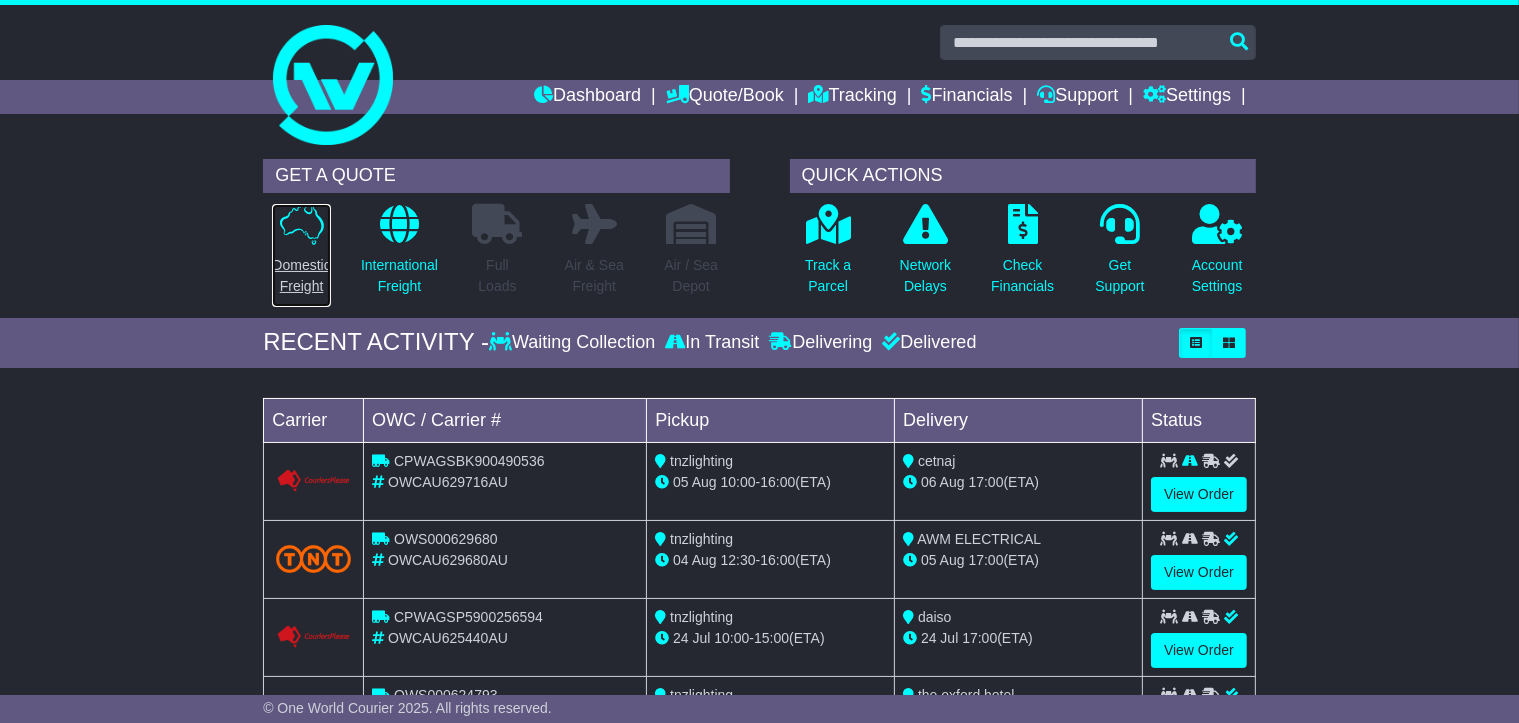 click at bounding box center [302, 224] 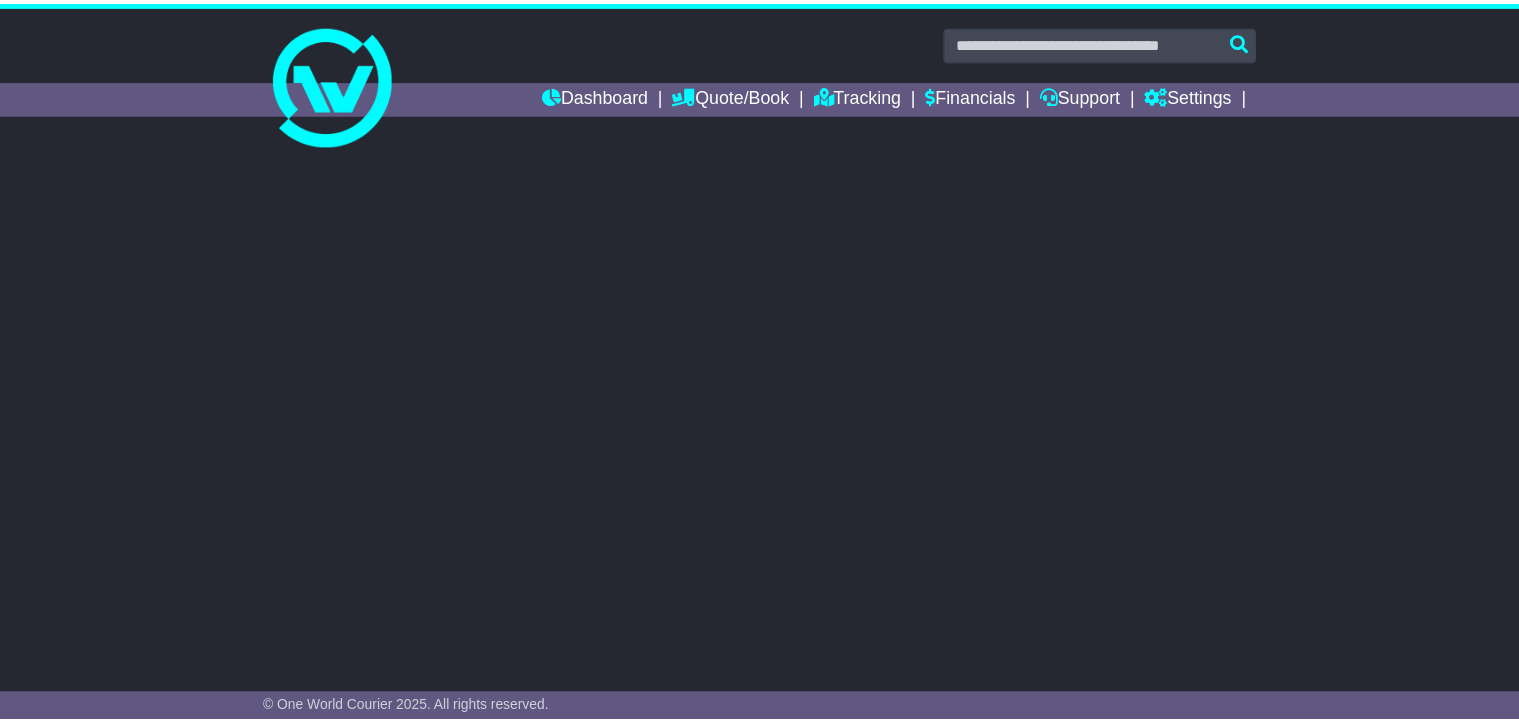 scroll, scrollTop: 0, scrollLeft: 0, axis: both 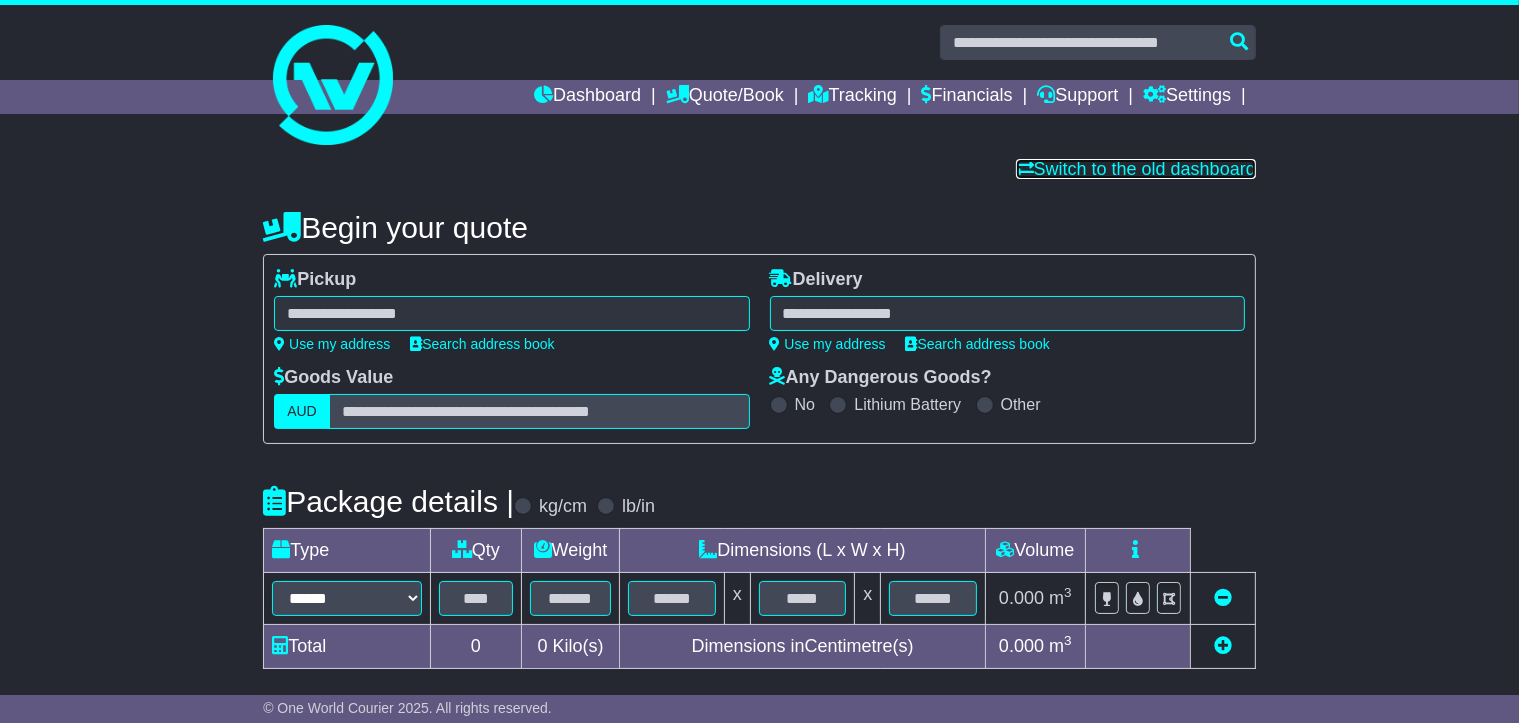 click on "Switch to the old dashboard" at bounding box center [1136, 169] 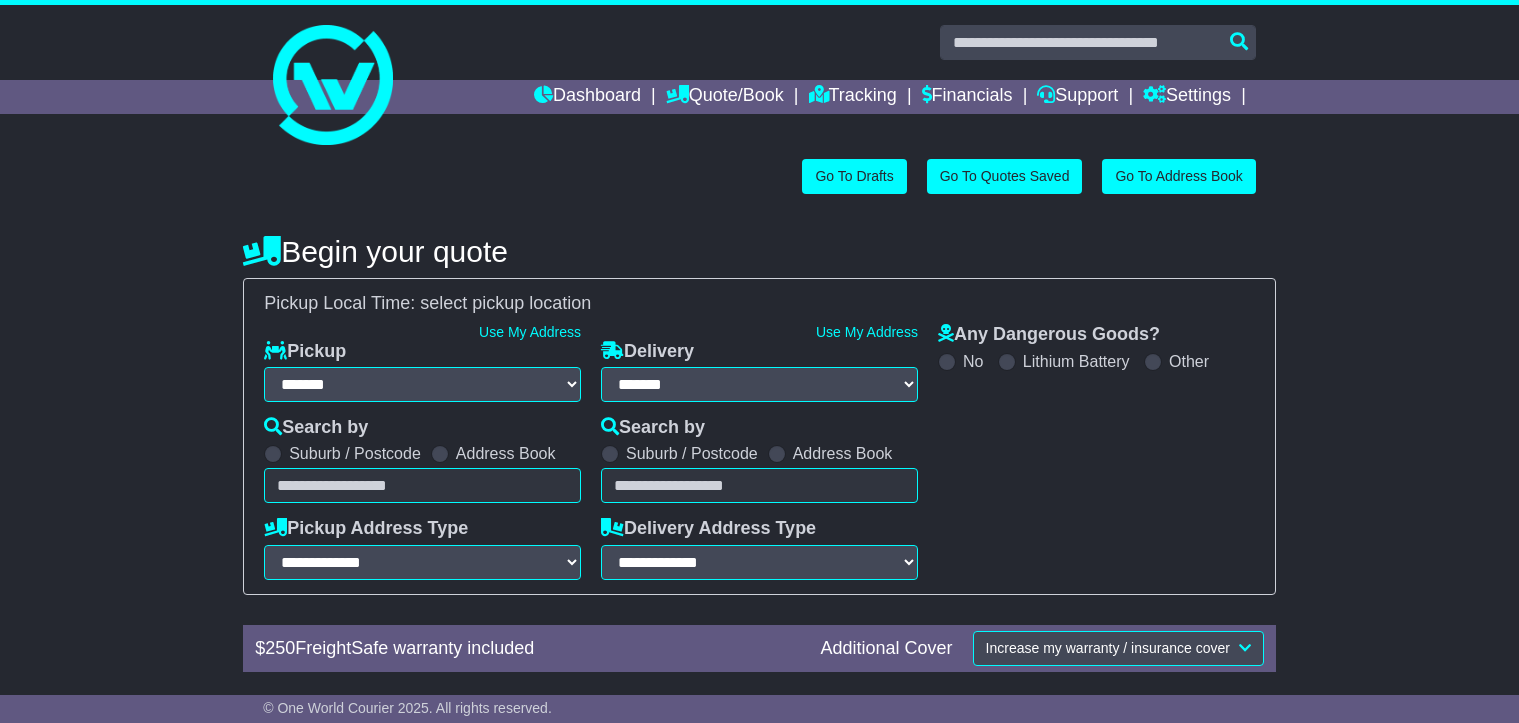 select on "**" 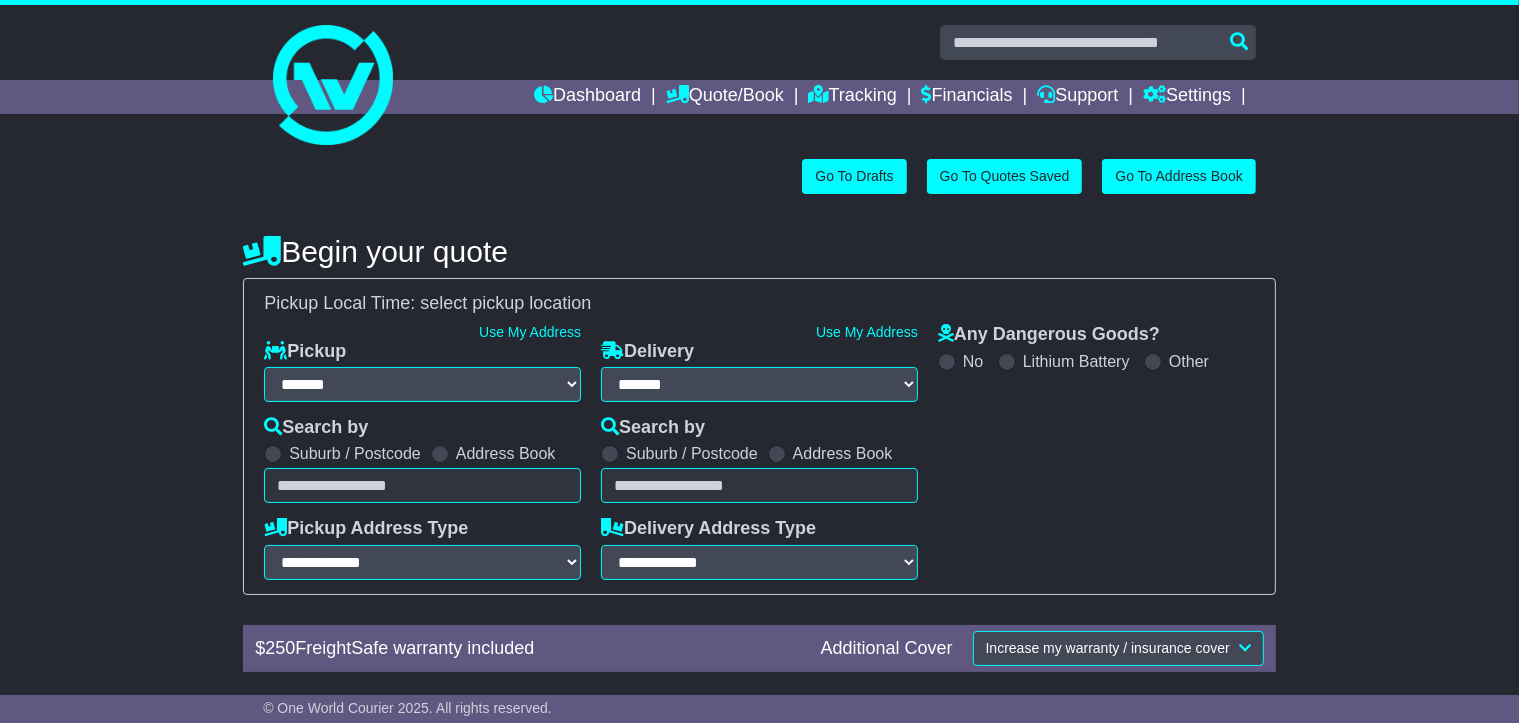 scroll, scrollTop: 0, scrollLeft: 0, axis: both 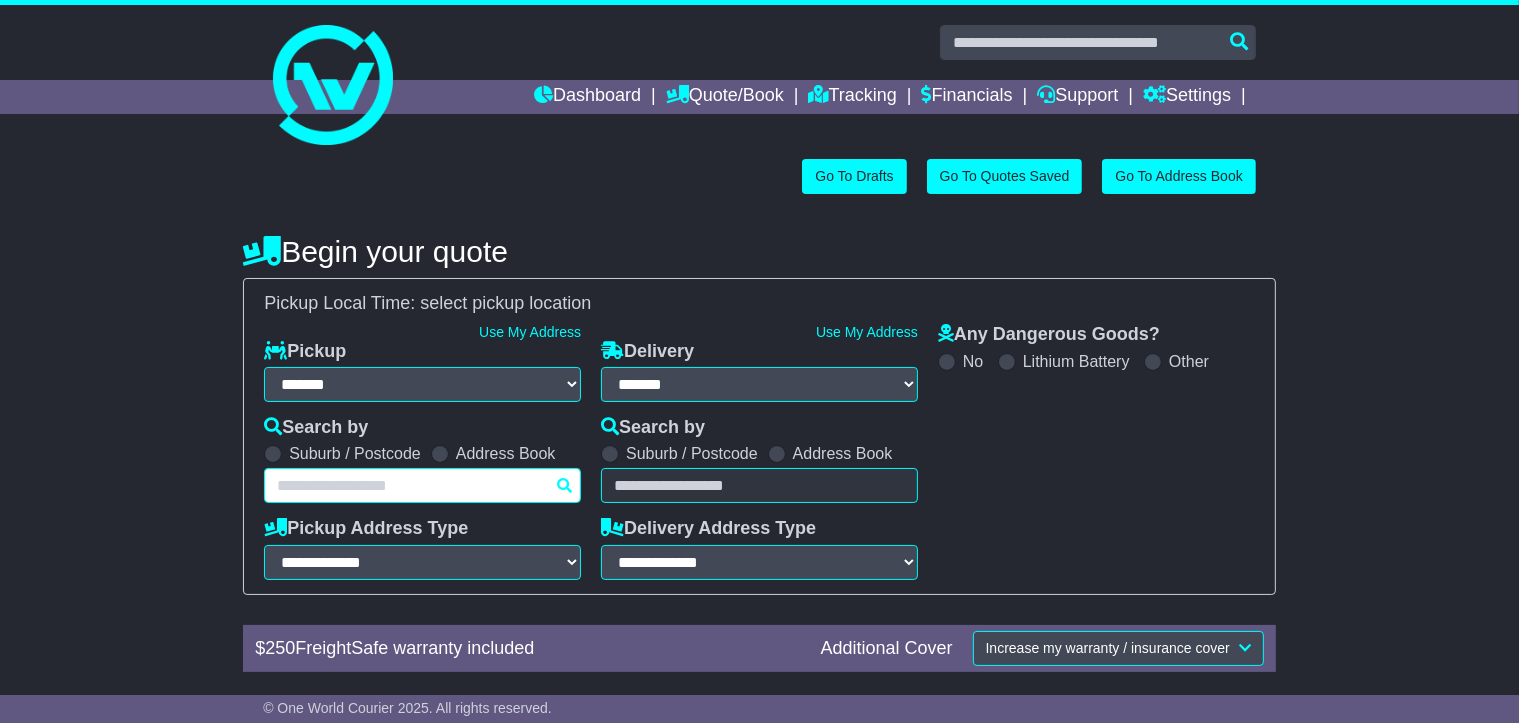 click at bounding box center (422, 485) 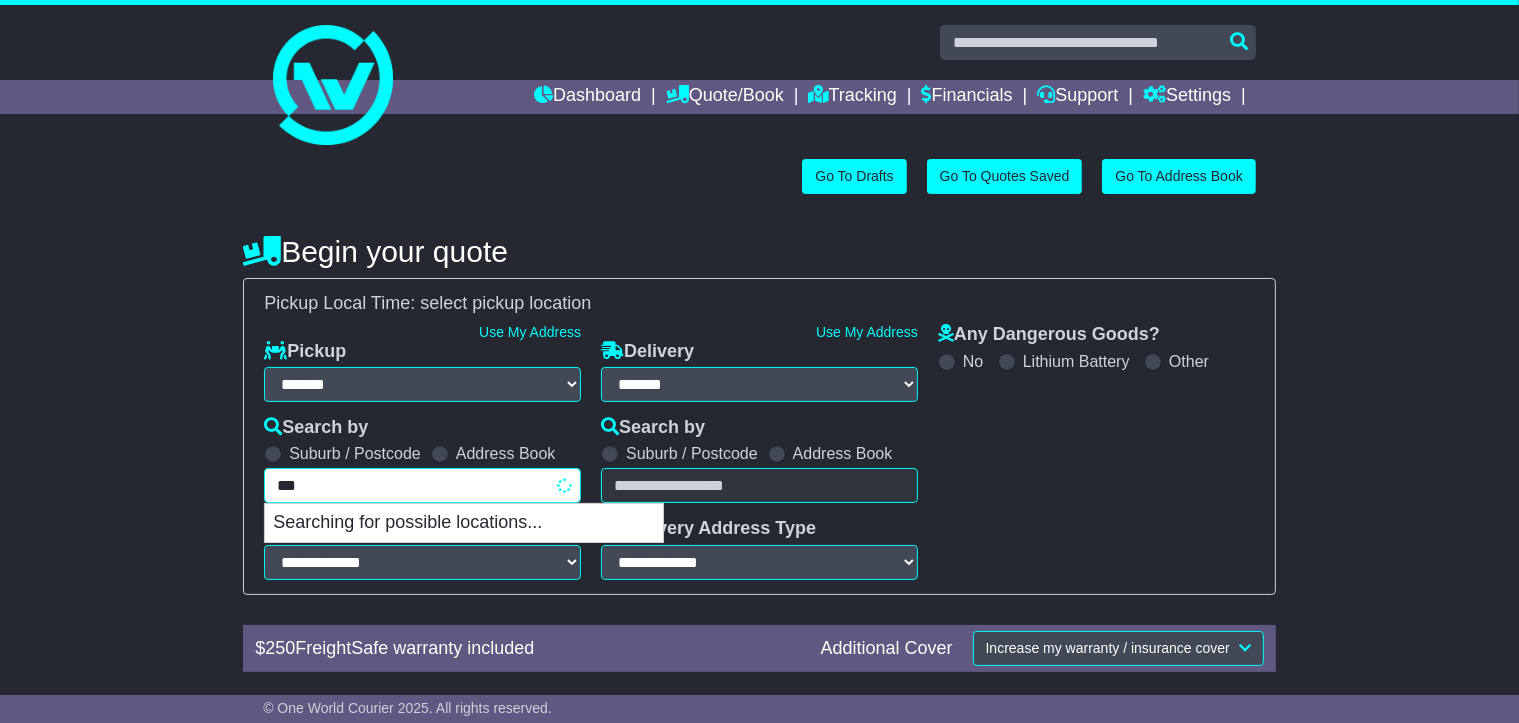 type on "****" 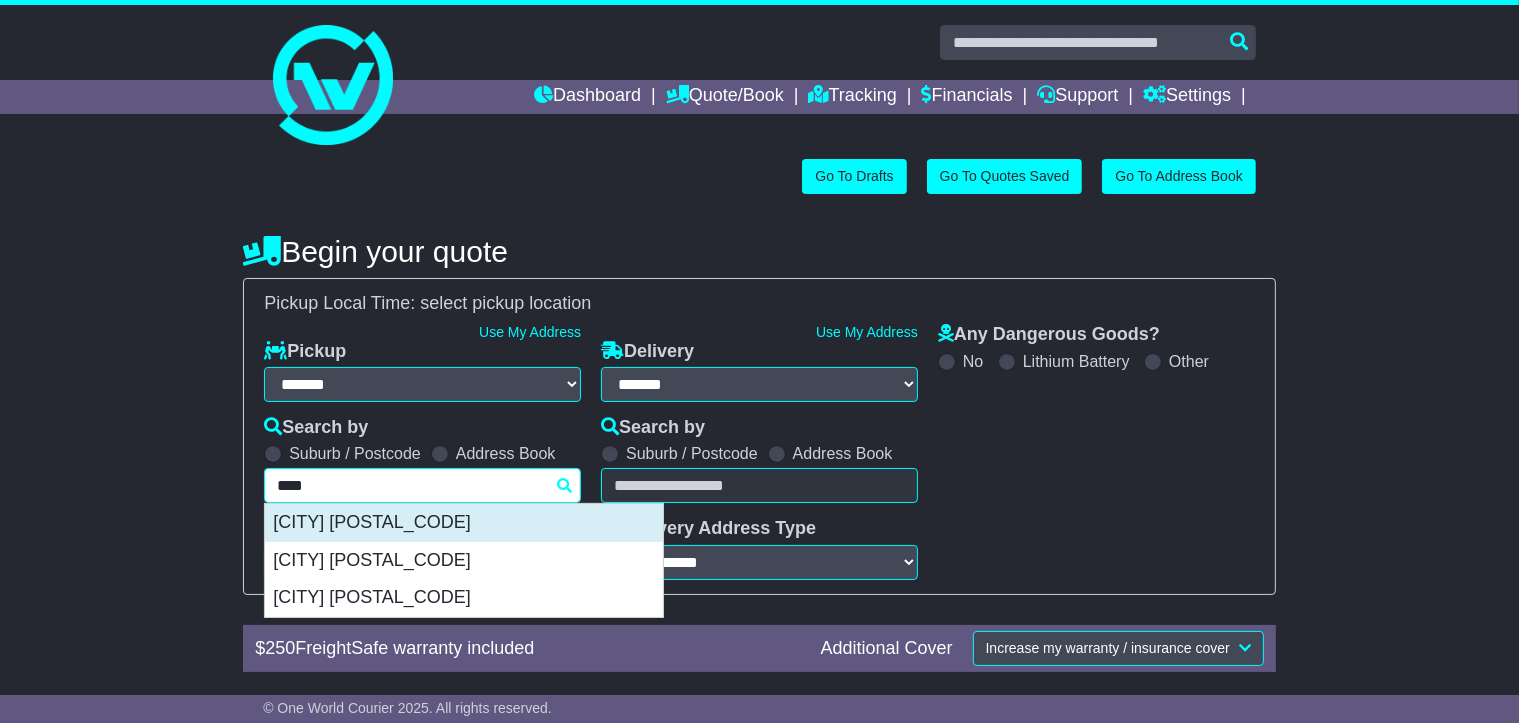 click on "KINGSGROVE 2208" at bounding box center (464, 523) 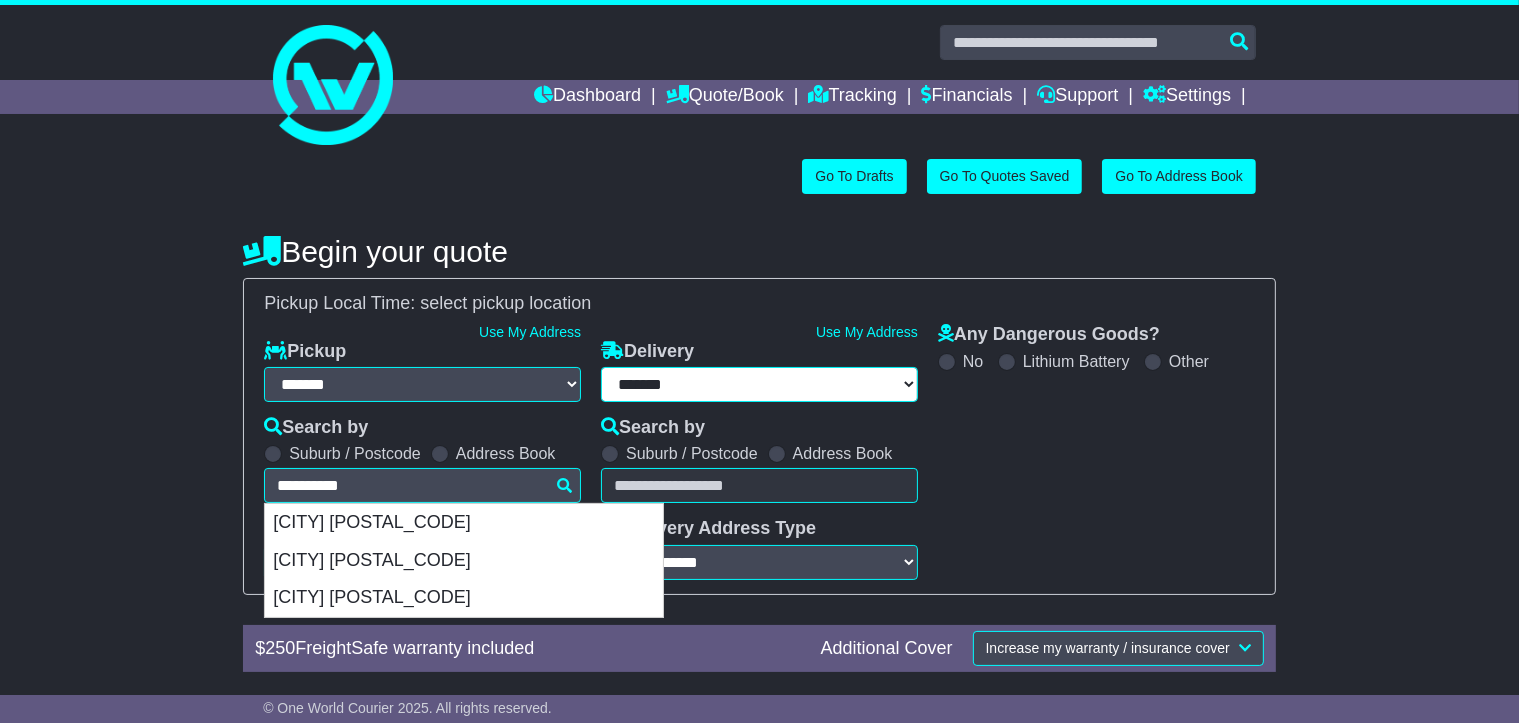 type on "**********" 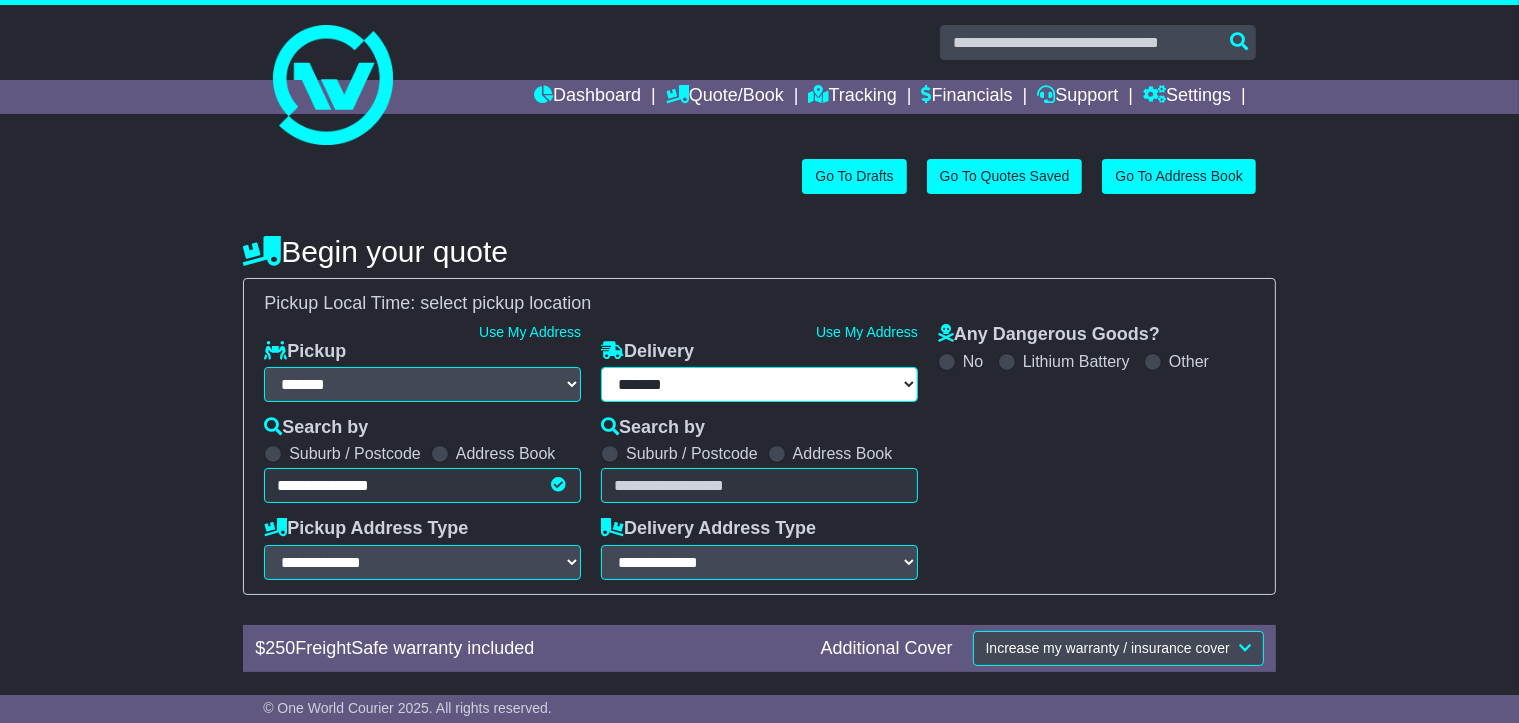type on "**********" 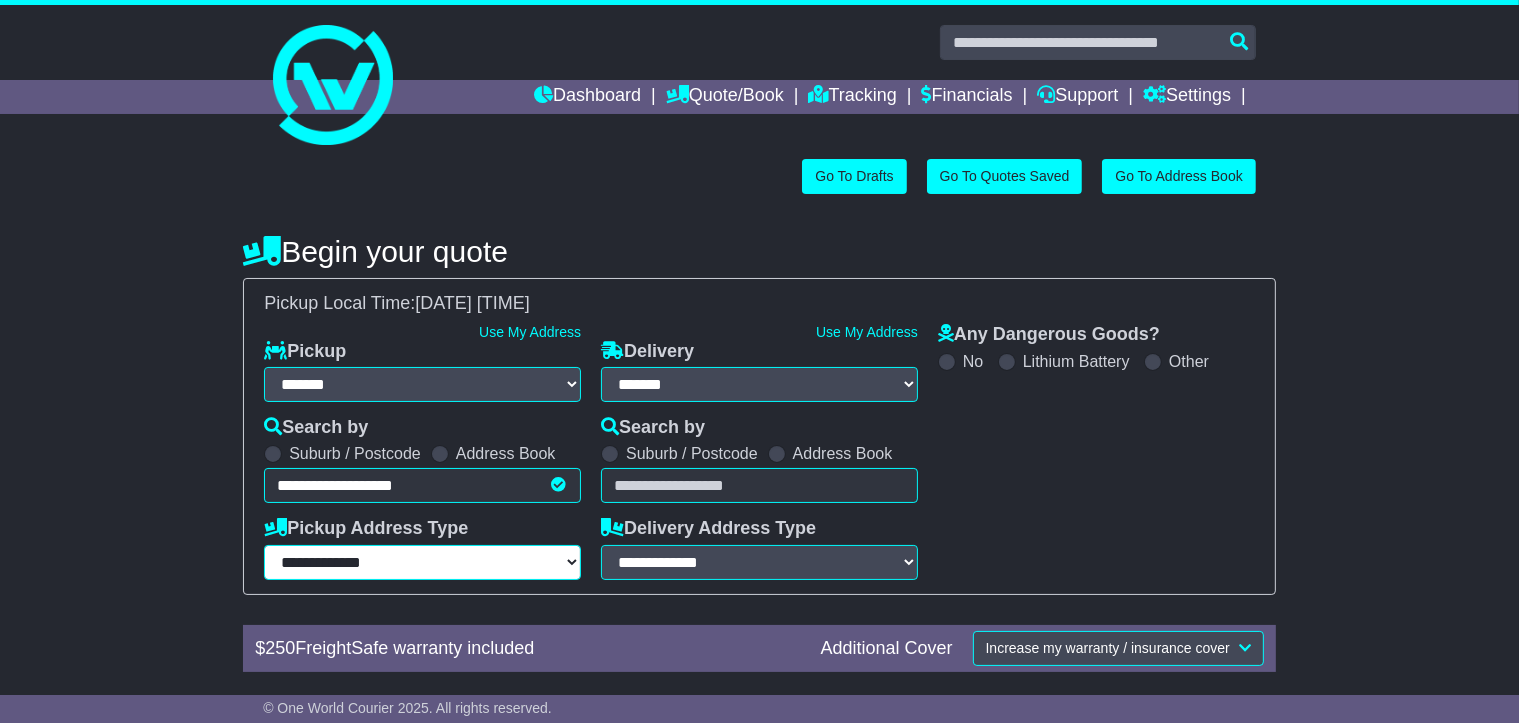 click on "**********" at bounding box center [422, 562] 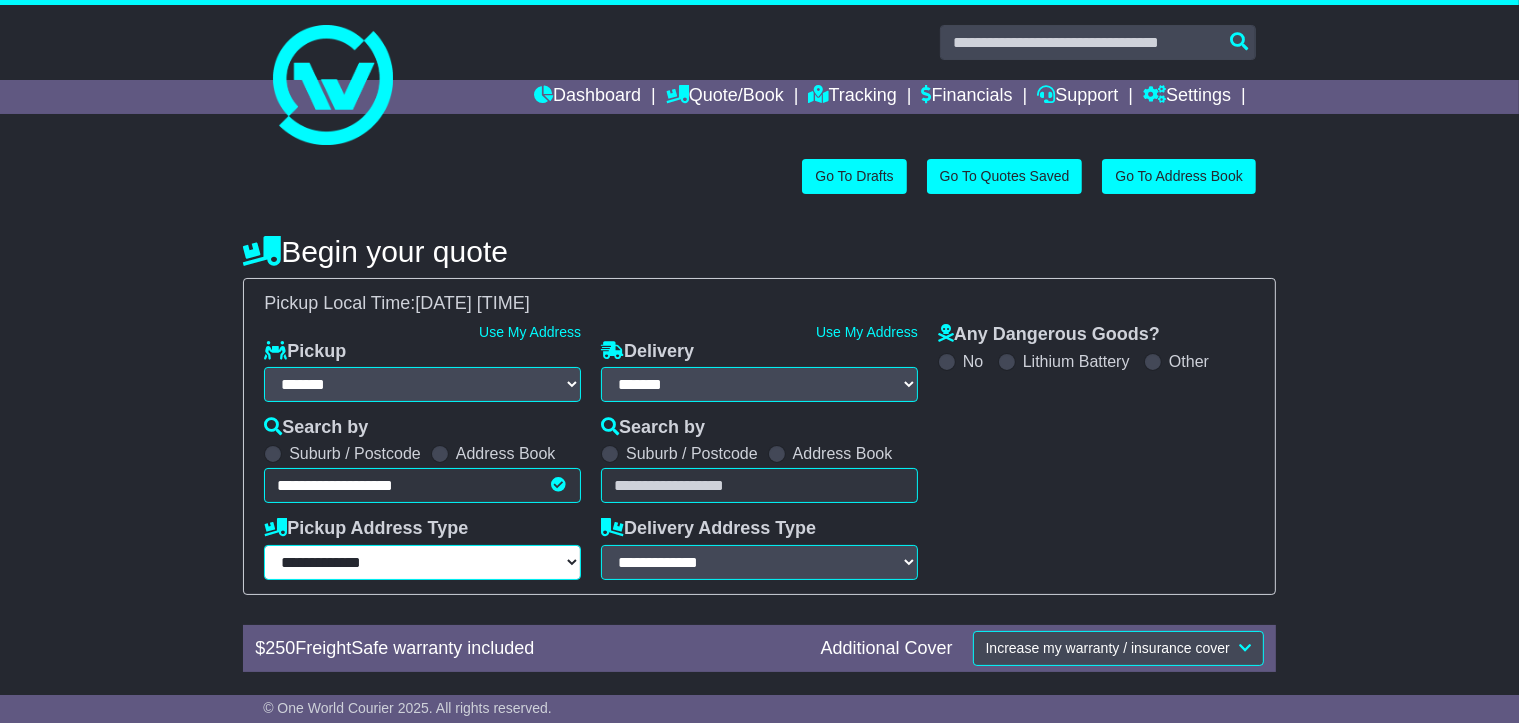 select on "**********" 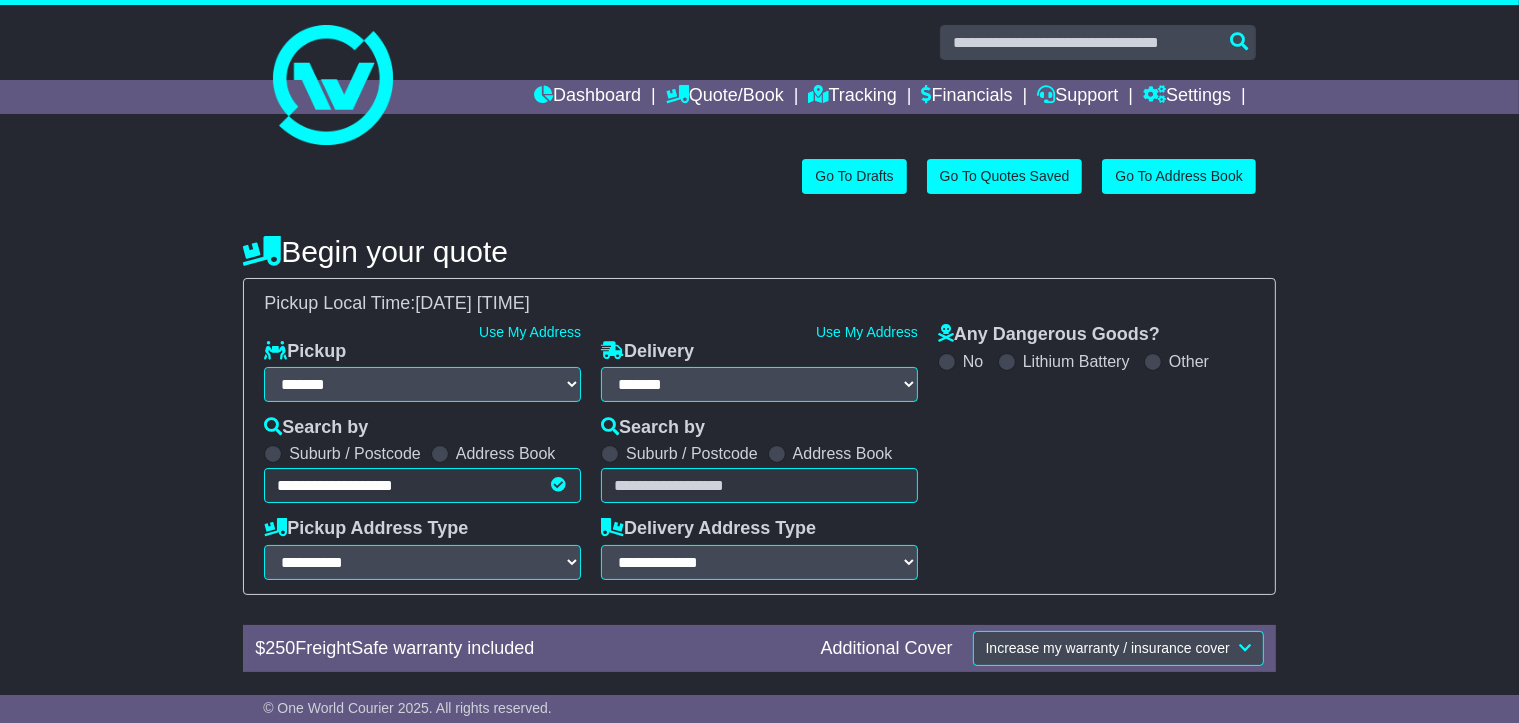 drag, startPoint x: 688, startPoint y: 487, endPoint x: 674, endPoint y: 499, distance: 18.439089 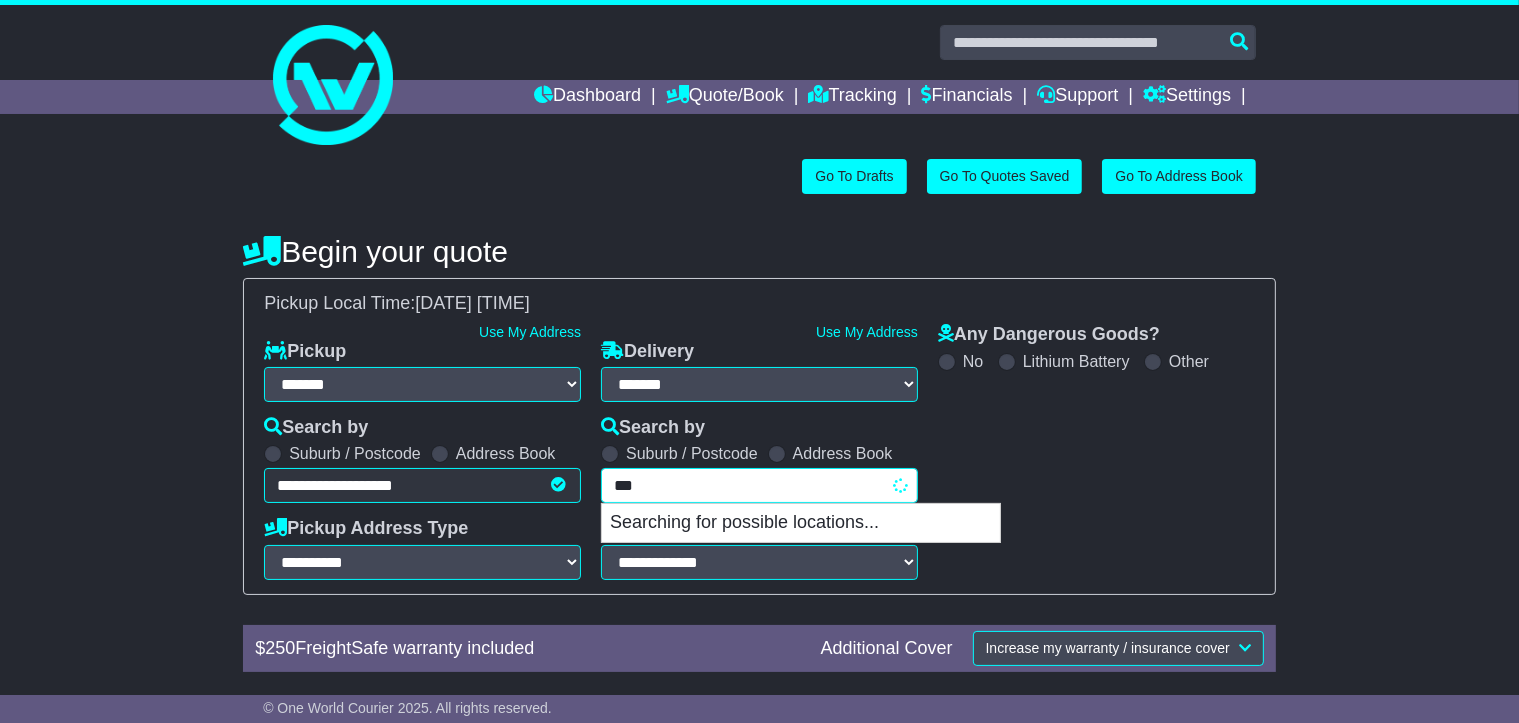 type on "****" 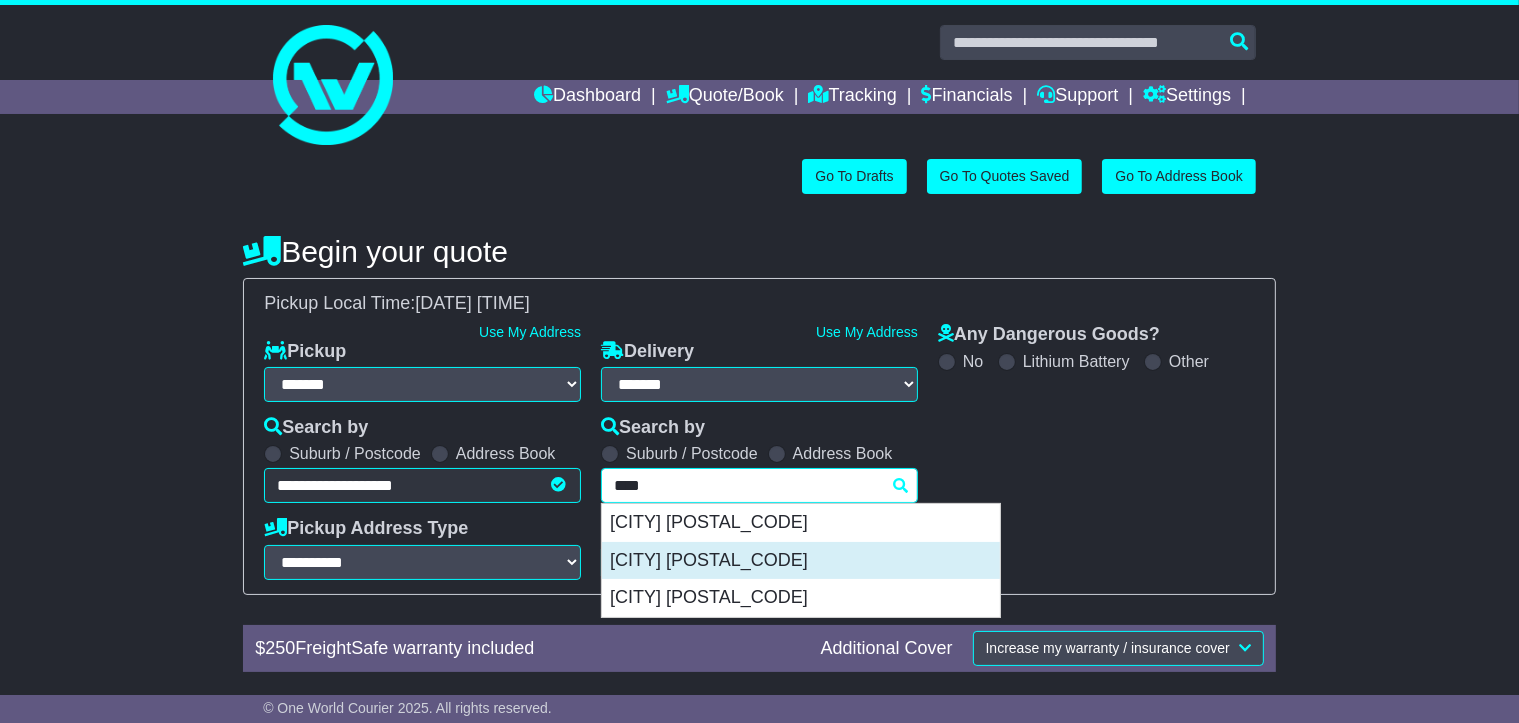click on "GLEN WAVERLEY 3150" at bounding box center (801, 561) 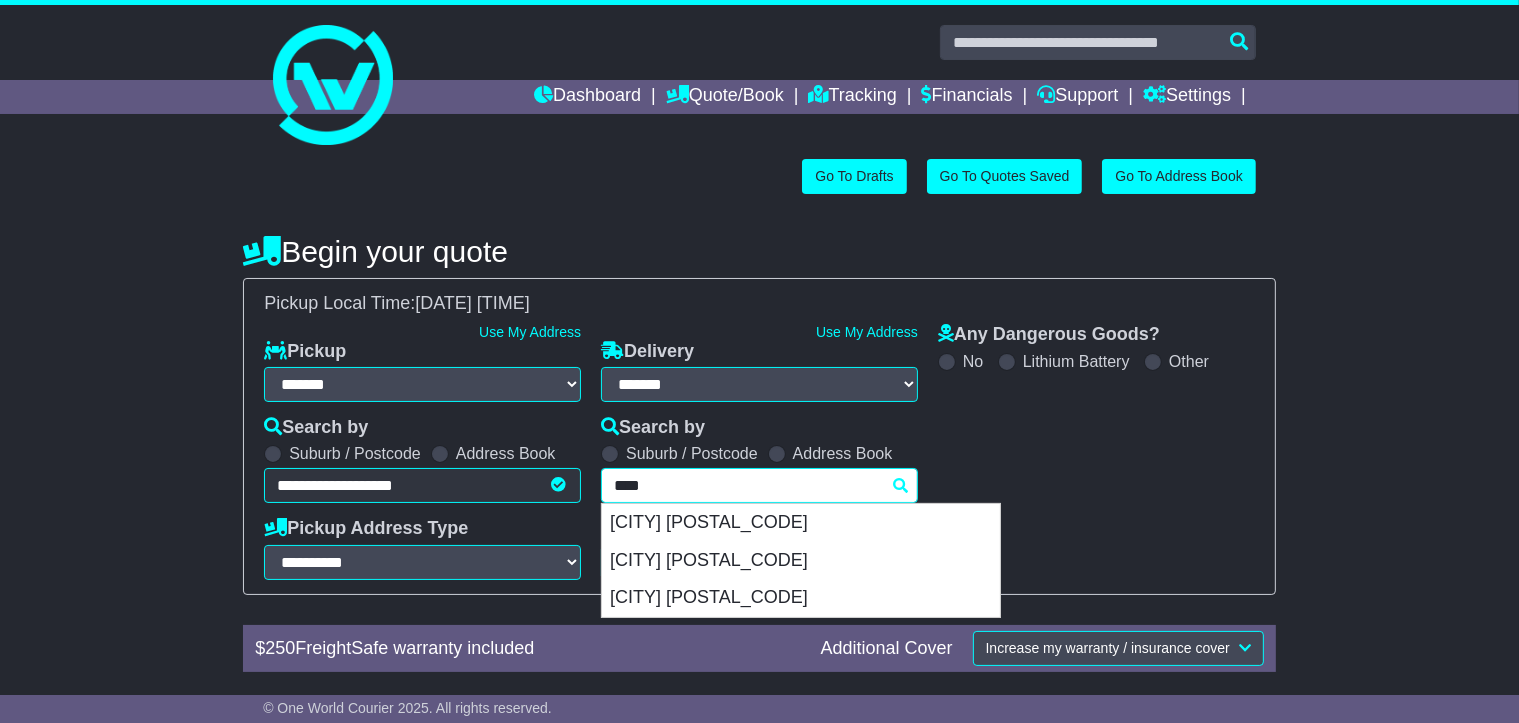 type on "**********" 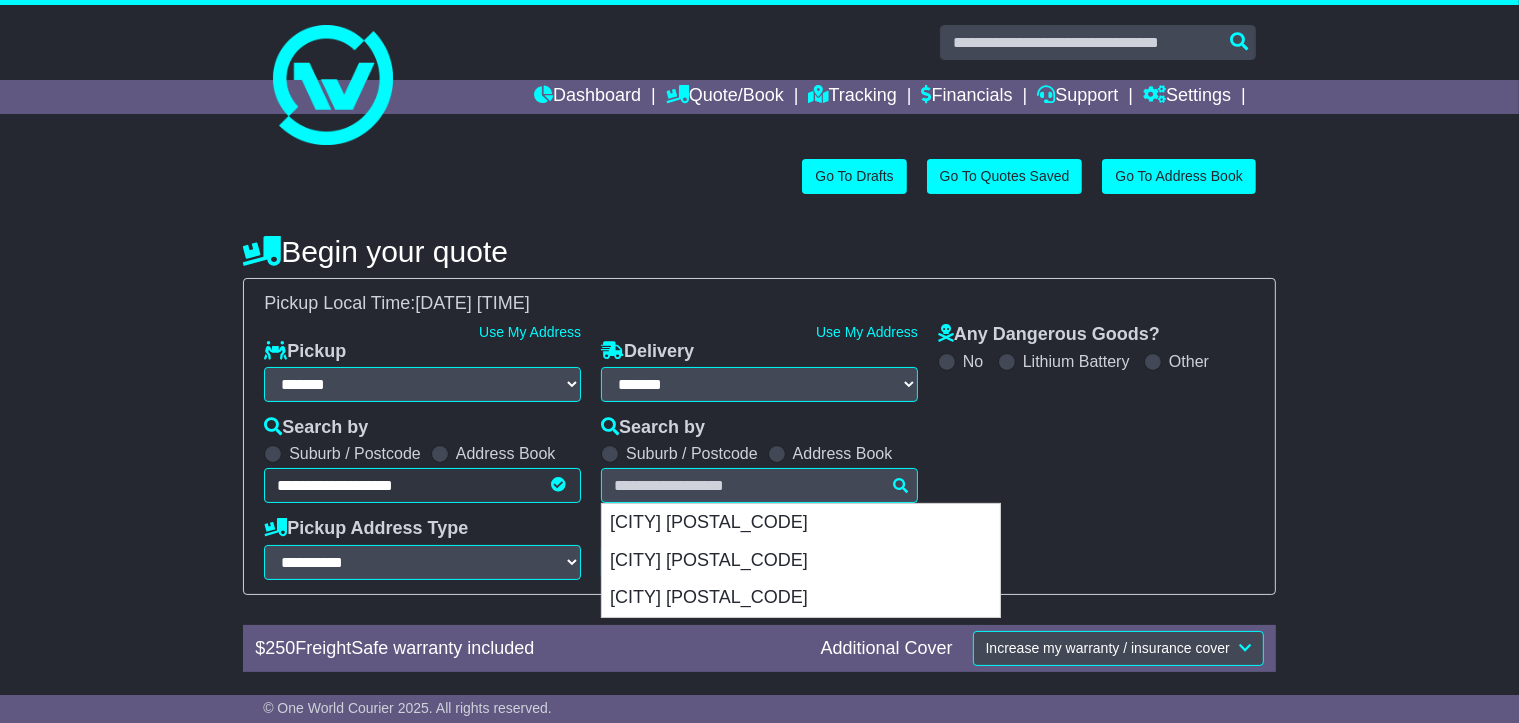 type on "**********" 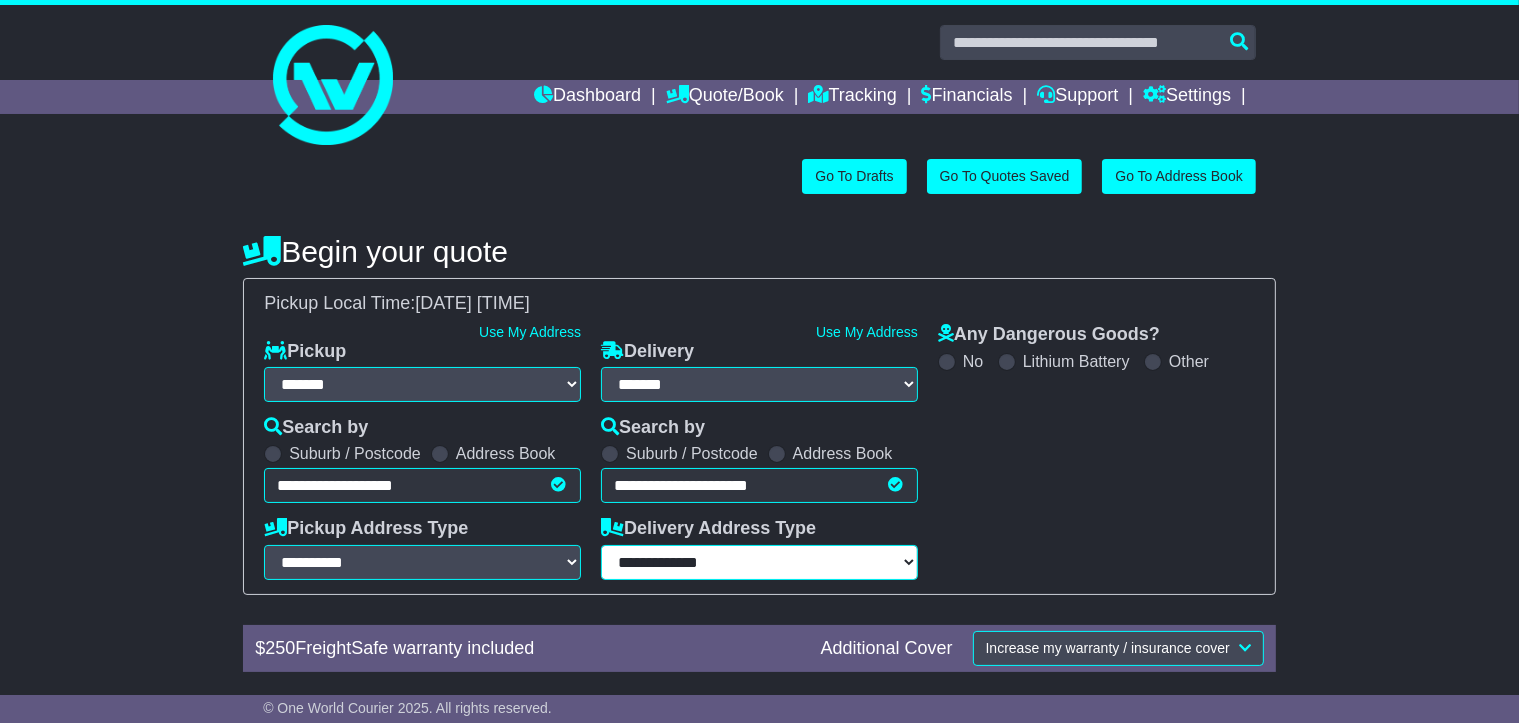 click on "**********" at bounding box center (759, 562) 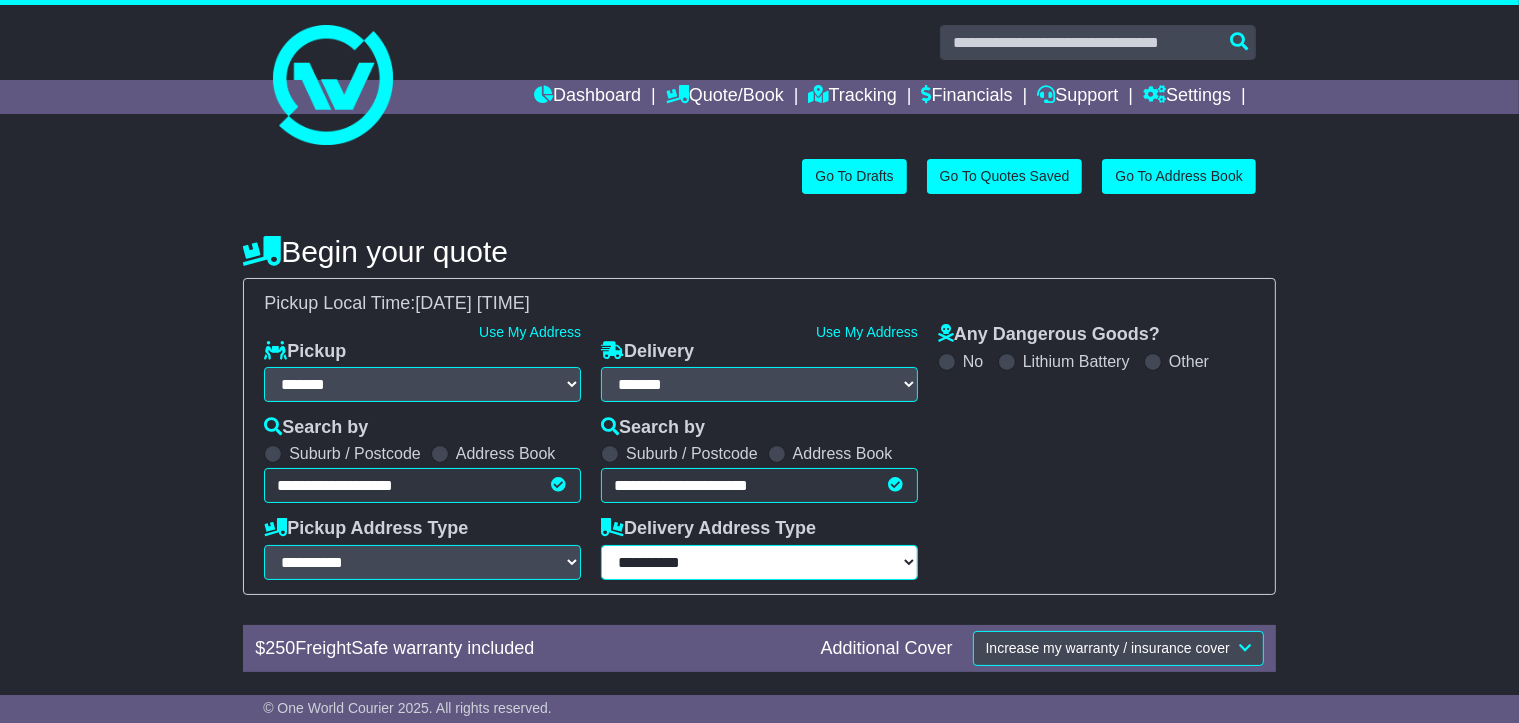click on "**********" at bounding box center [759, 562] 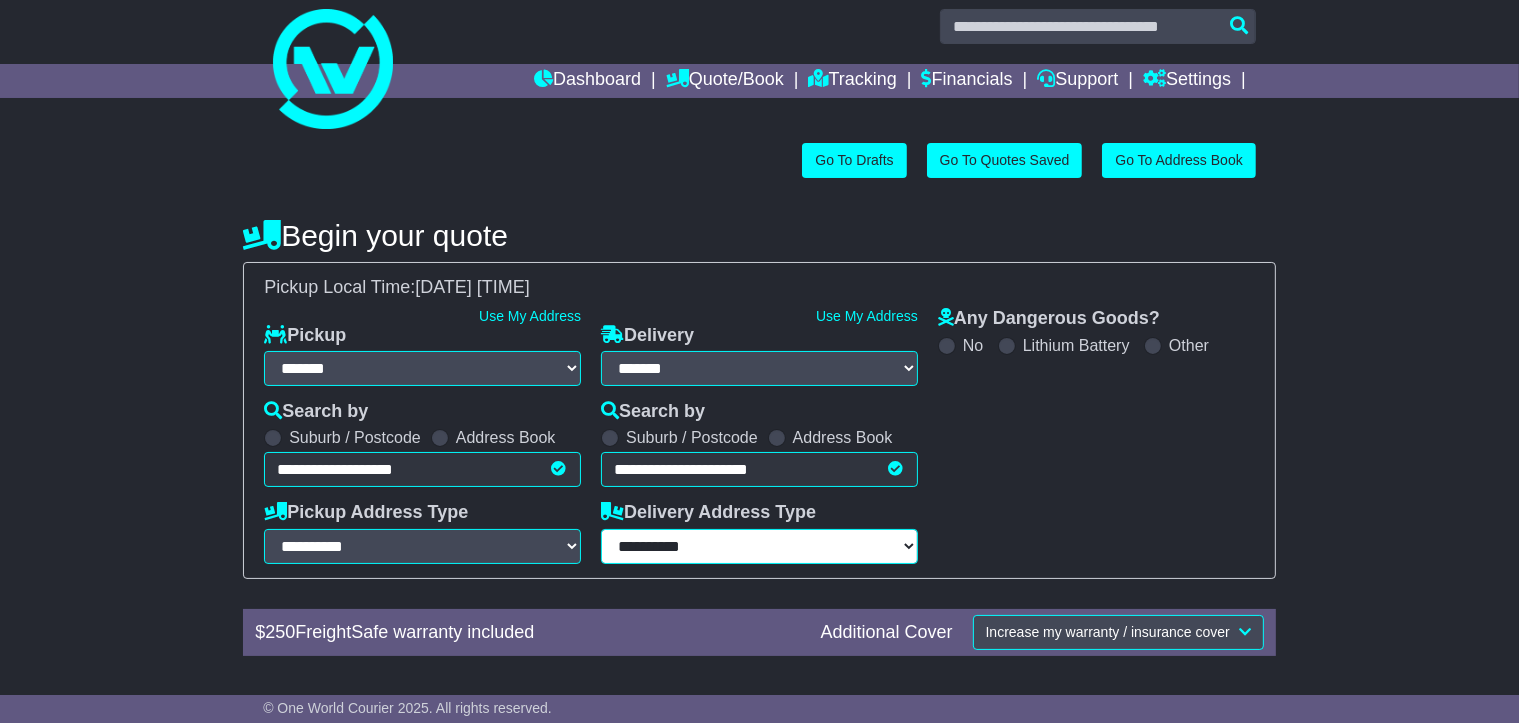 scroll, scrollTop: 287, scrollLeft: 0, axis: vertical 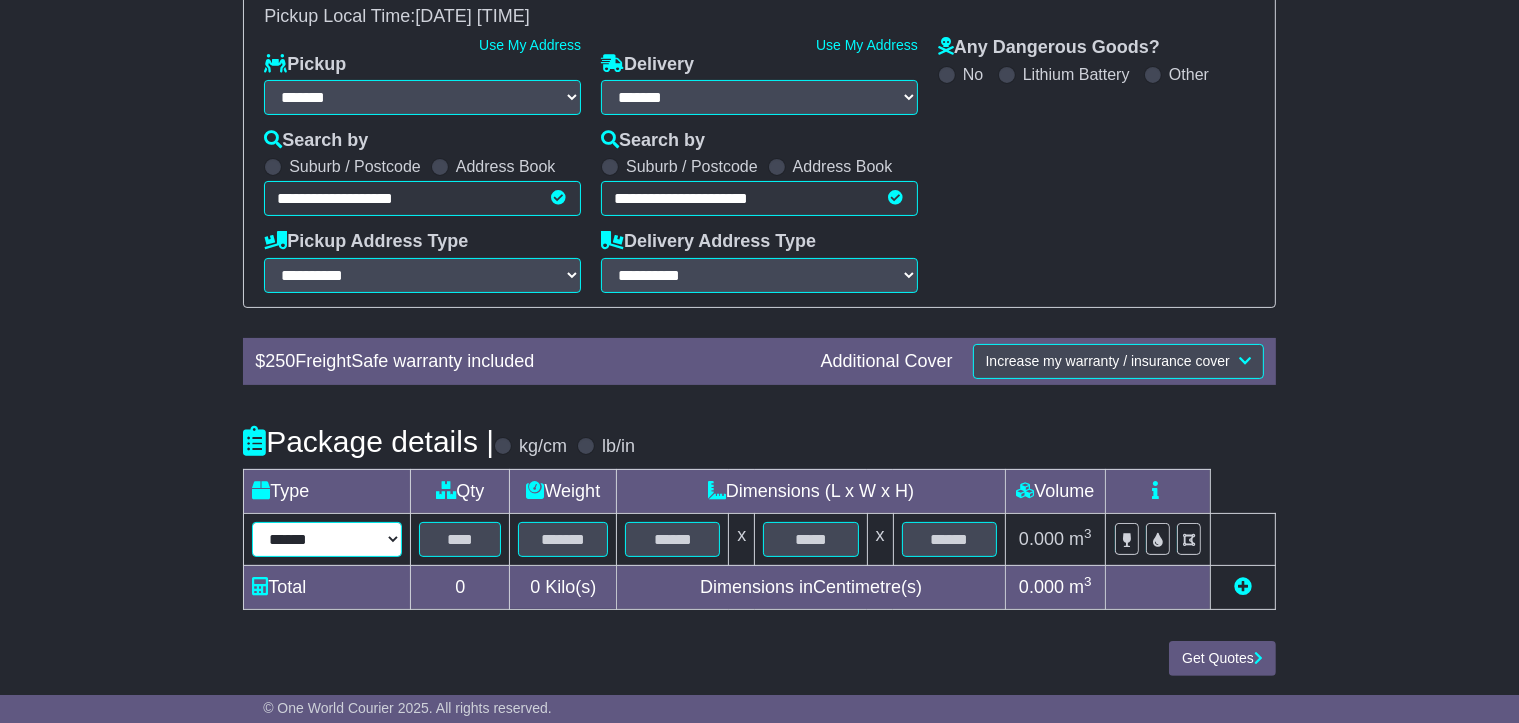 click on "****** ****** *** ******** ***** **** **** ****** *** *******" at bounding box center [327, 539] 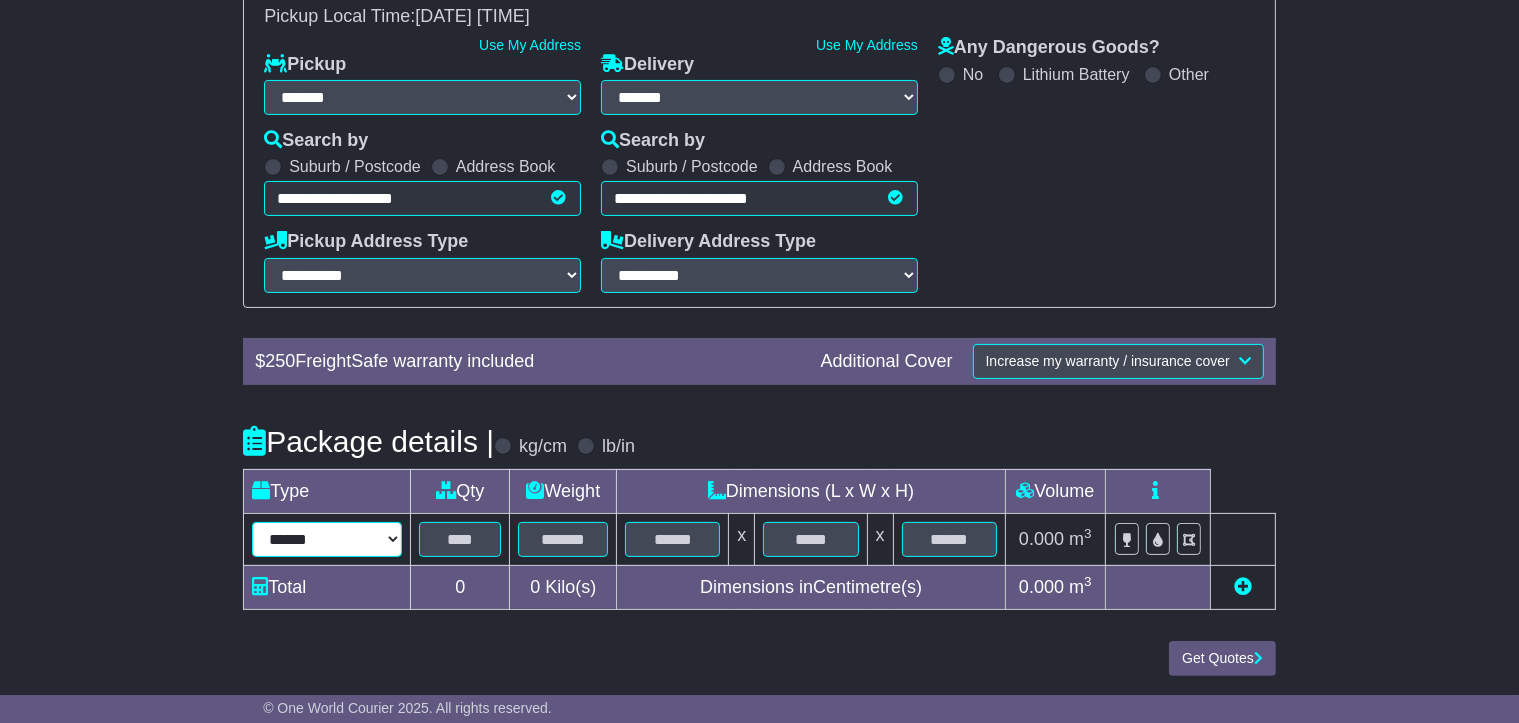 select on "****" 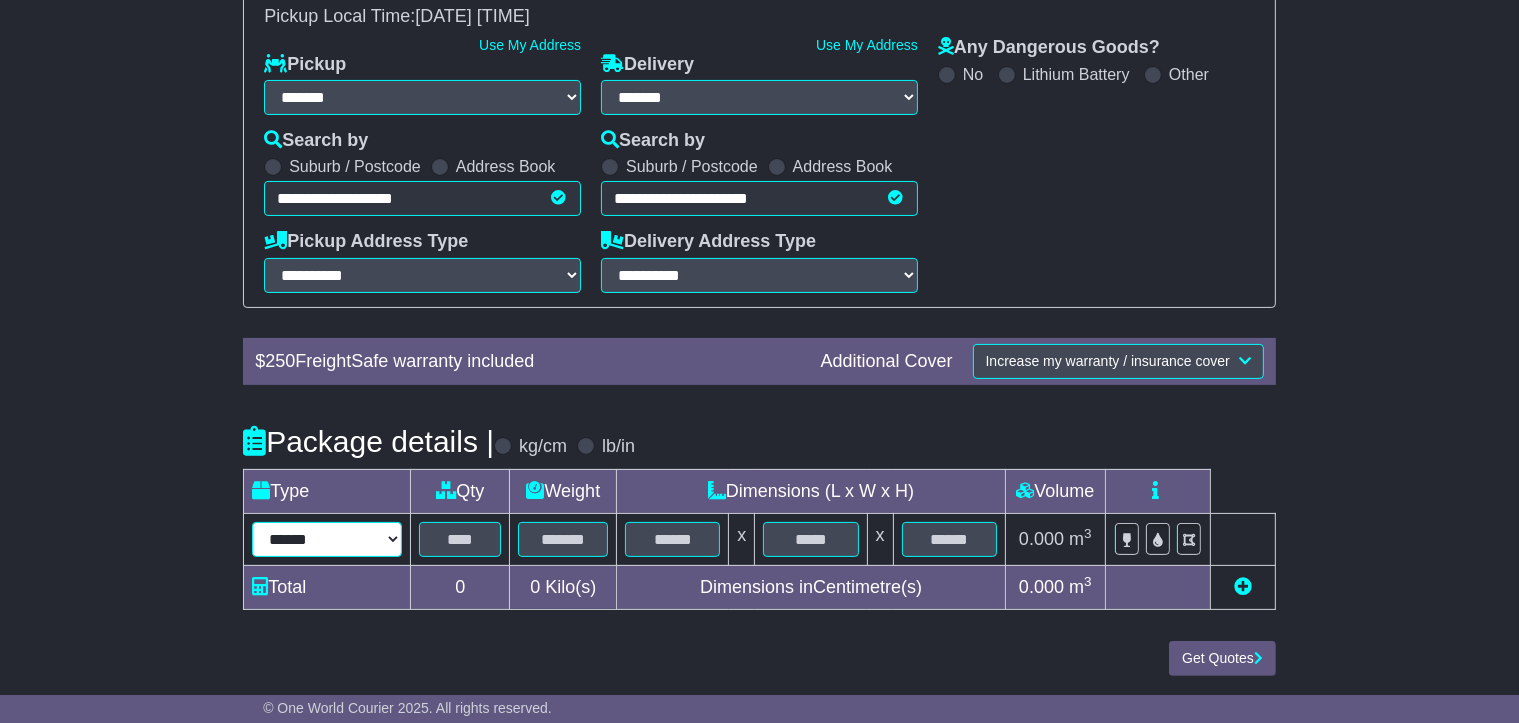 click on "****** ****** *** ******** ***** **** **** ****** *** *******" at bounding box center (327, 539) 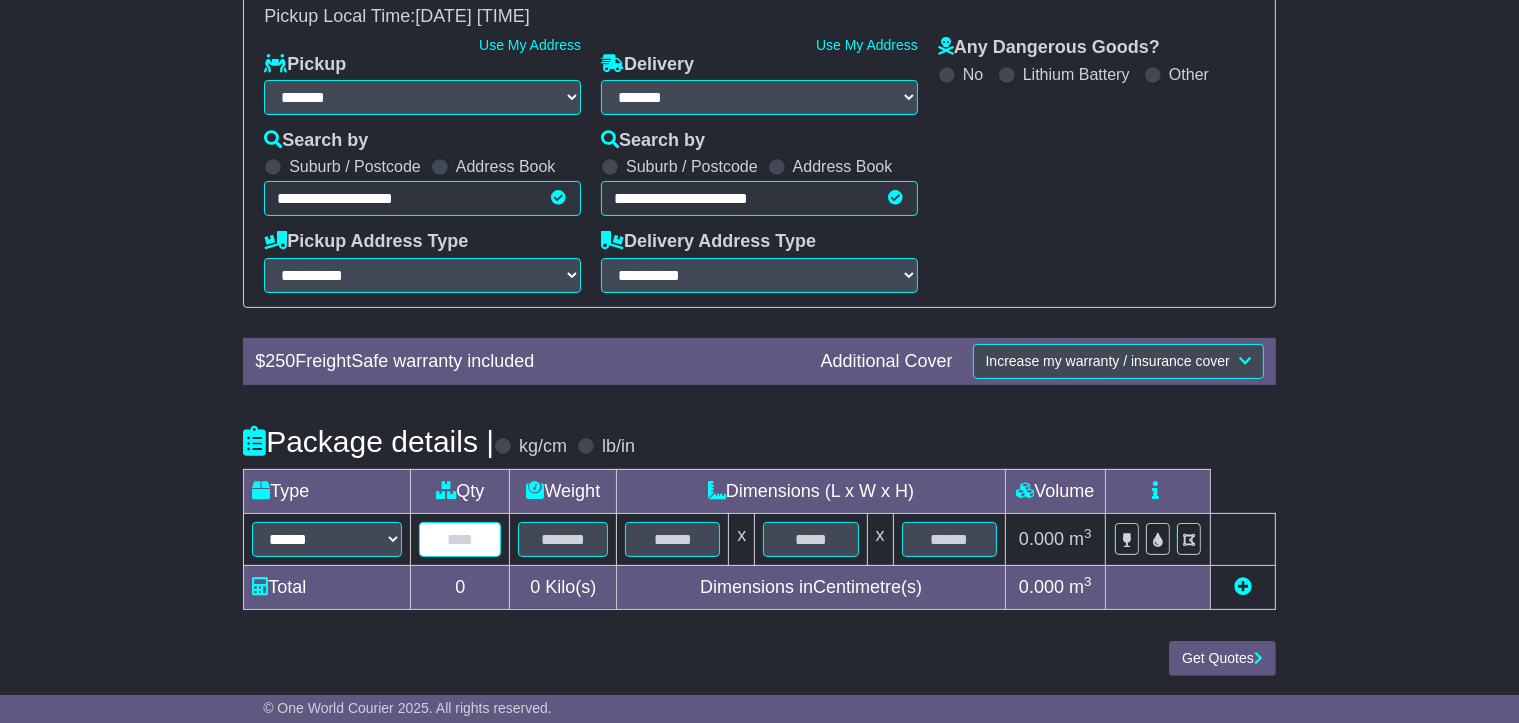click at bounding box center (460, 539) 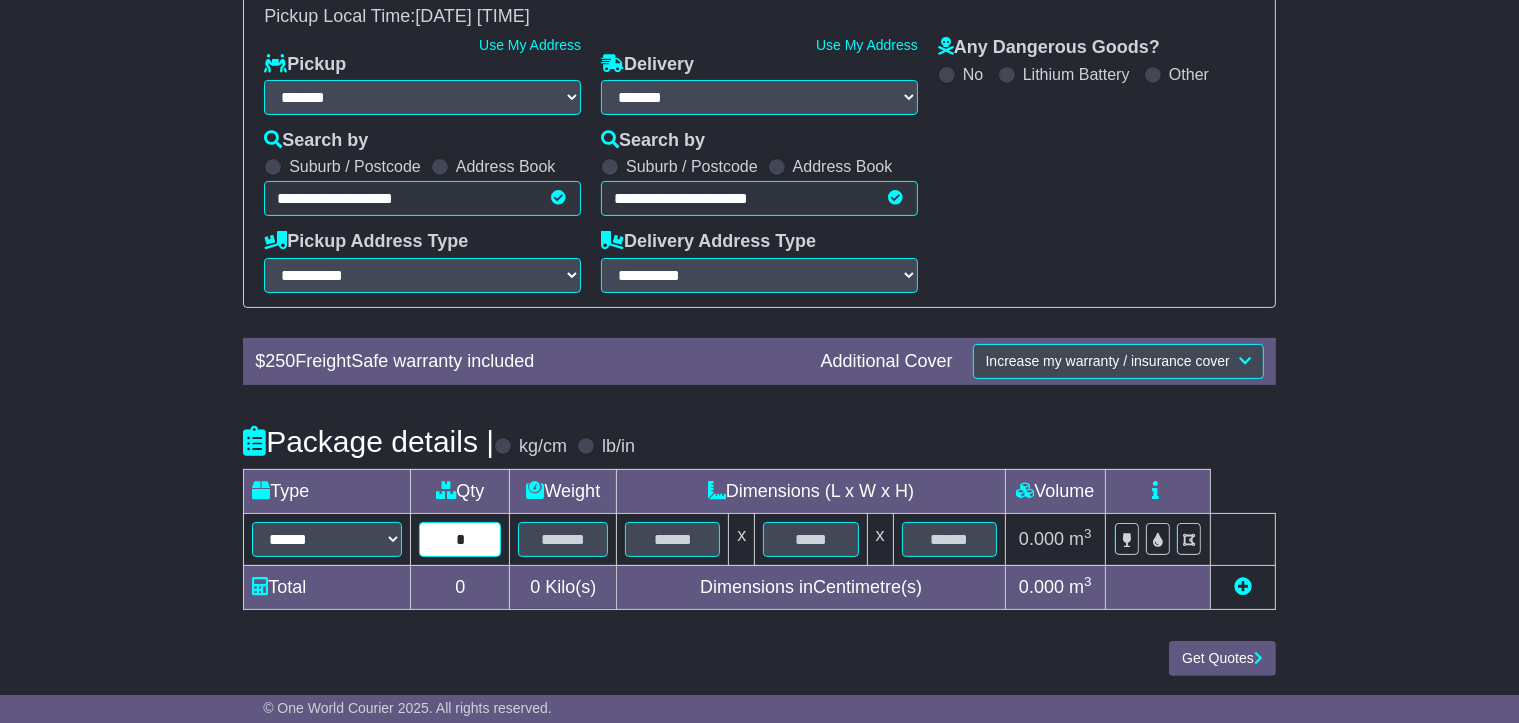 type on "*" 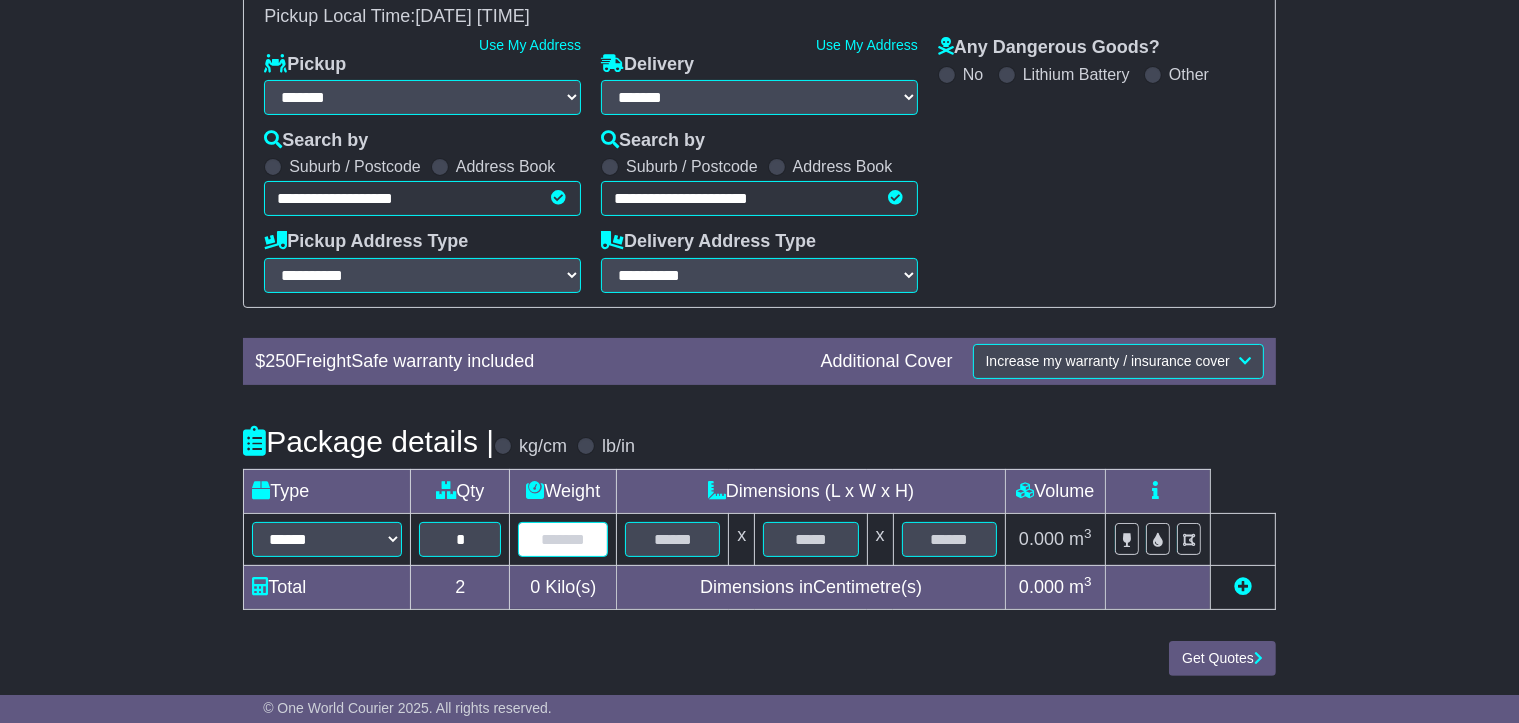 click at bounding box center (563, 539) 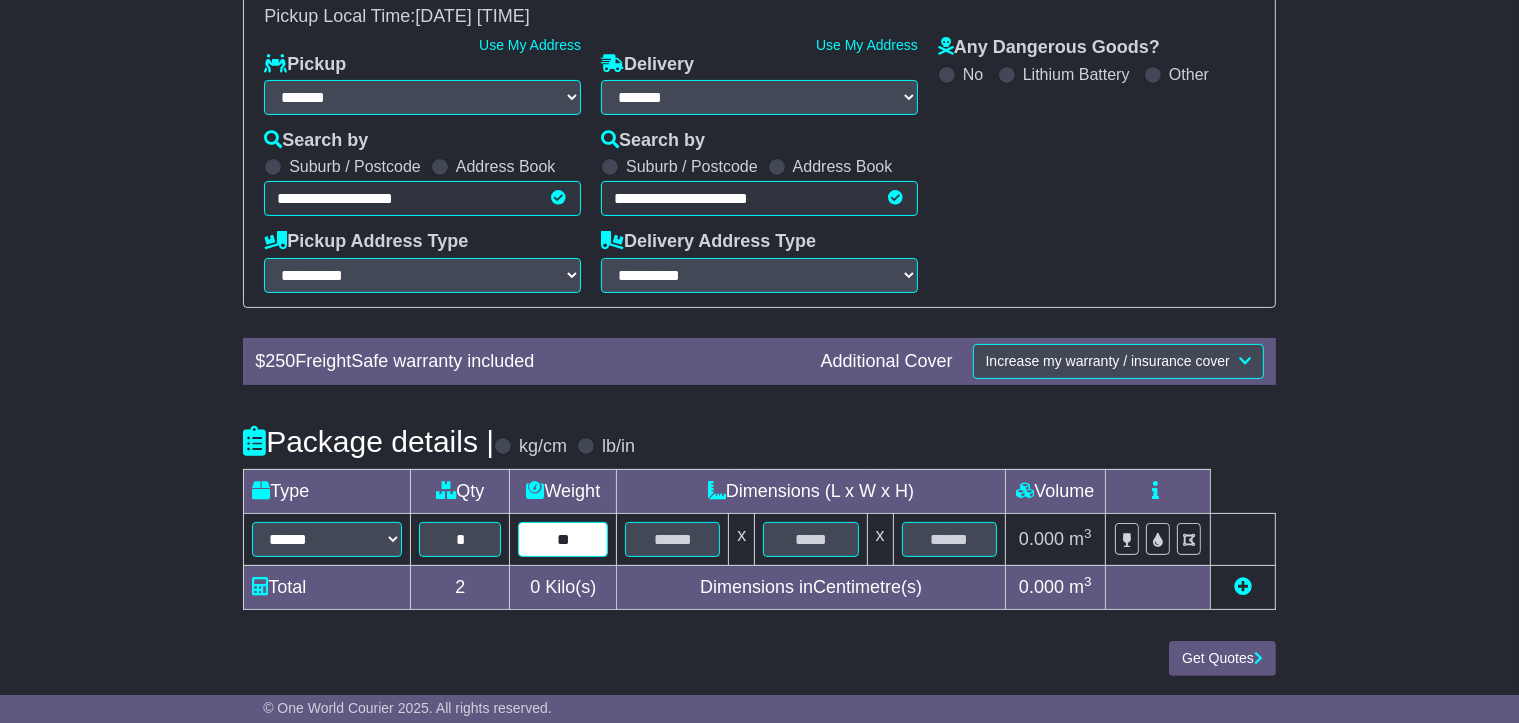 type on "**" 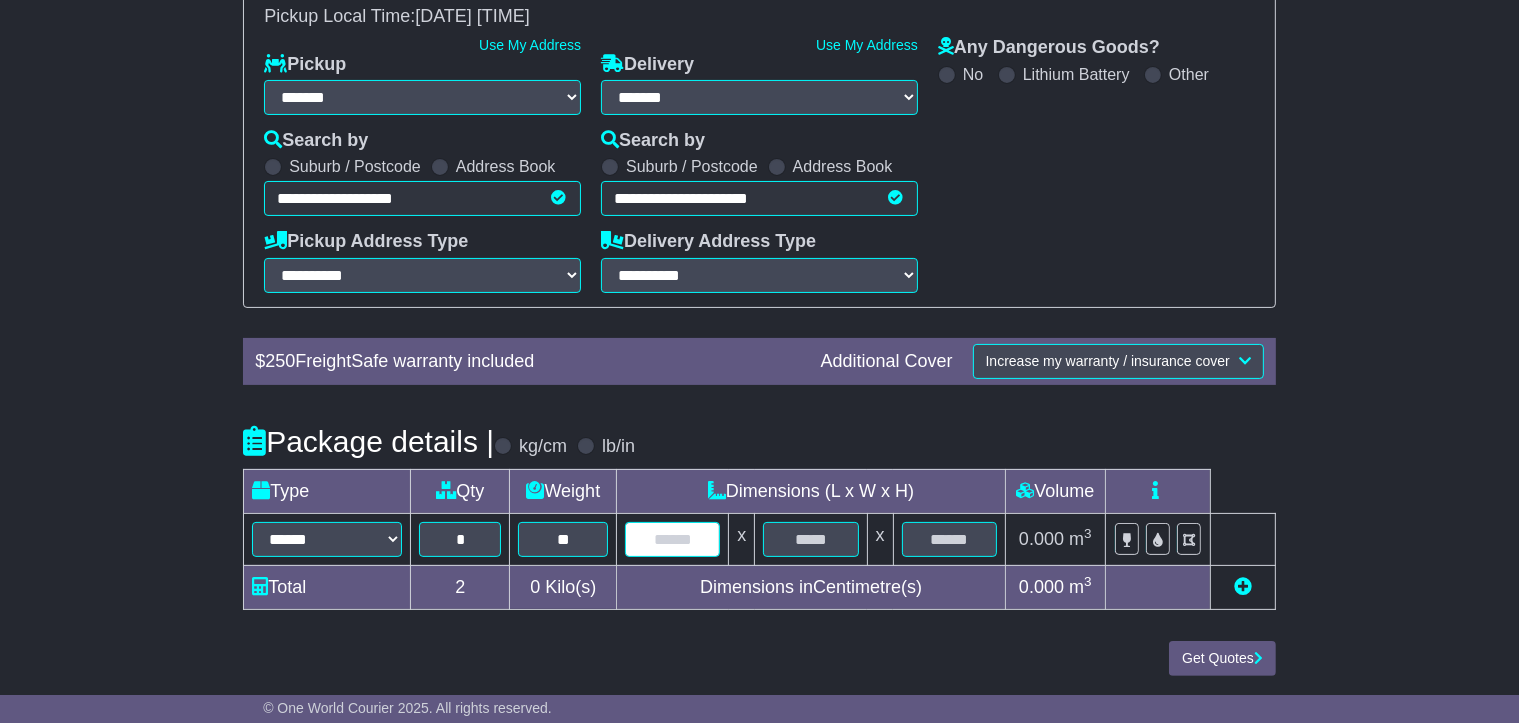 click at bounding box center (672, 539) 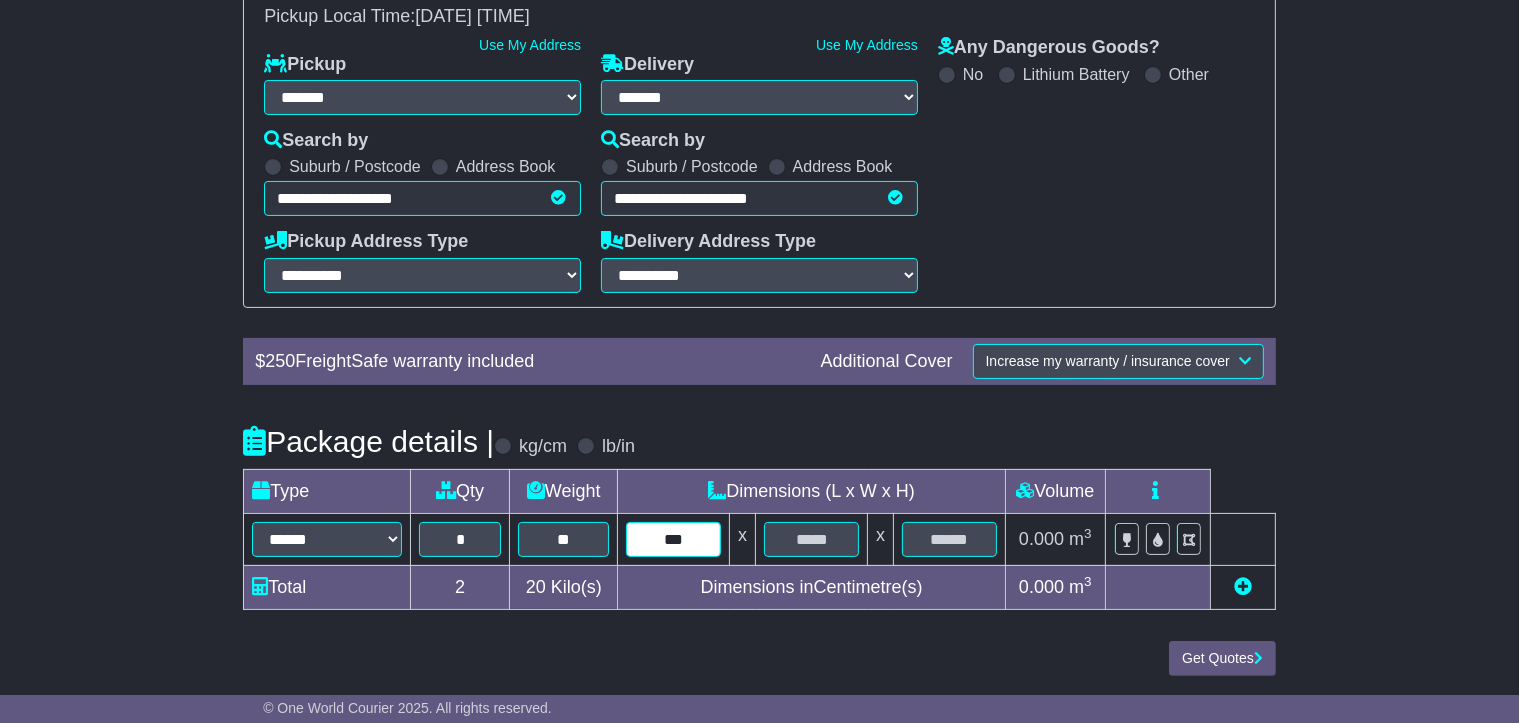 type on "***" 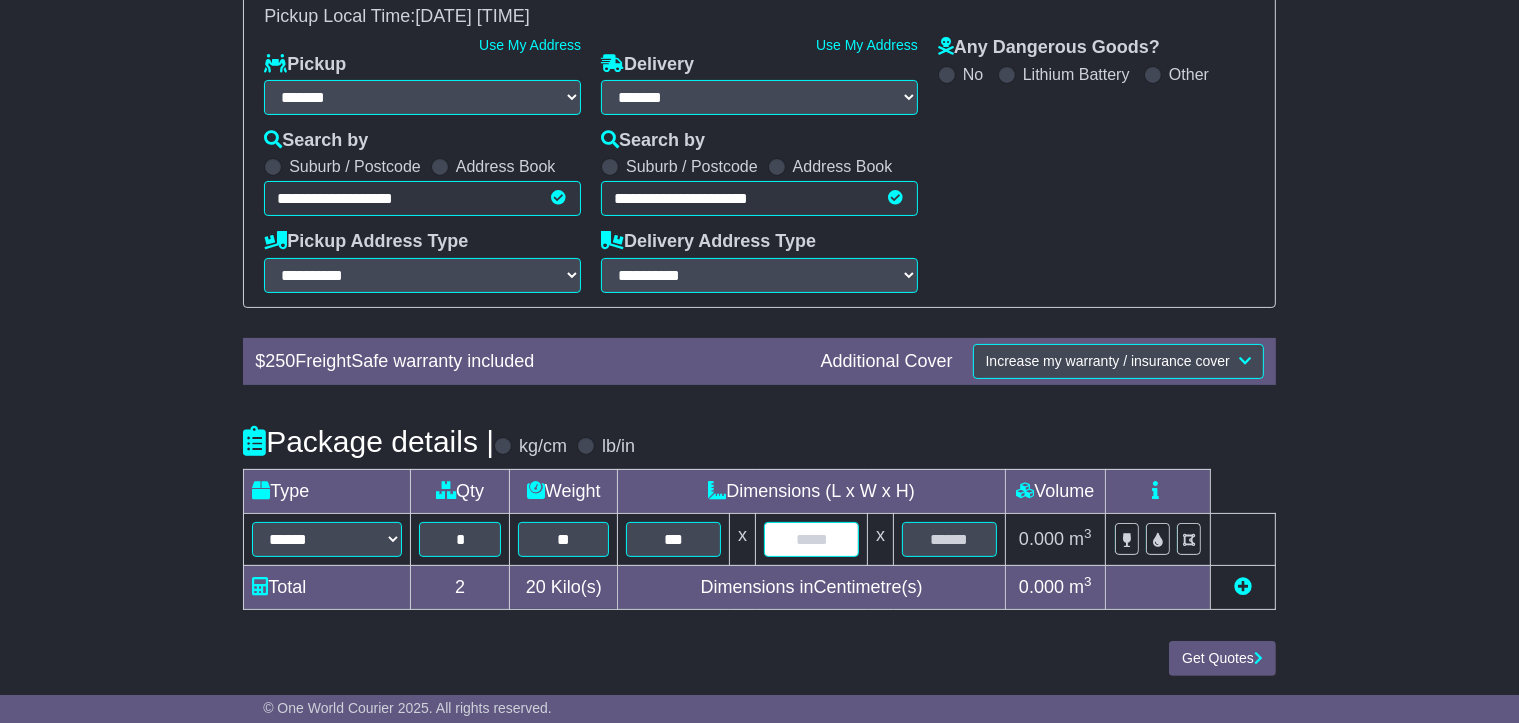 click at bounding box center [811, 539] 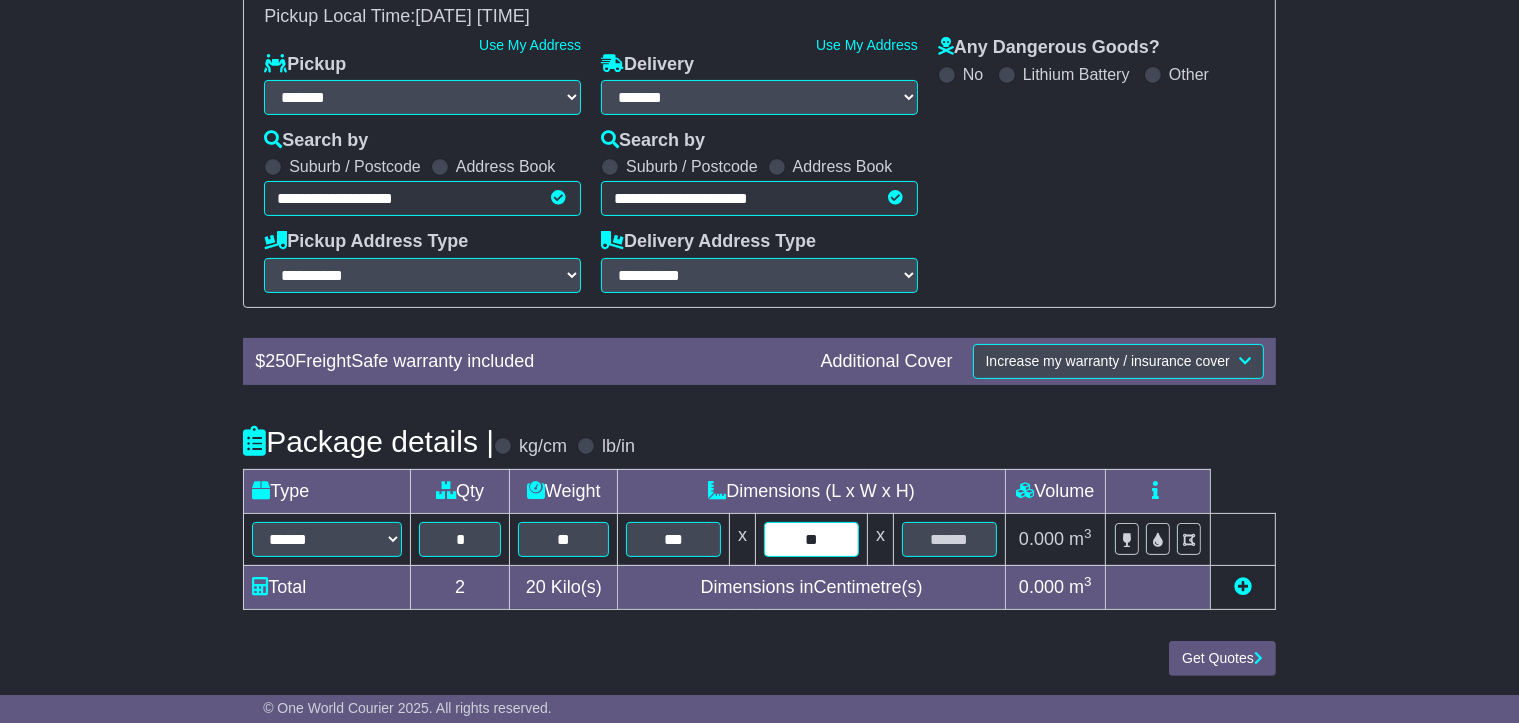 type on "**" 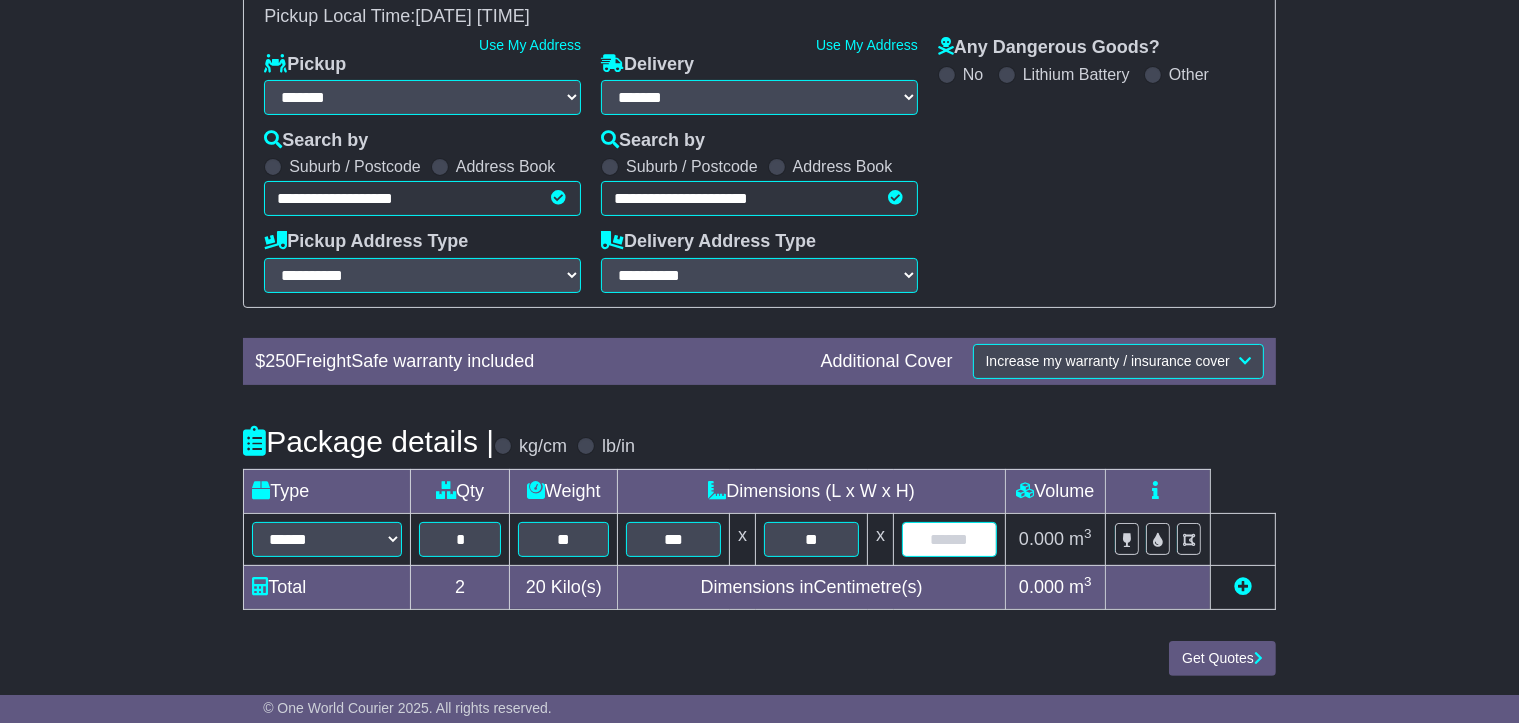 click at bounding box center [949, 539] 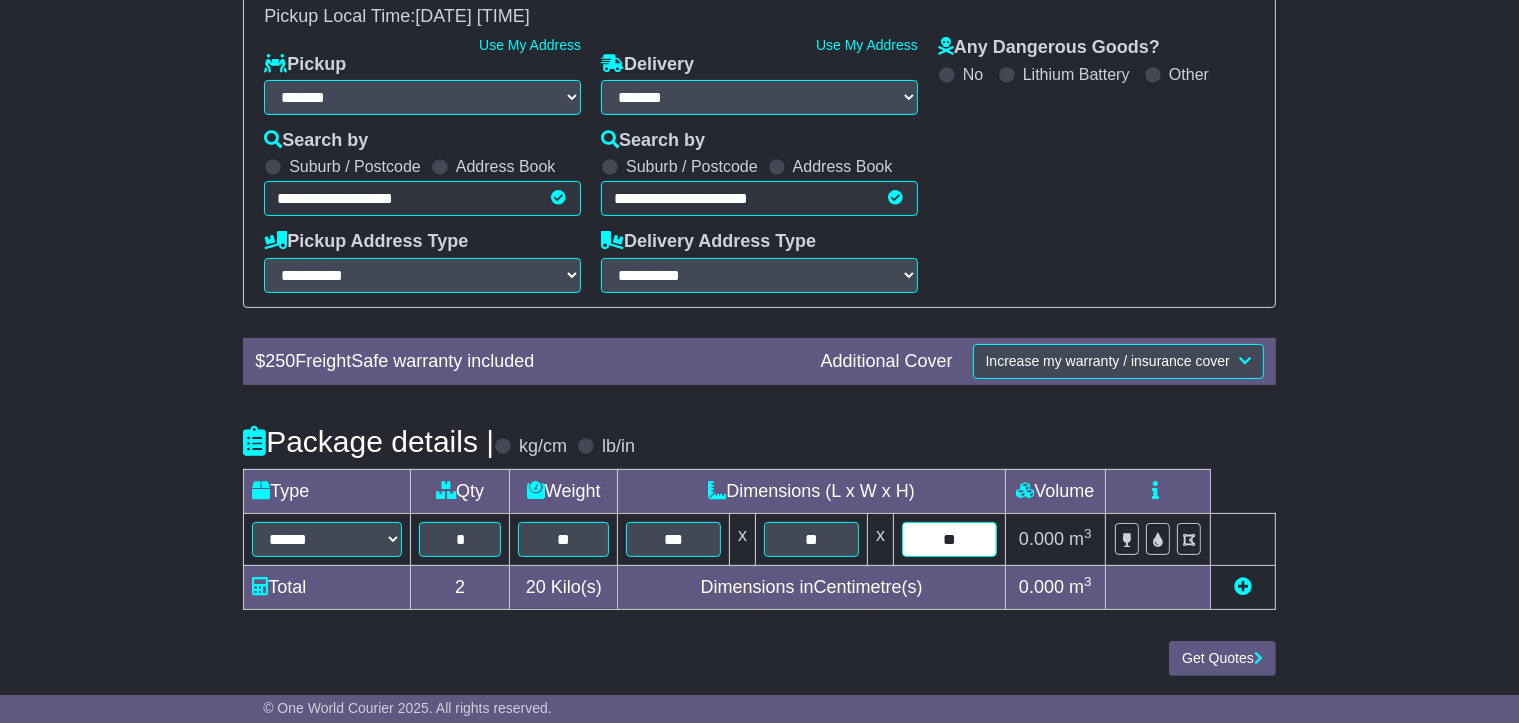 type on "**" 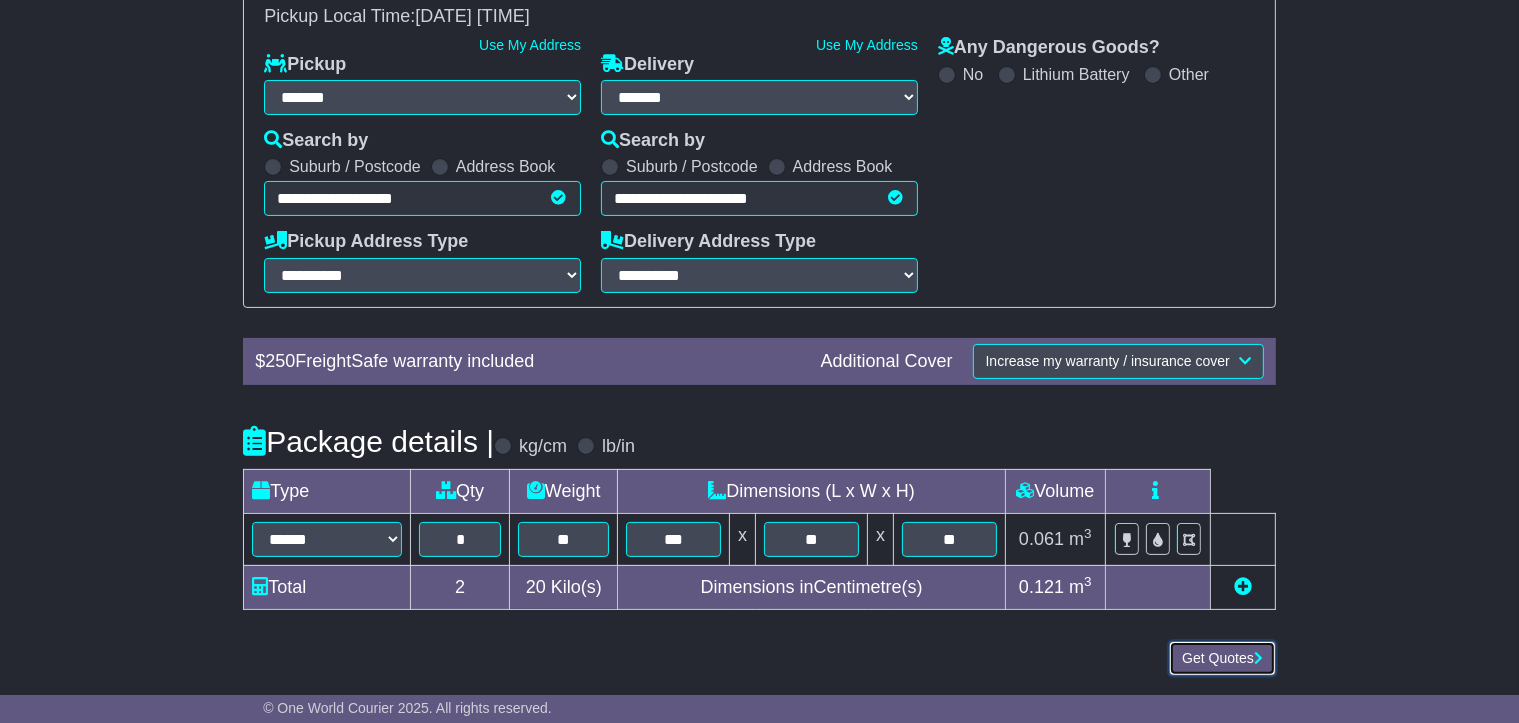 click on "Get Quotes" at bounding box center (1222, 658) 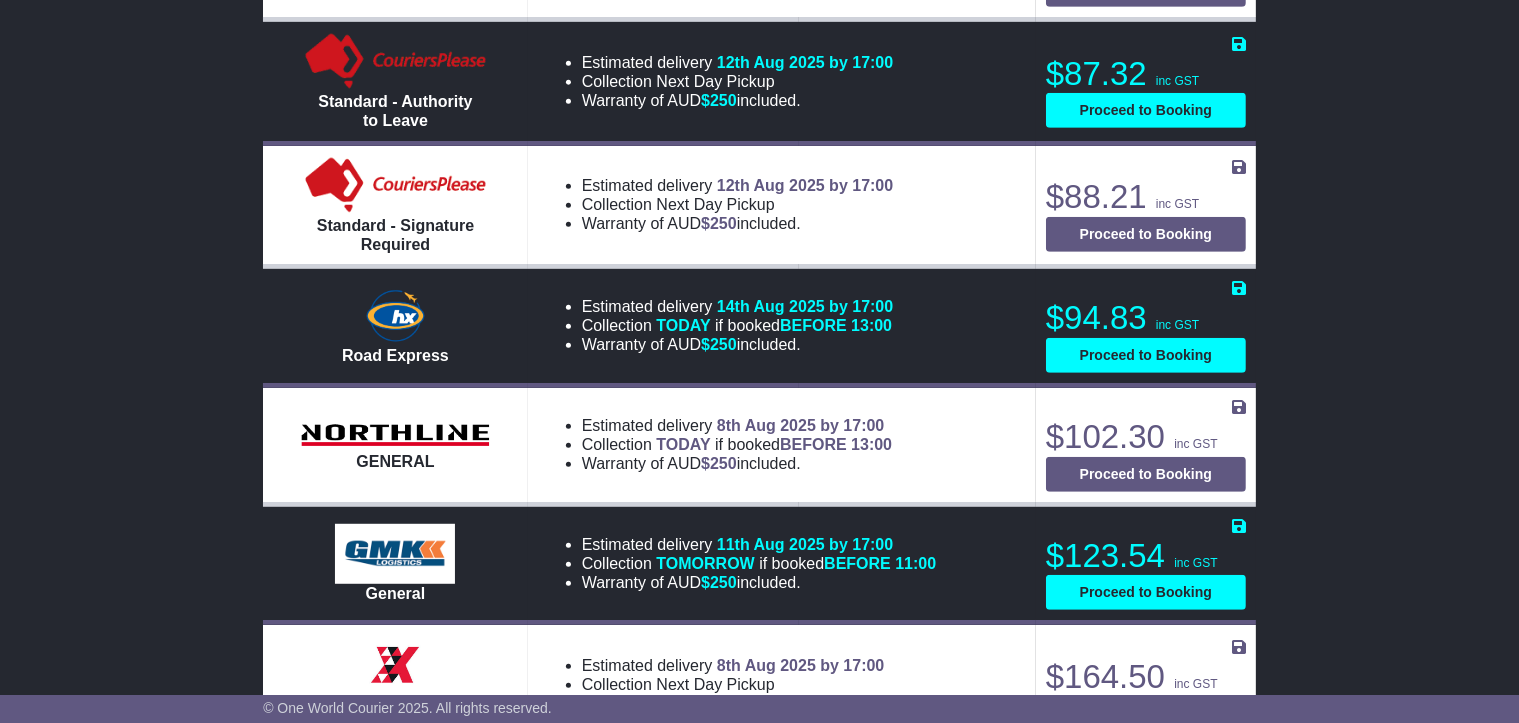 scroll, scrollTop: 913, scrollLeft: 0, axis: vertical 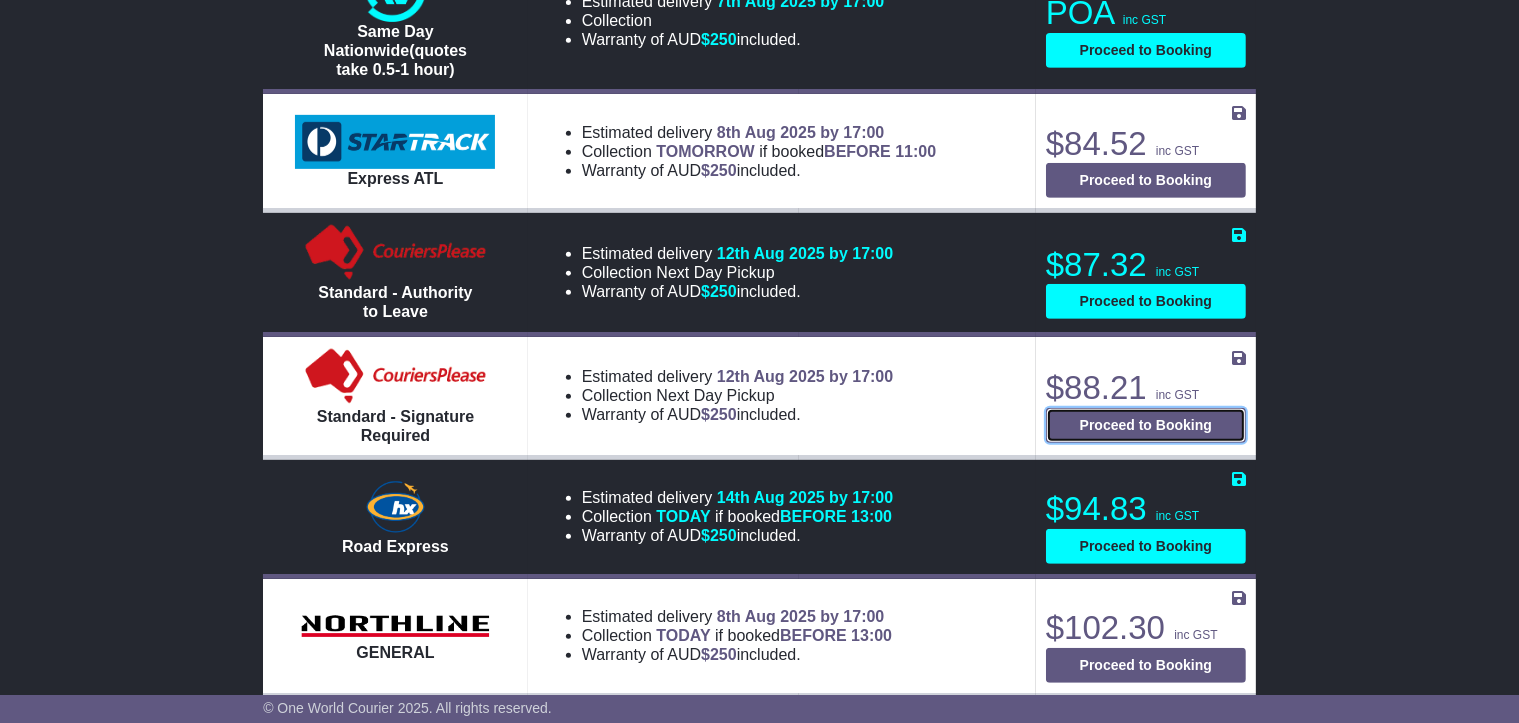 click on "Proceed to Booking" at bounding box center (1146, 425) 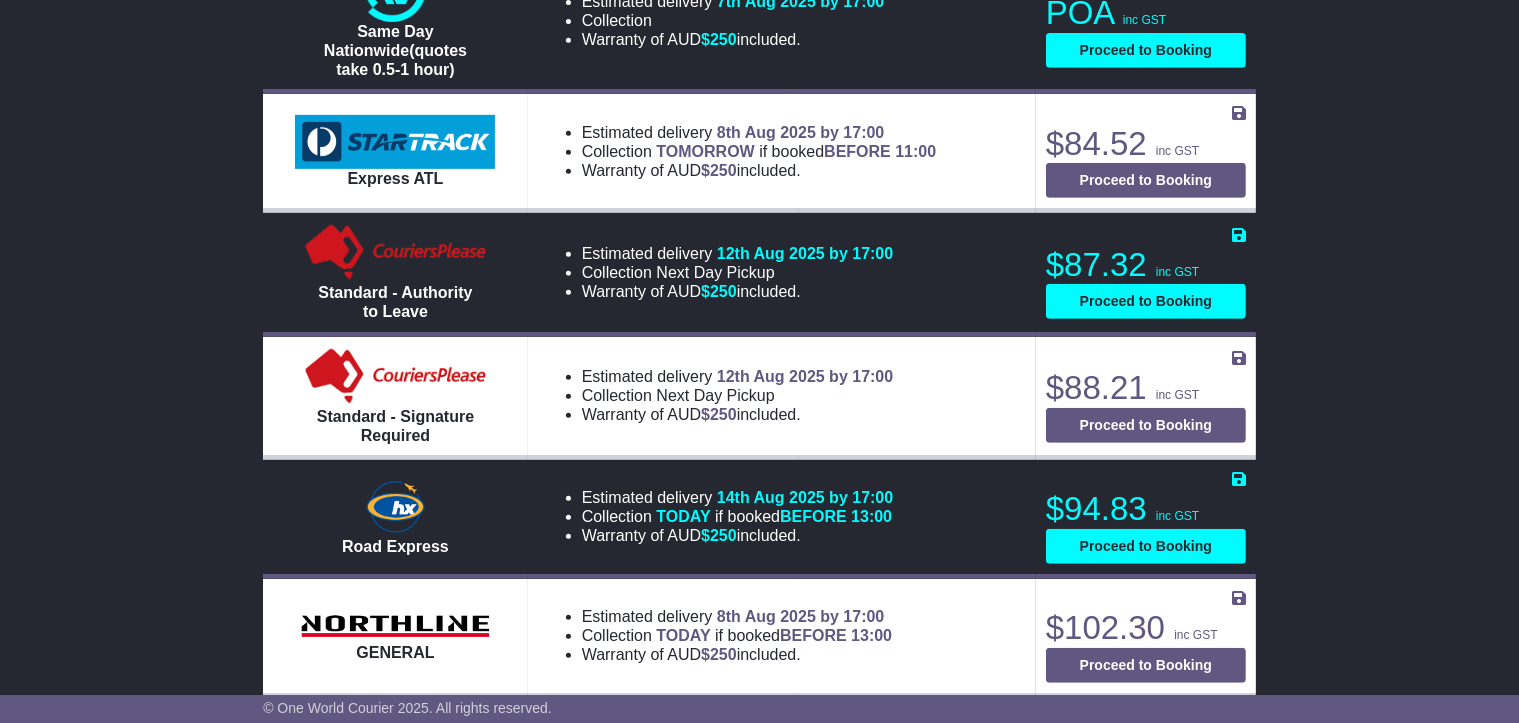 select on "****" 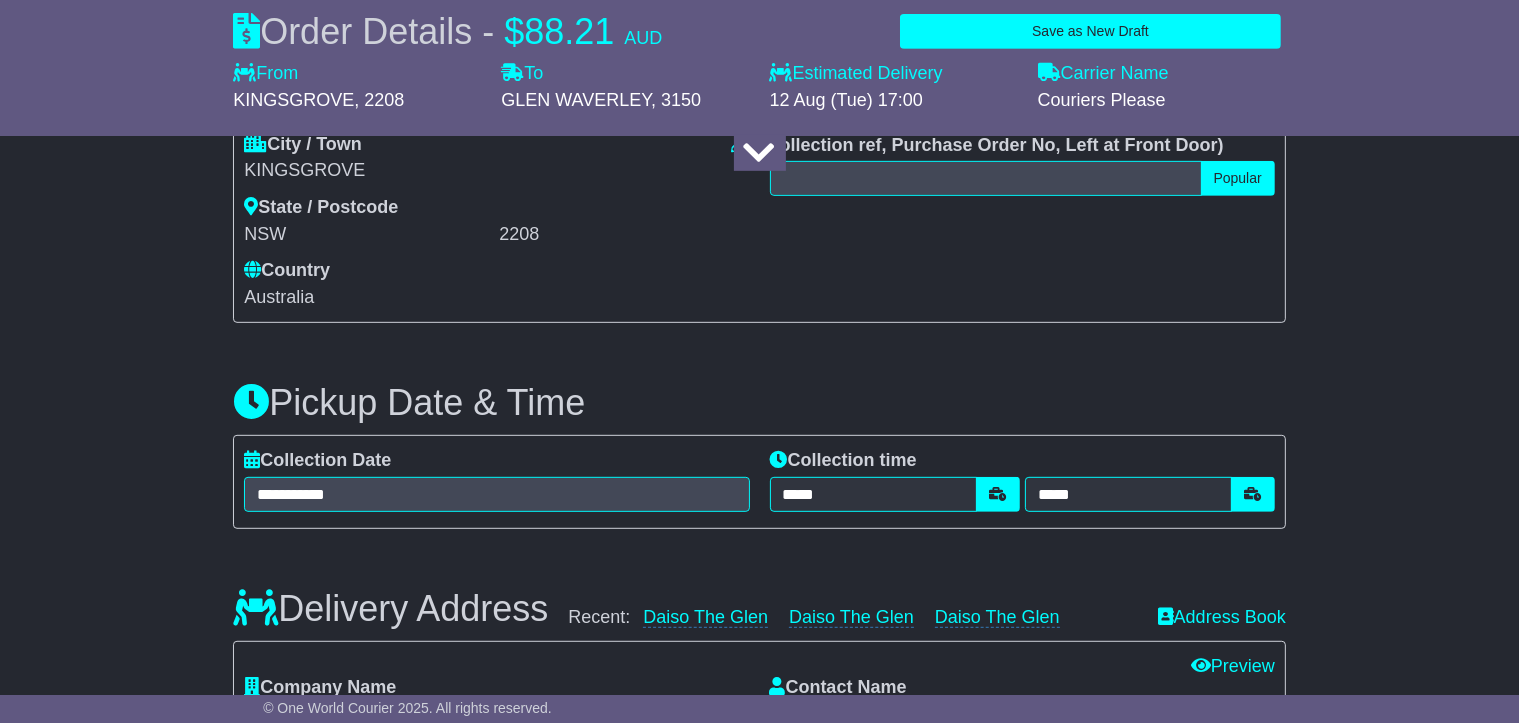 scroll, scrollTop: 1013, scrollLeft: 0, axis: vertical 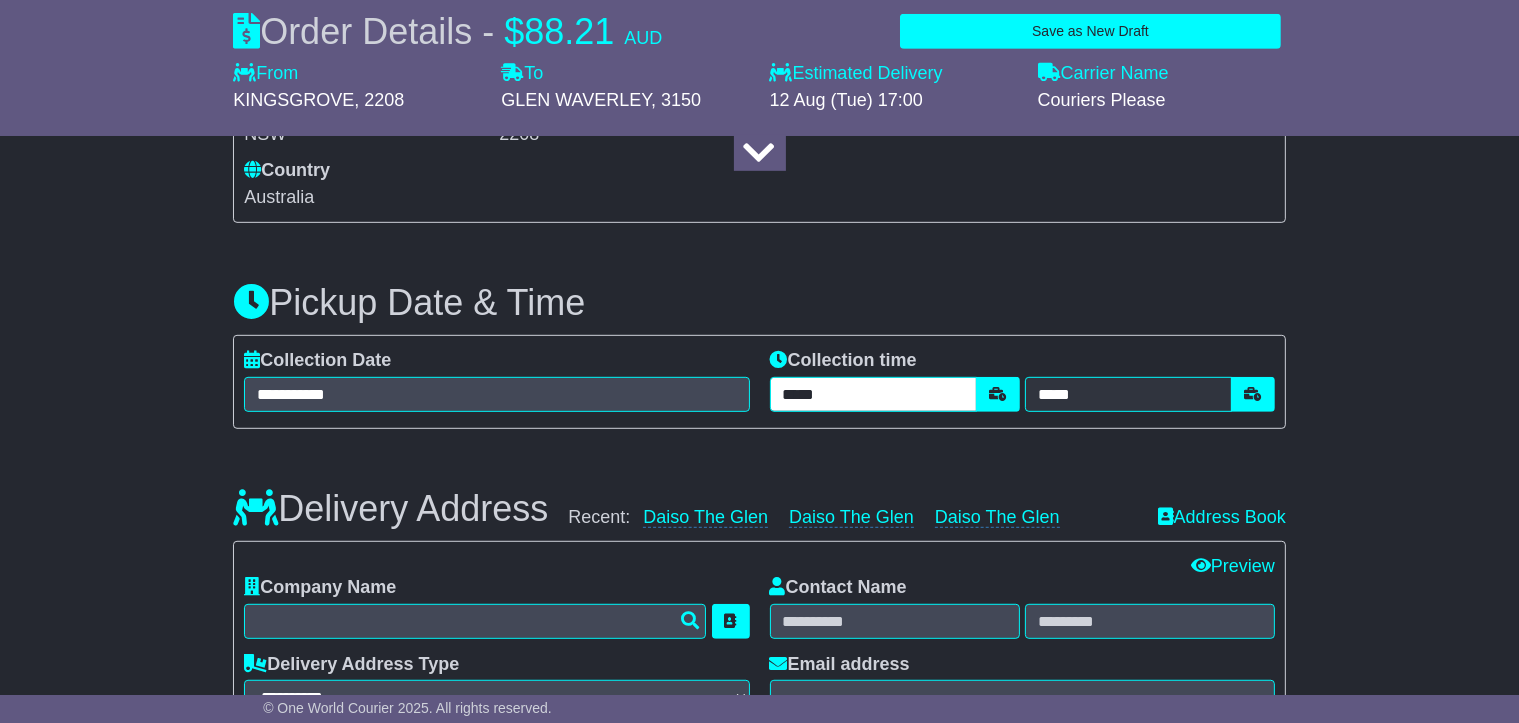 click on "*****" at bounding box center [873, 394] 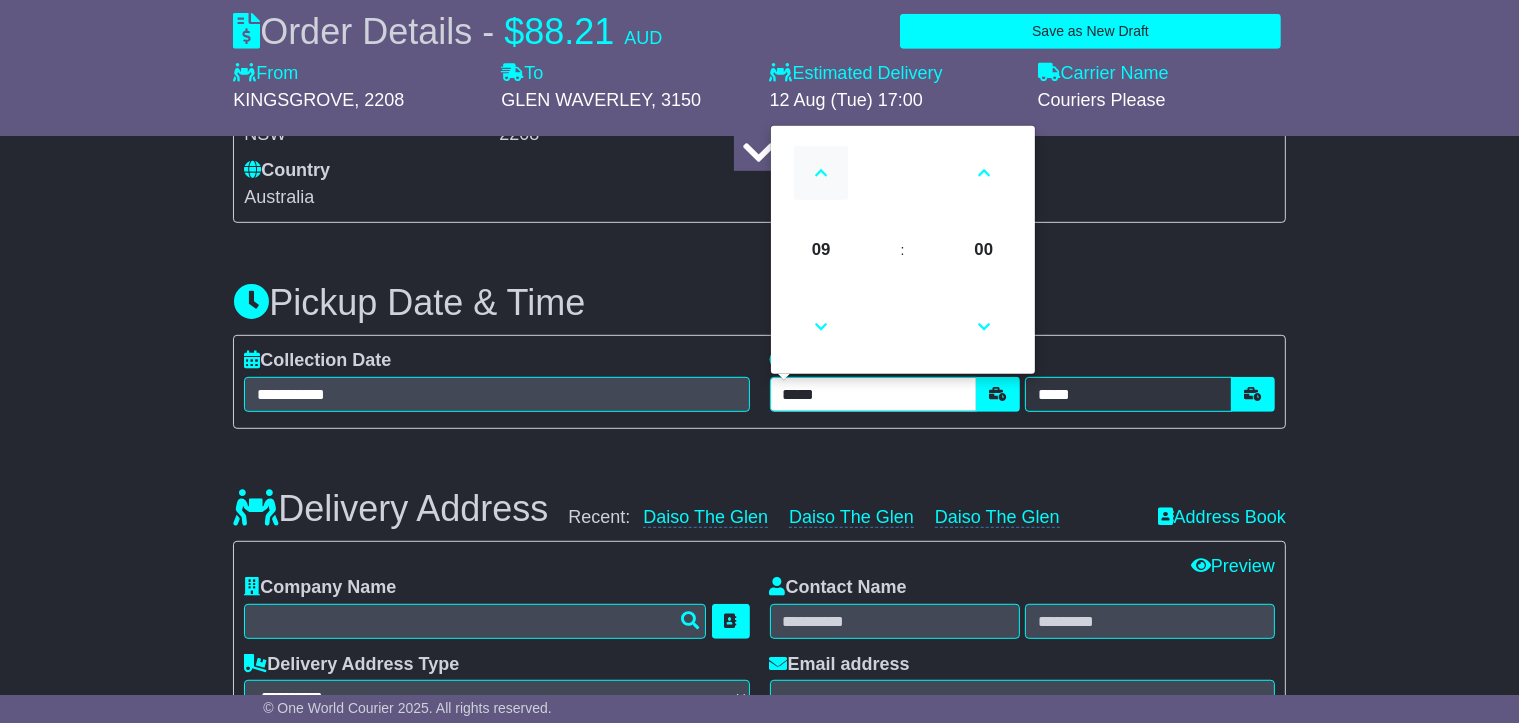 click at bounding box center [821, 173] 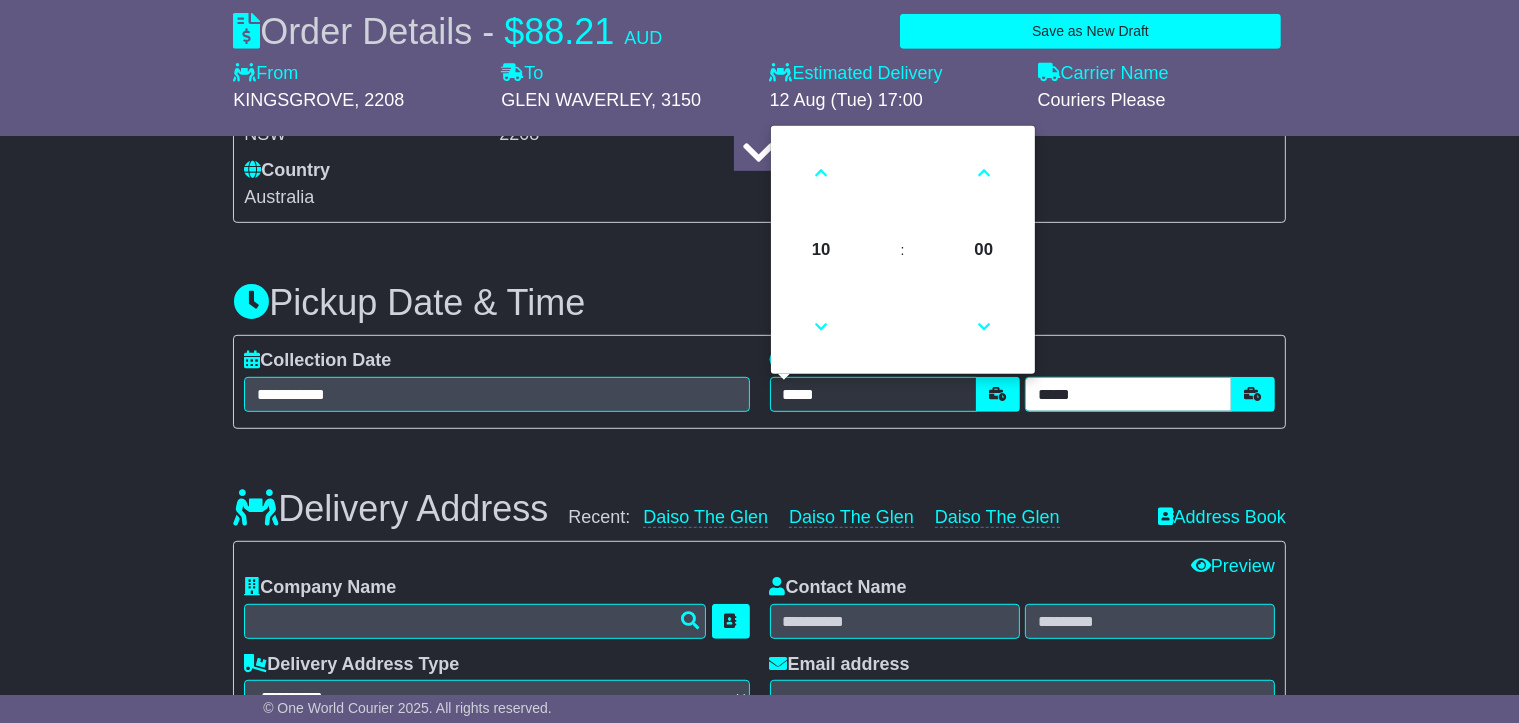 click on "*****" at bounding box center [1128, 394] 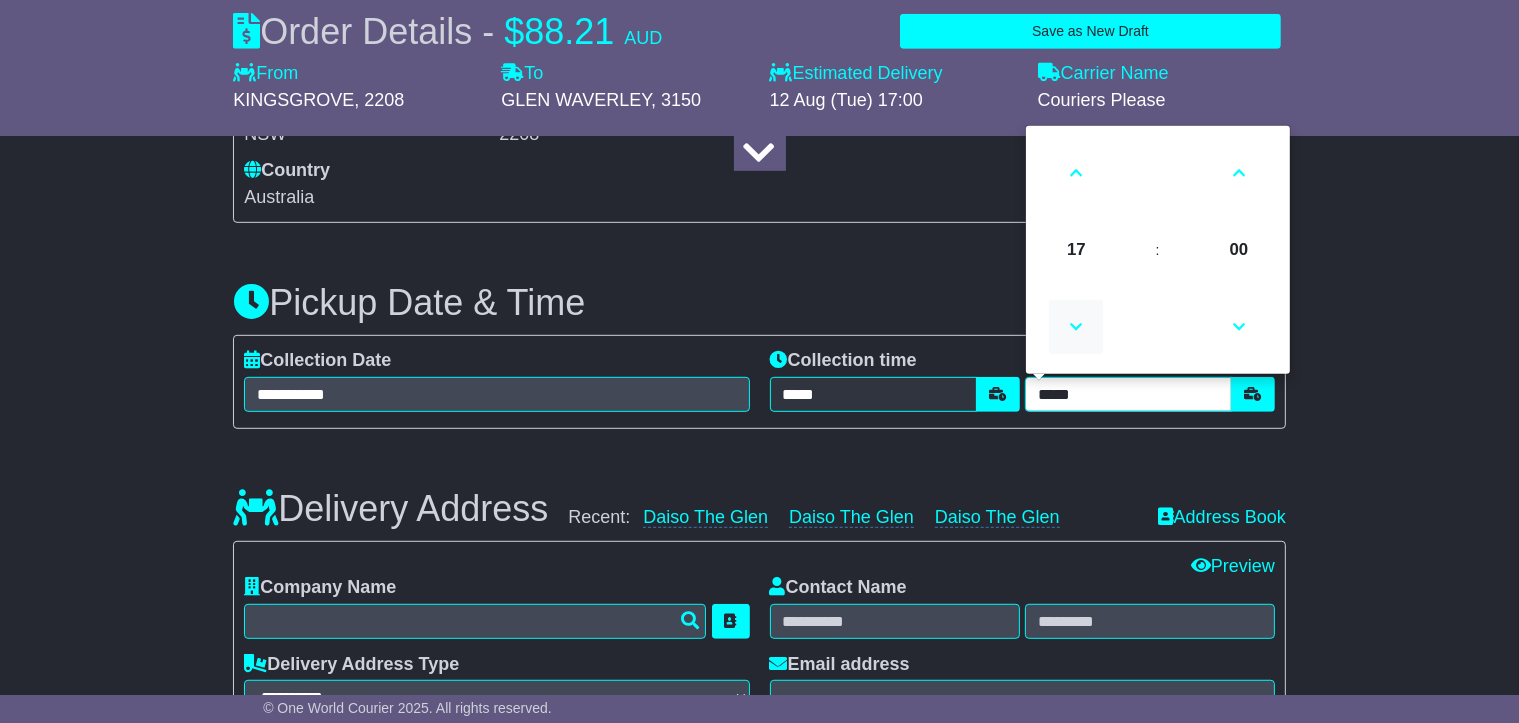 click at bounding box center (1076, 327) 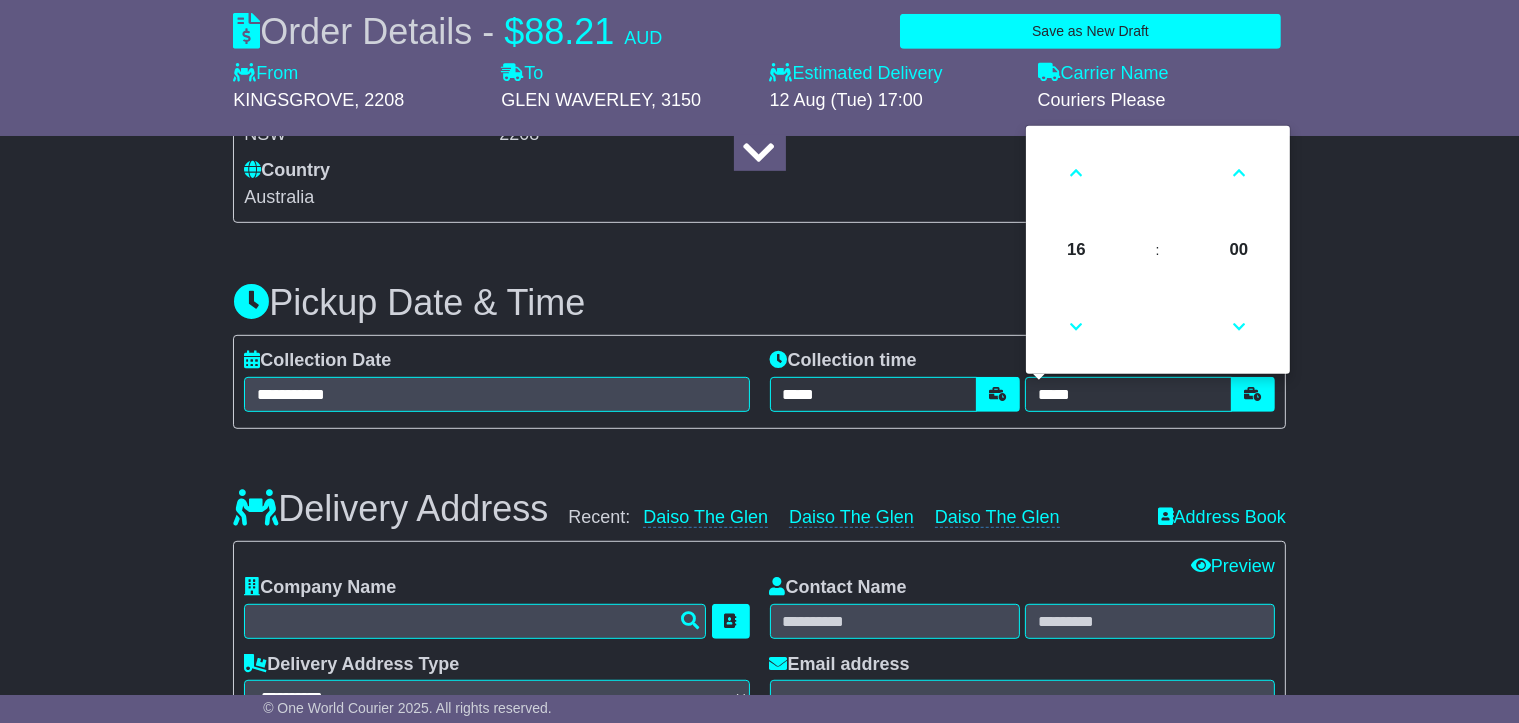 click on "Delivery Address
Recent:
Daiso The Glen
Daiso The Glen
Daiso The Glen
Address Book" at bounding box center (759, 494) 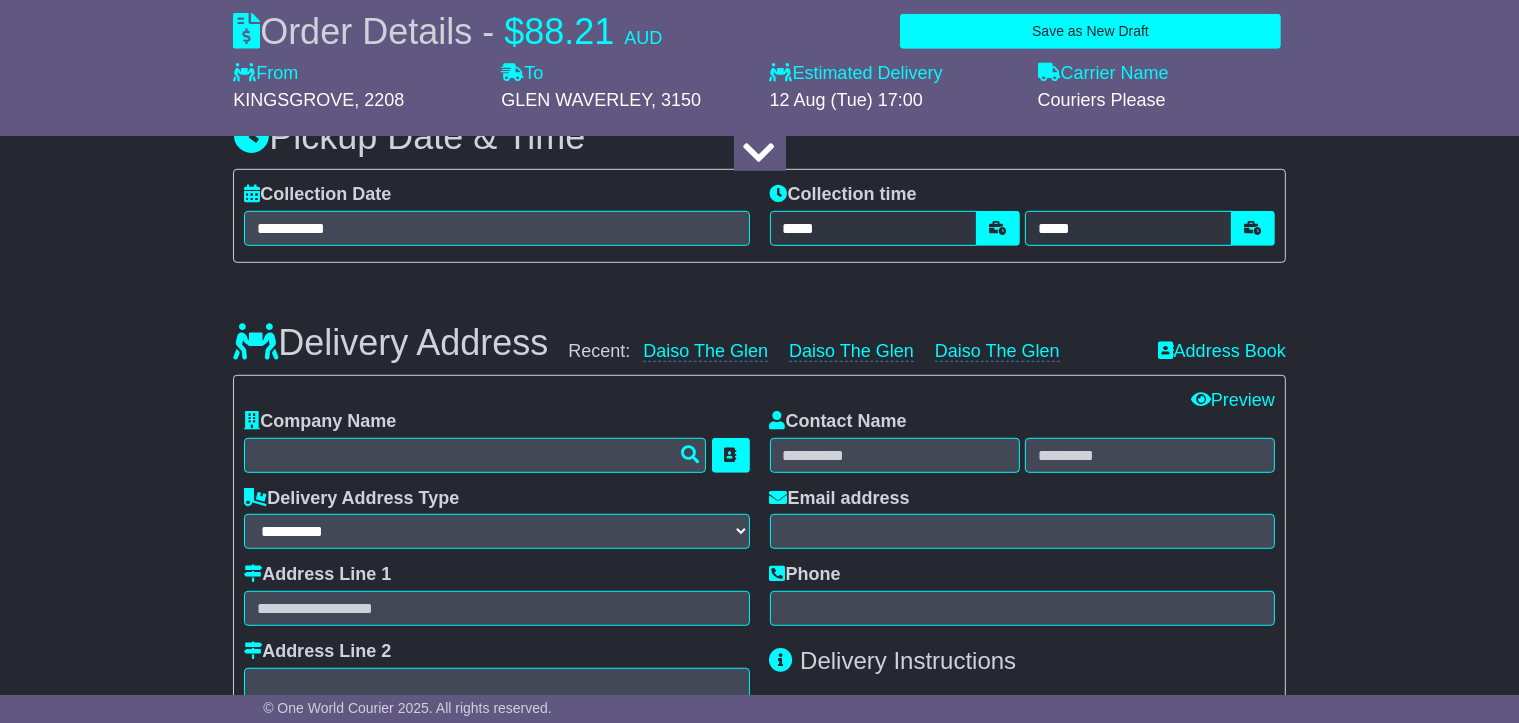 scroll, scrollTop: 1213, scrollLeft: 0, axis: vertical 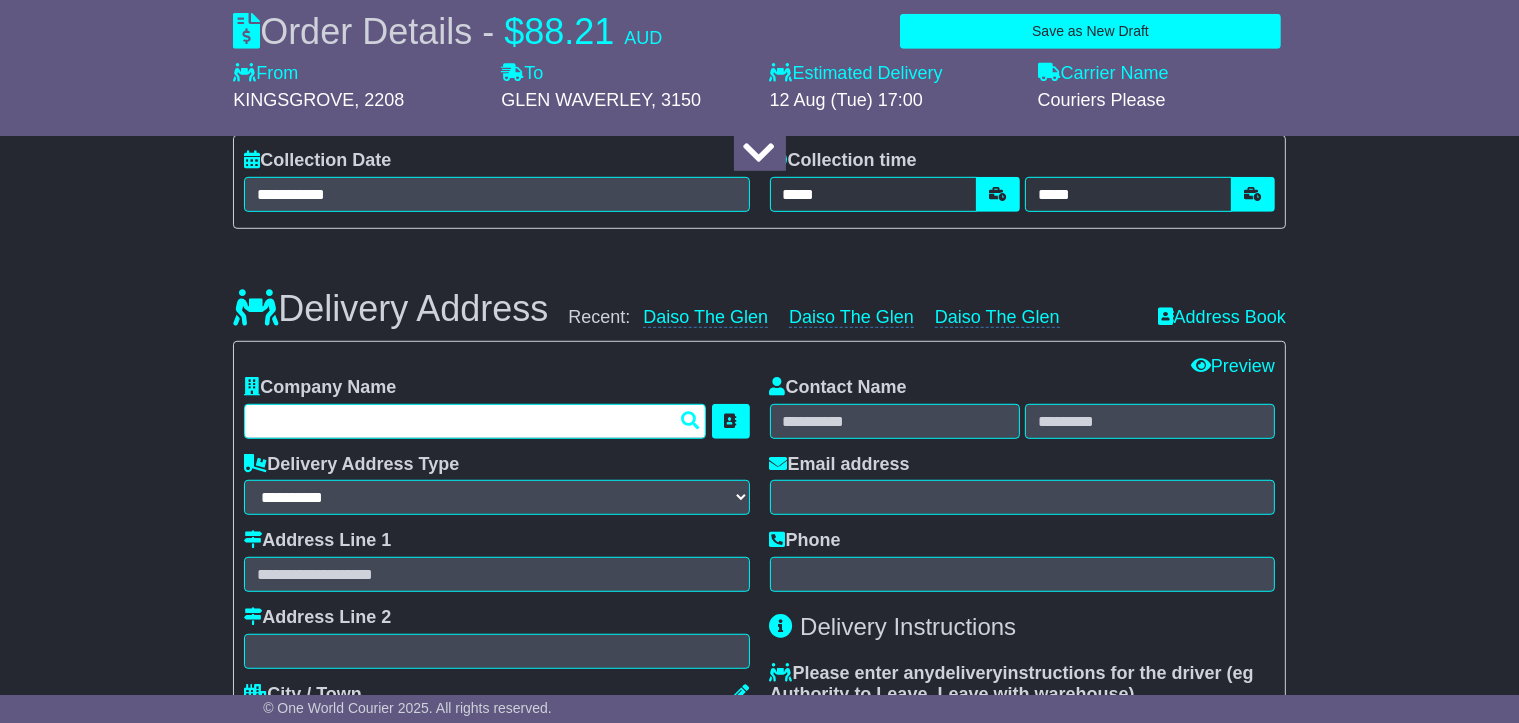 click at bounding box center [475, 421] 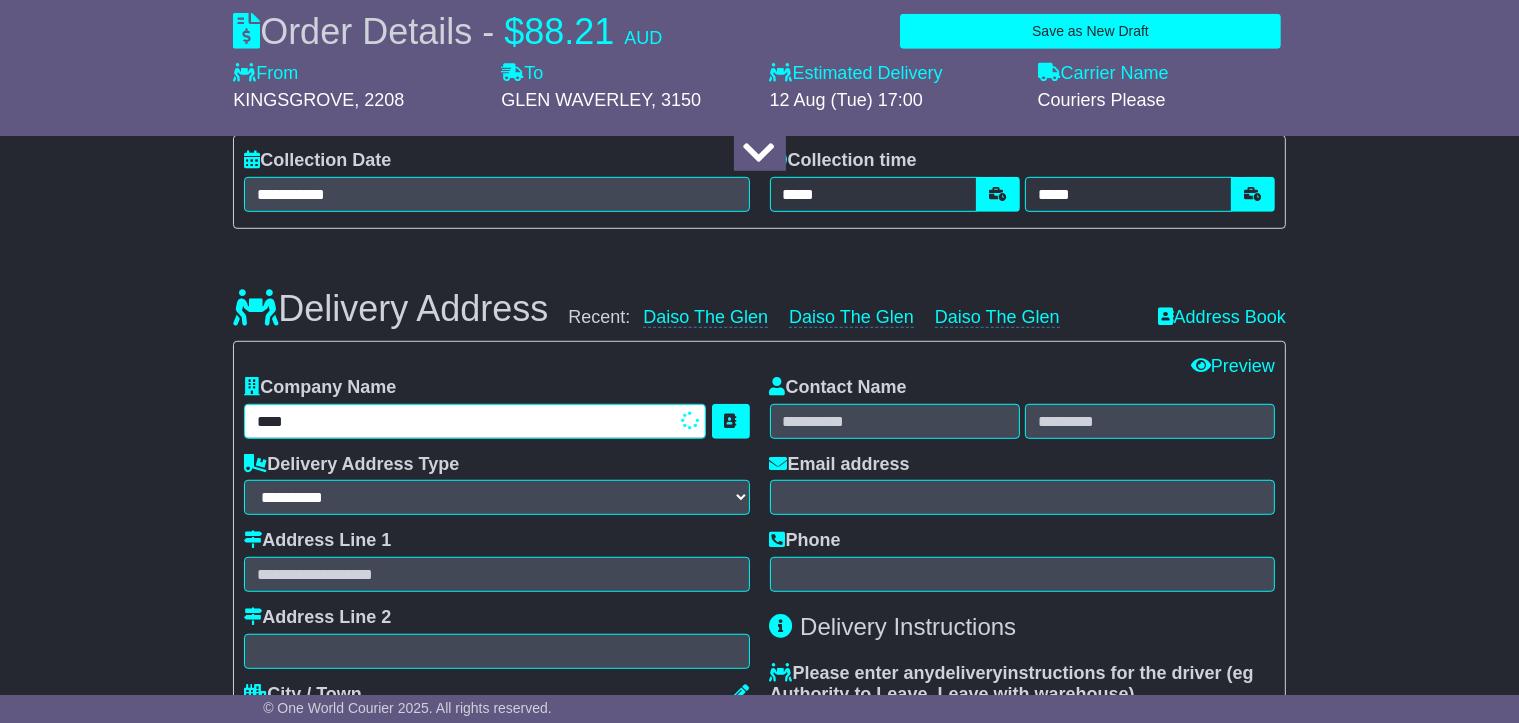 type on "*****" 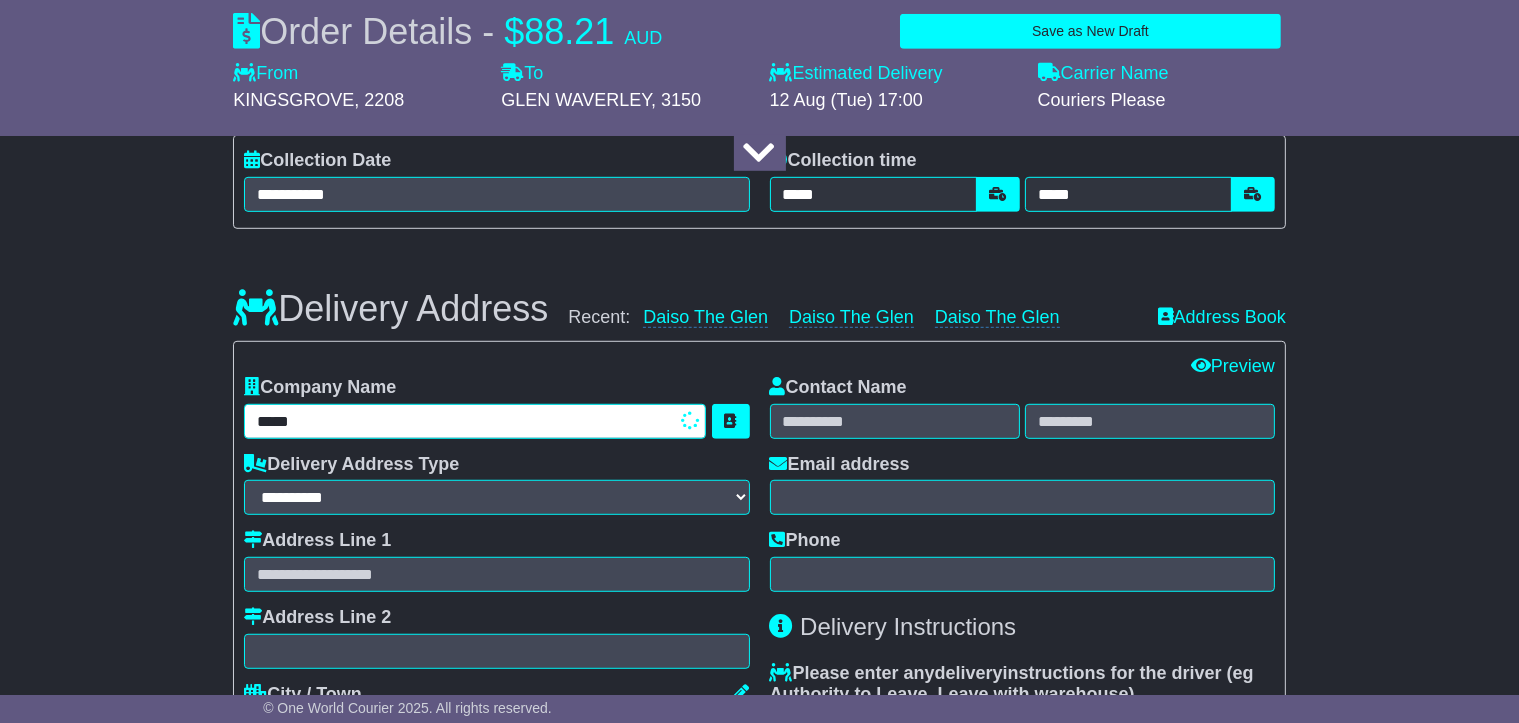 type on "**********" 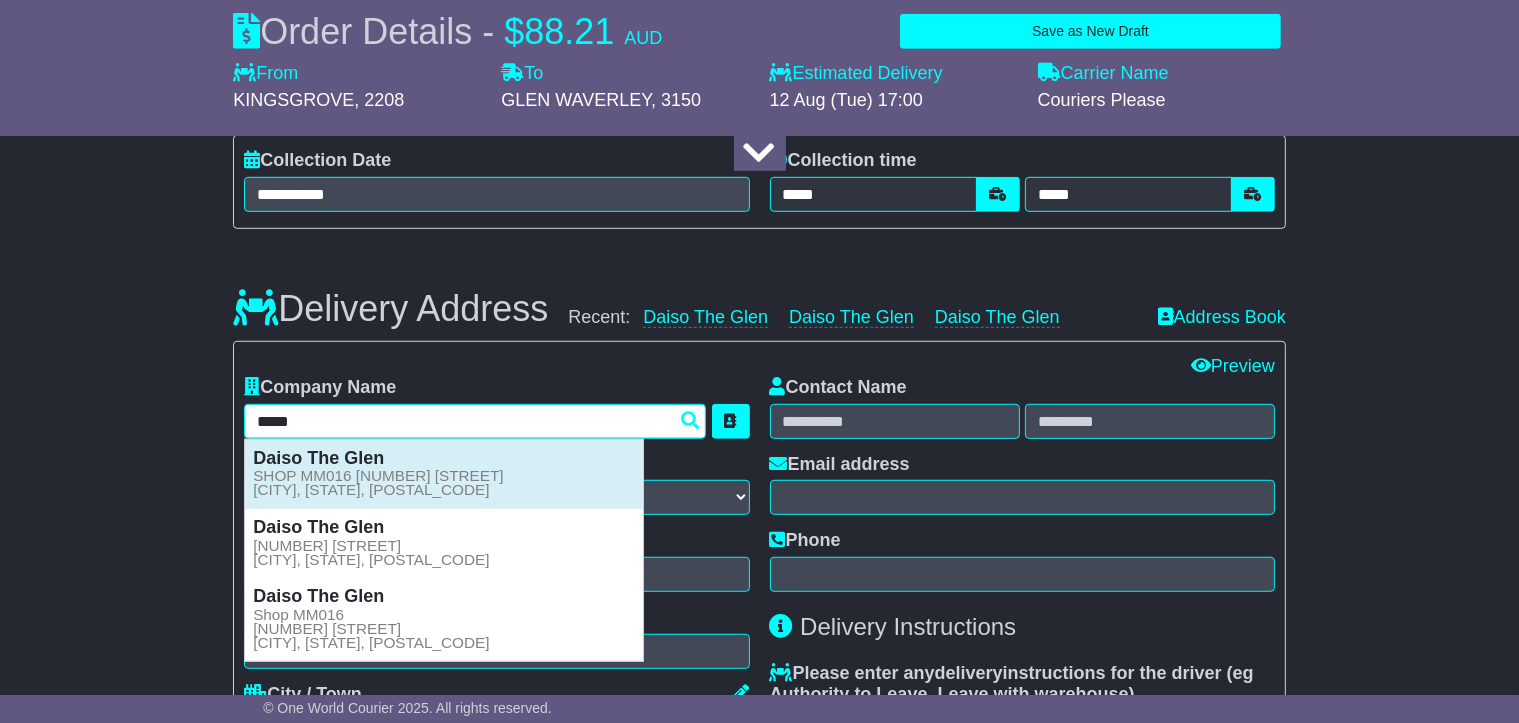 click on "SHOP MM016 235 SPRINGVALE ROAD   GLEN WAVERLEY, VIC, 3150" at bounding box center (378, 483) 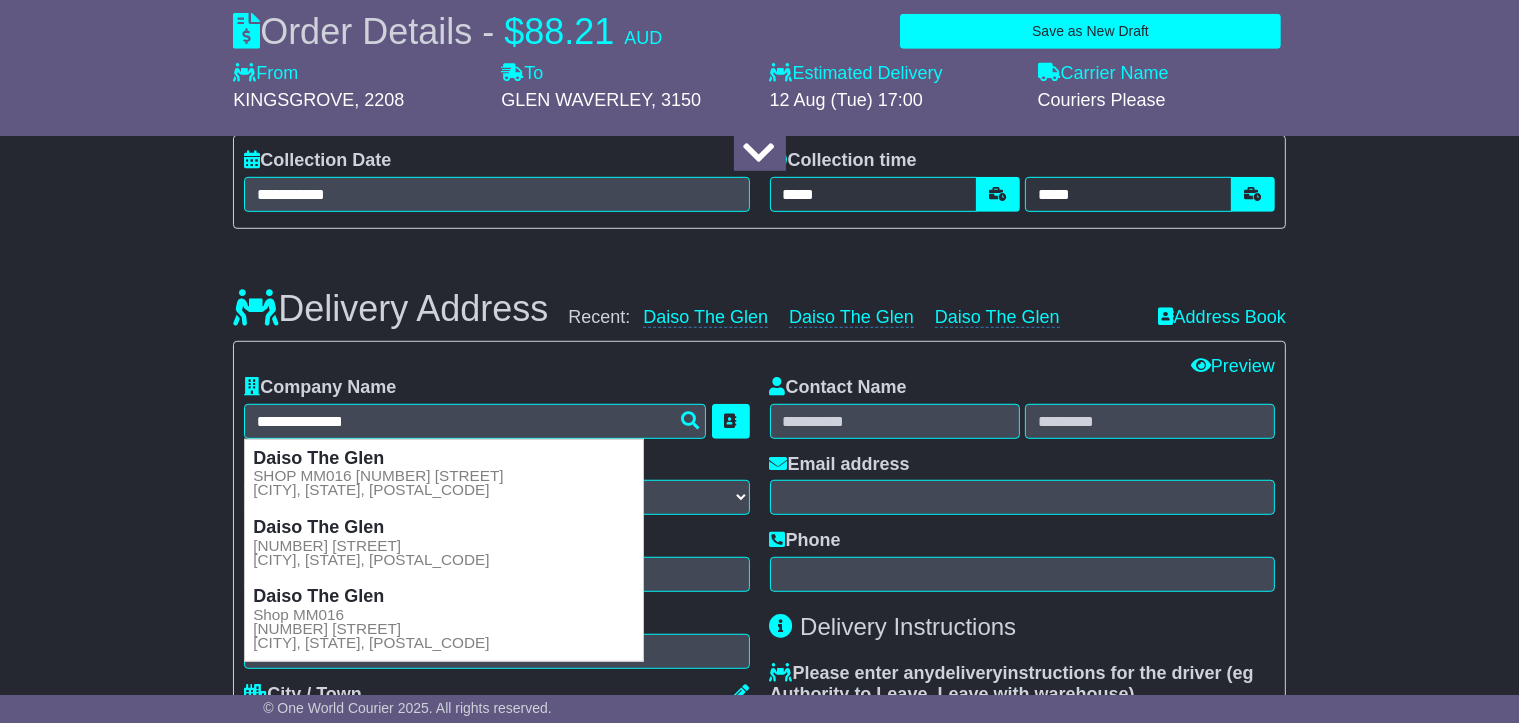 type 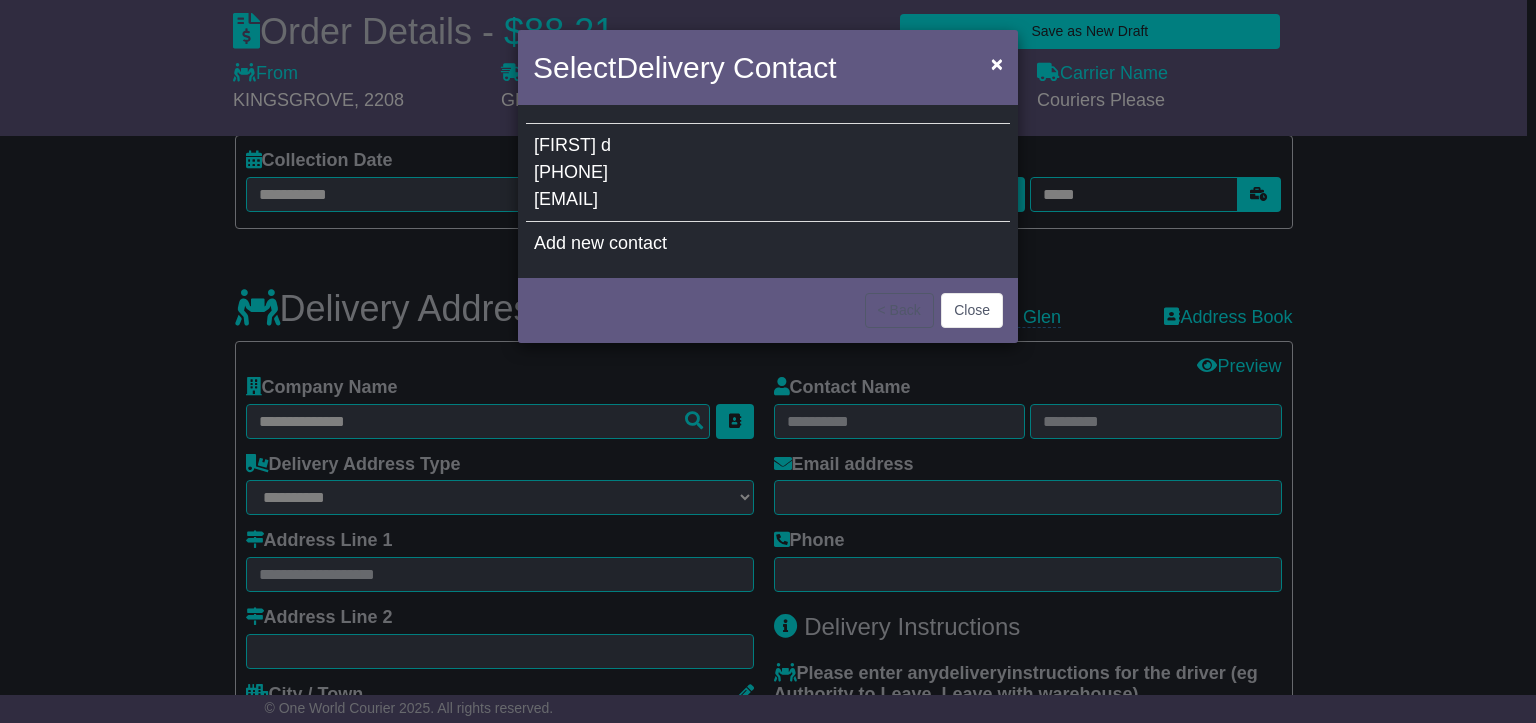 click on "mandy@daiso.com.au" at bounding box center (566, 199) 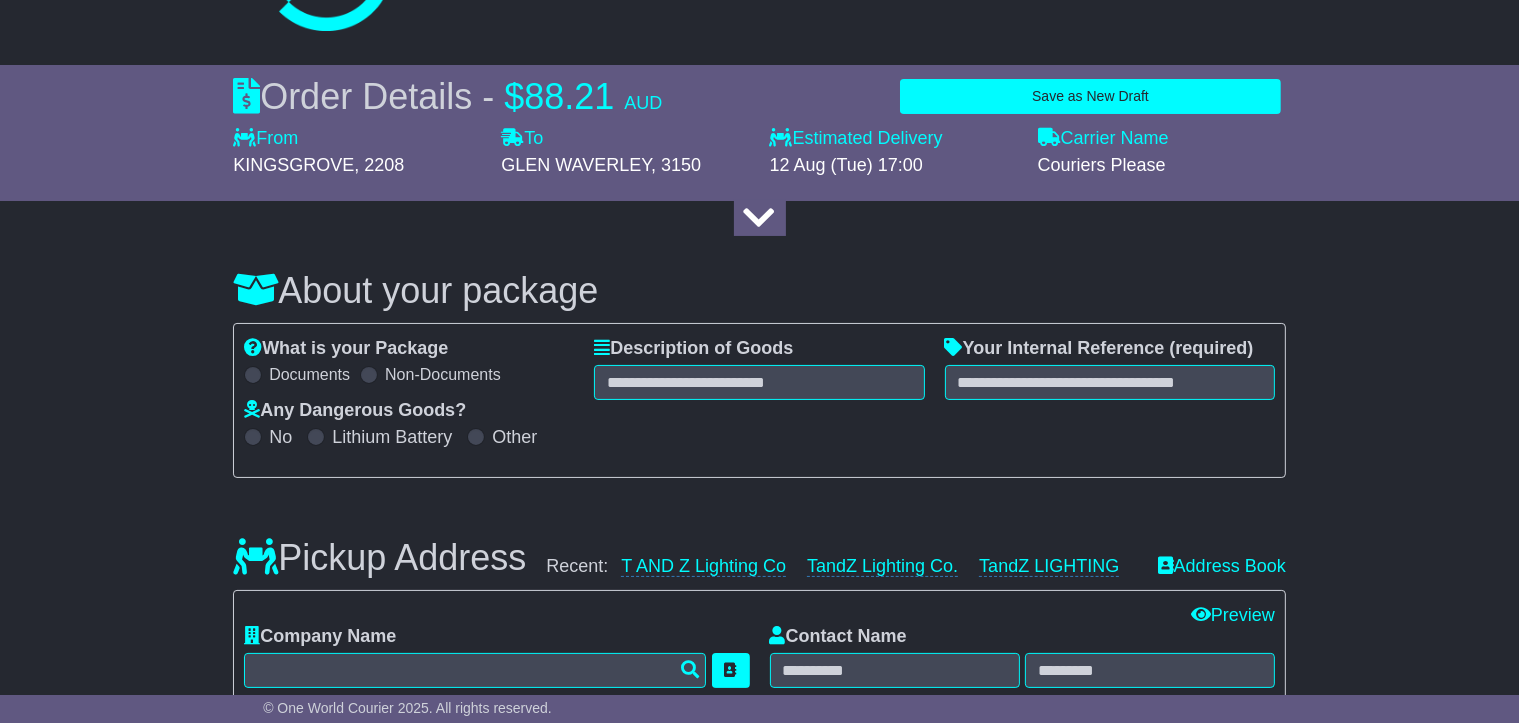 scroll, scrollTop: 113, scrollLeft: 0, axis: vertical 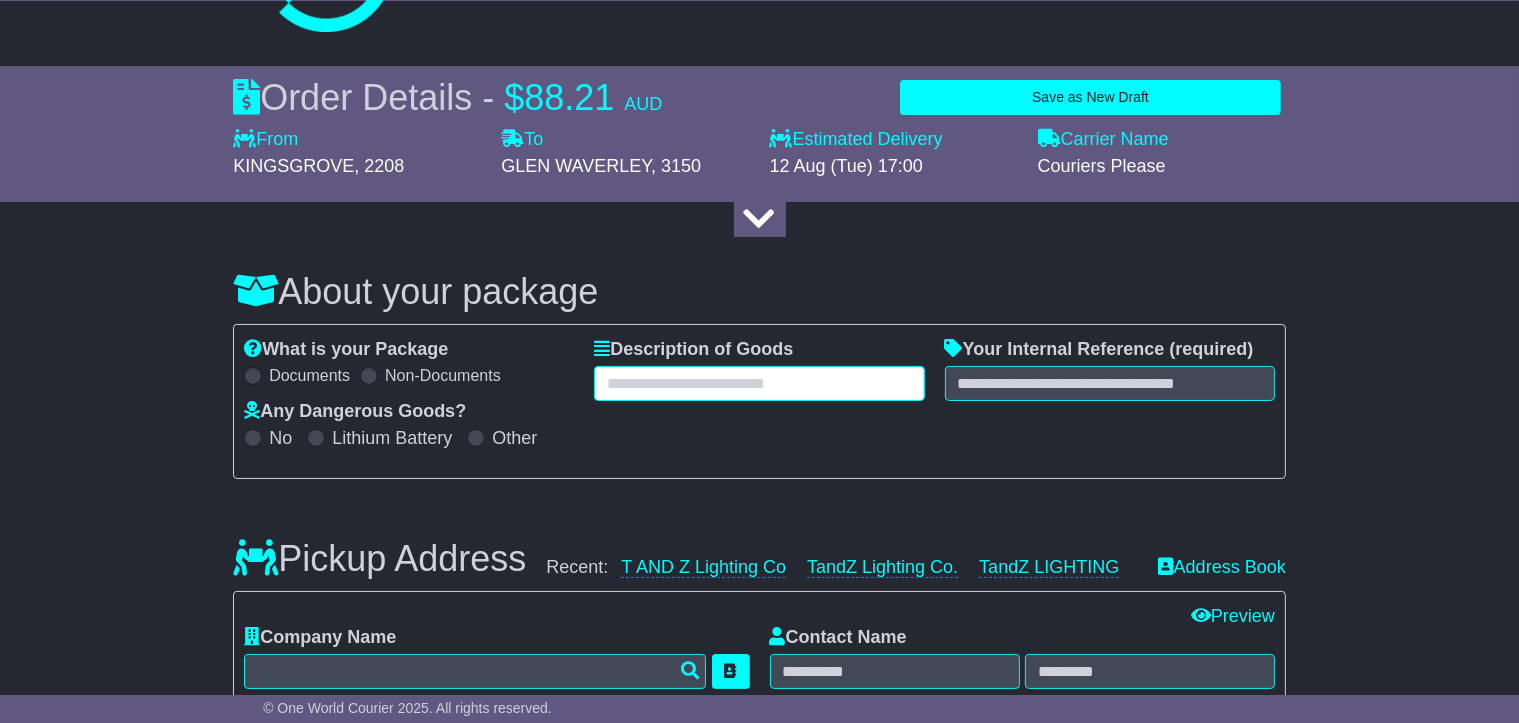 click at bounding box center [759, 383] 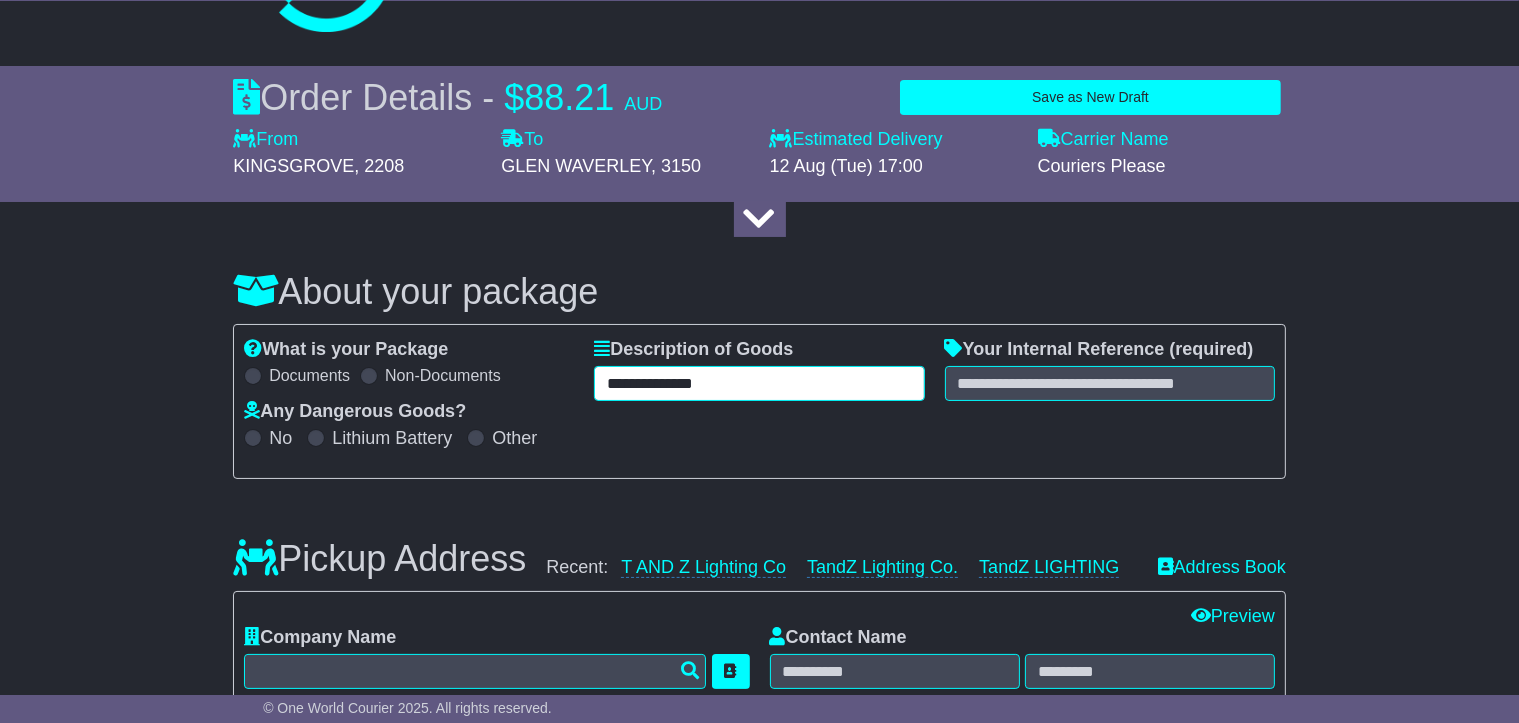 type on "**********" 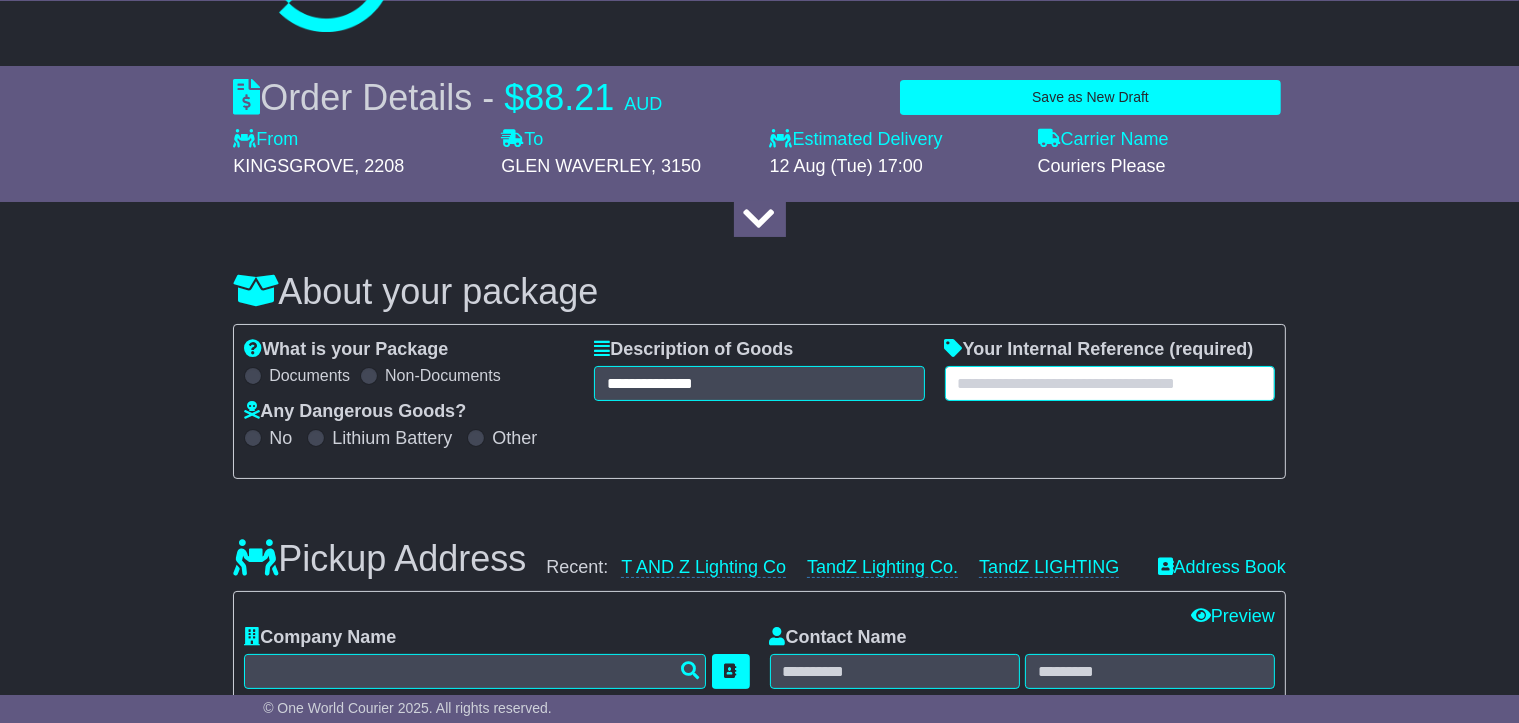 click at bounding box center [1110, 383] 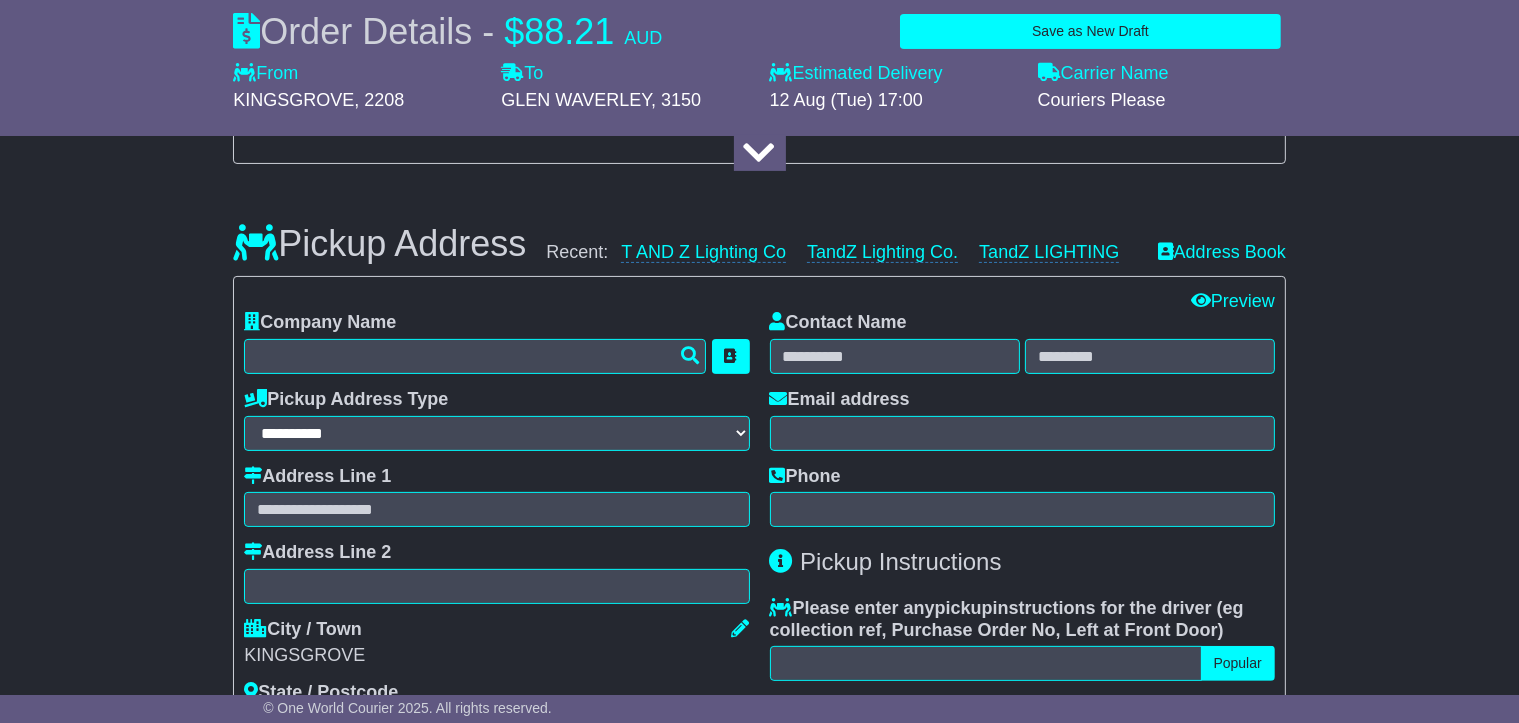 scroll, scrollTop: 313, scrollLeft: 0, axis: vertical 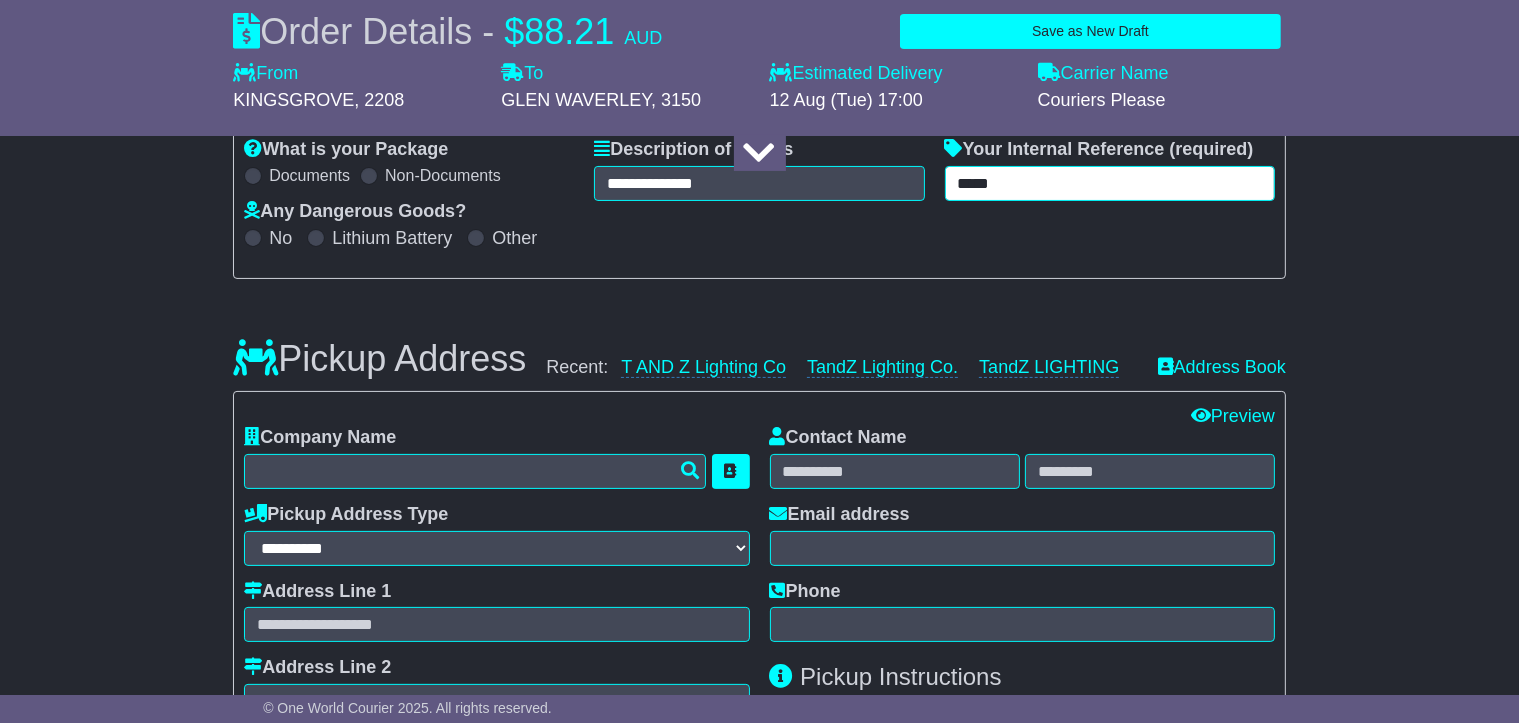 type on "*****" 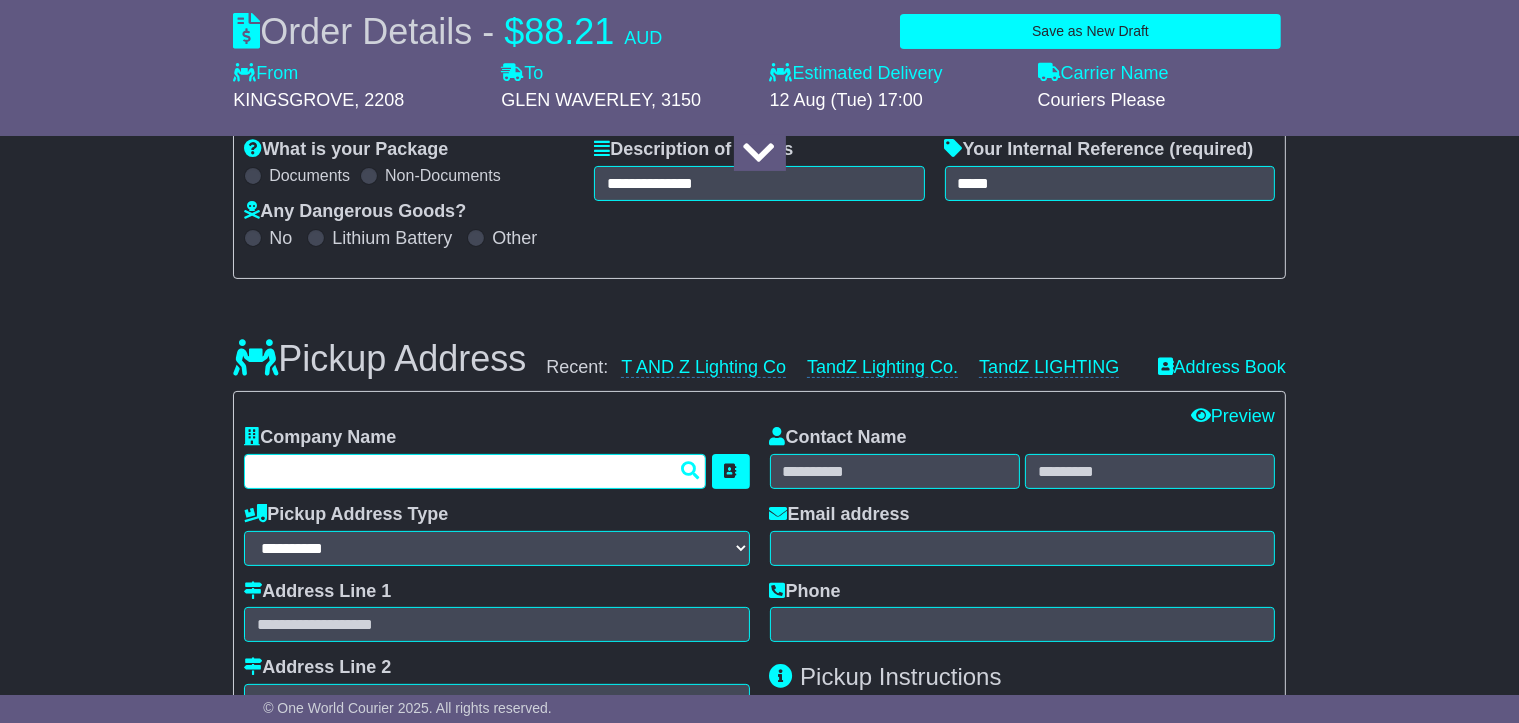 click at bounding box center [475, 471] 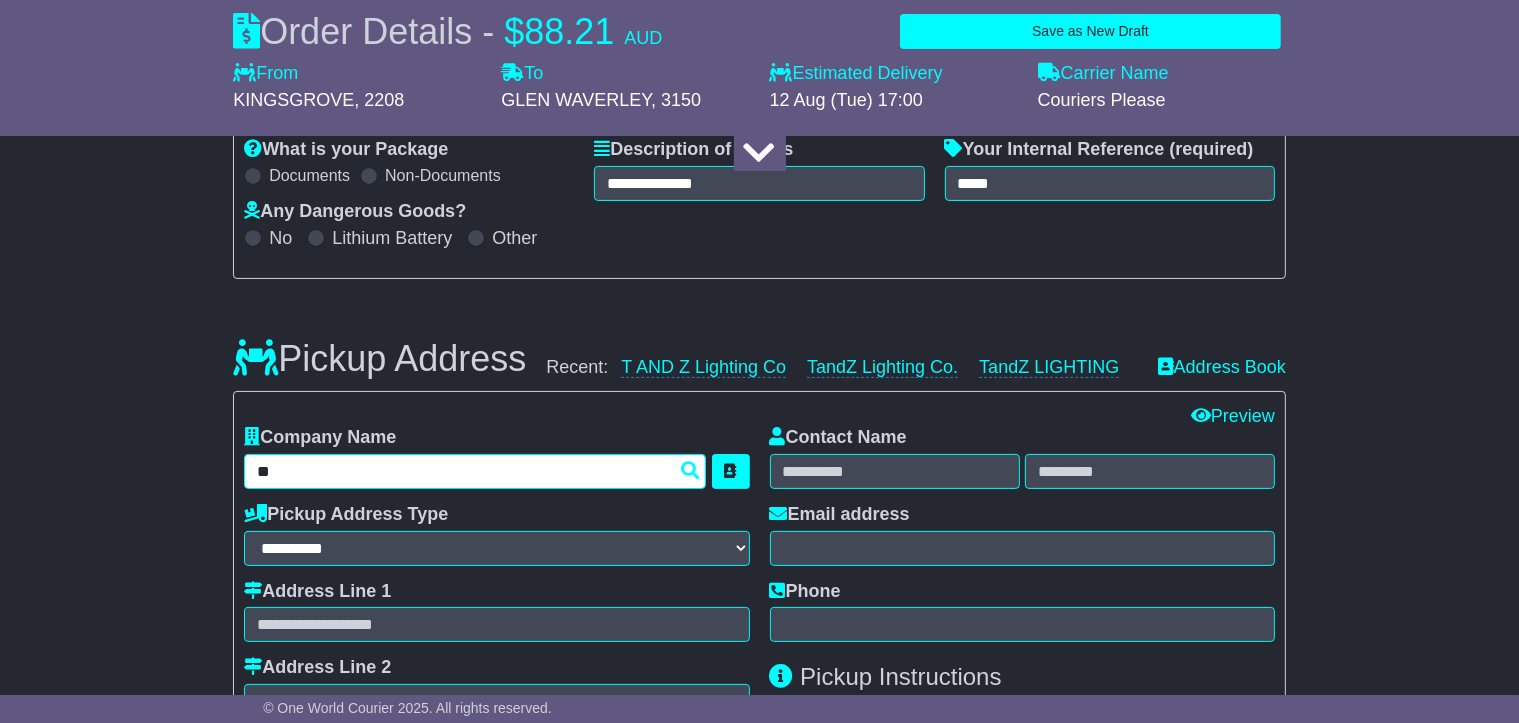 type on "***" 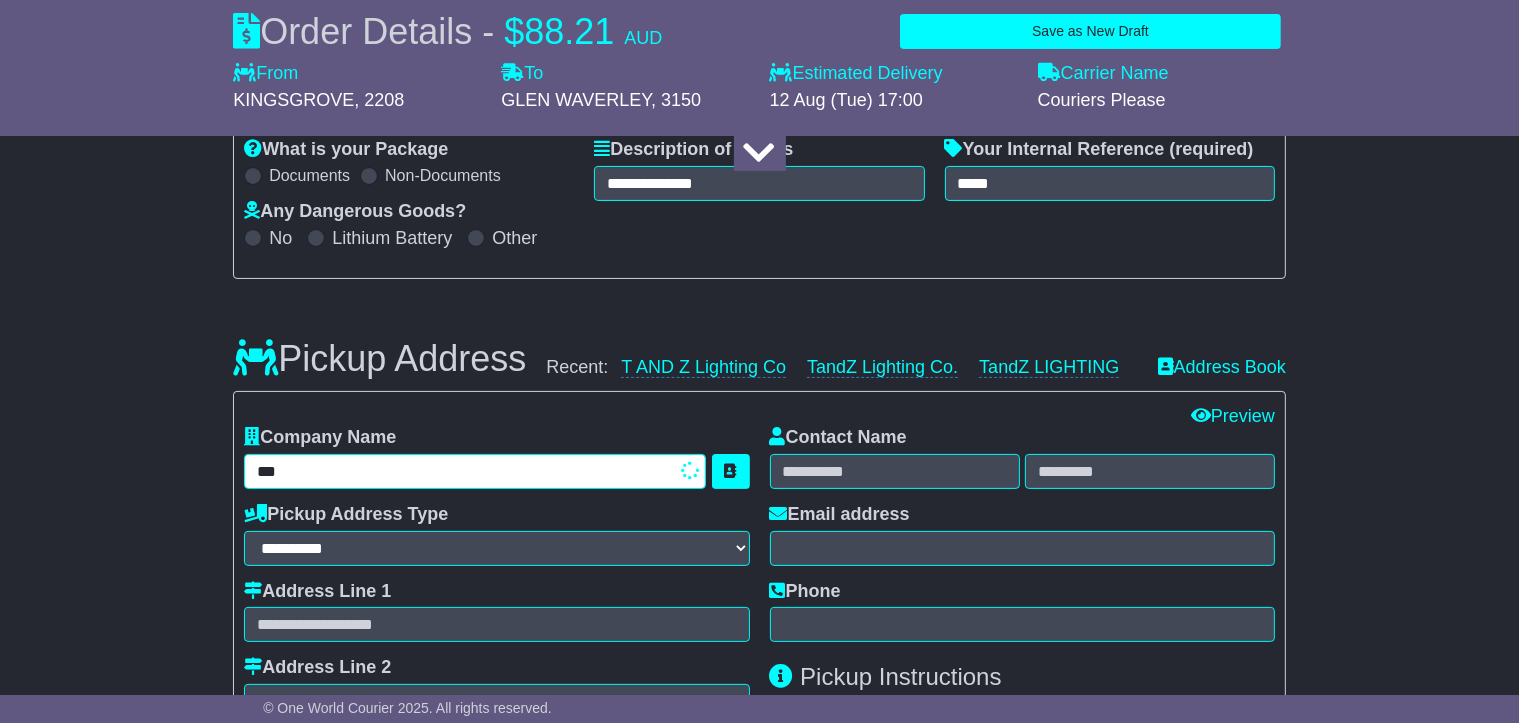 type on "**********" 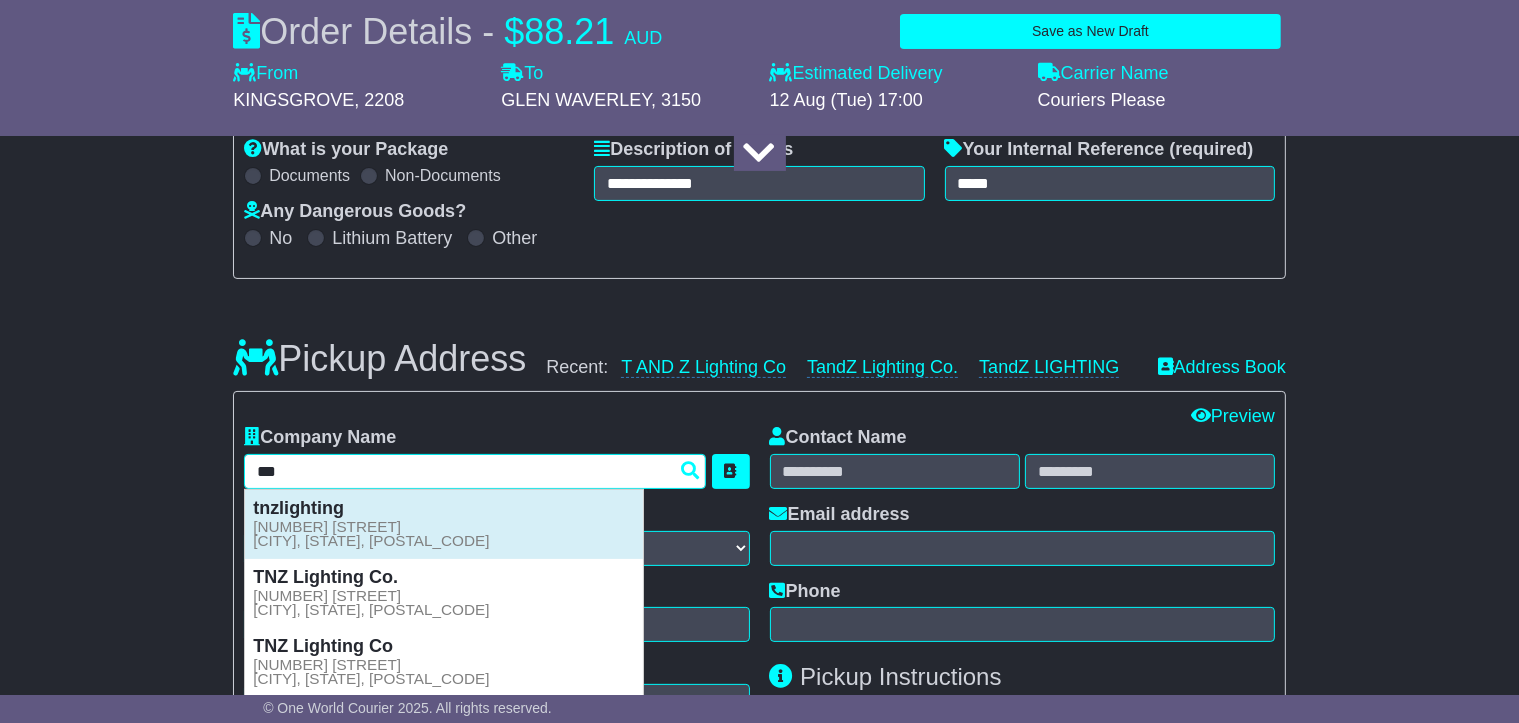 click on "33 garema circuit   KINGSGROVE, NSW, 2208" at bounding box center (371, 534) 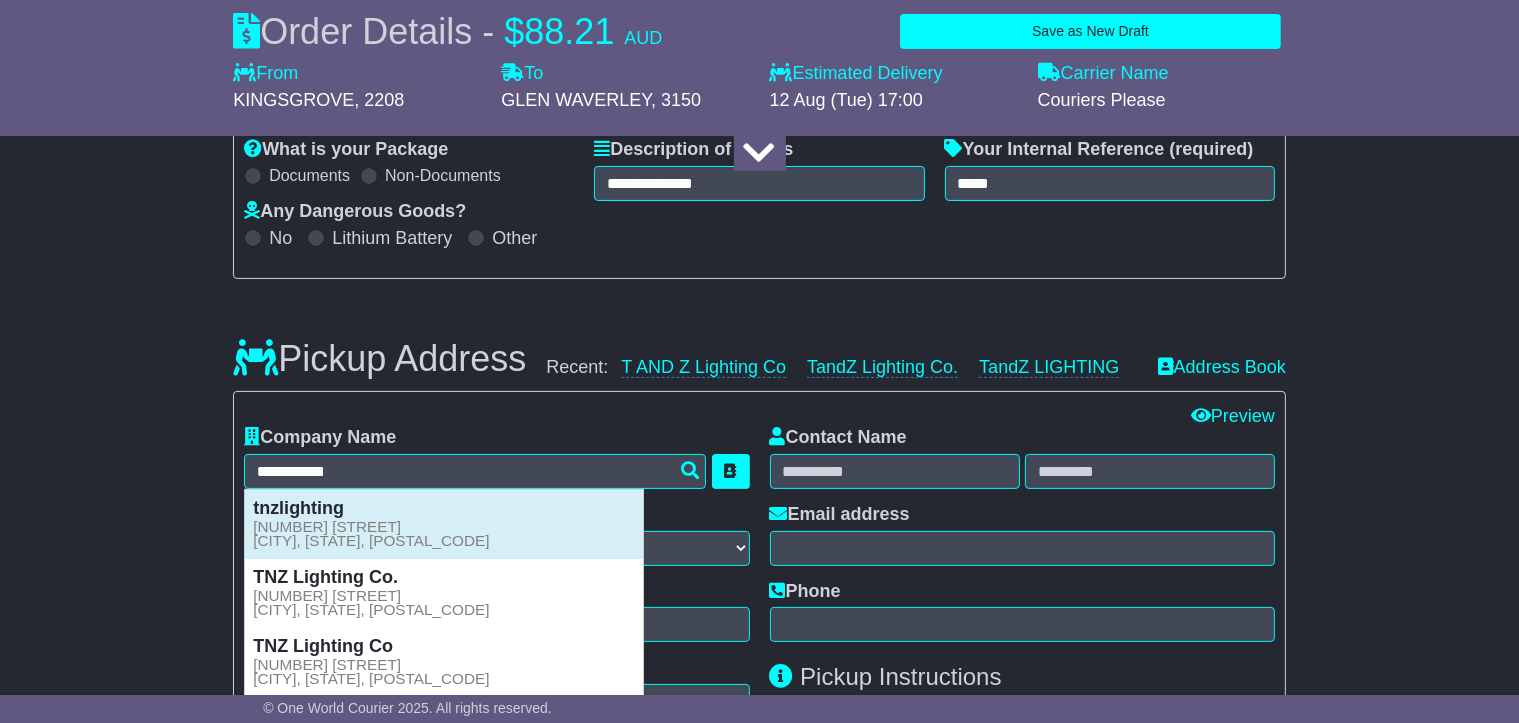 type 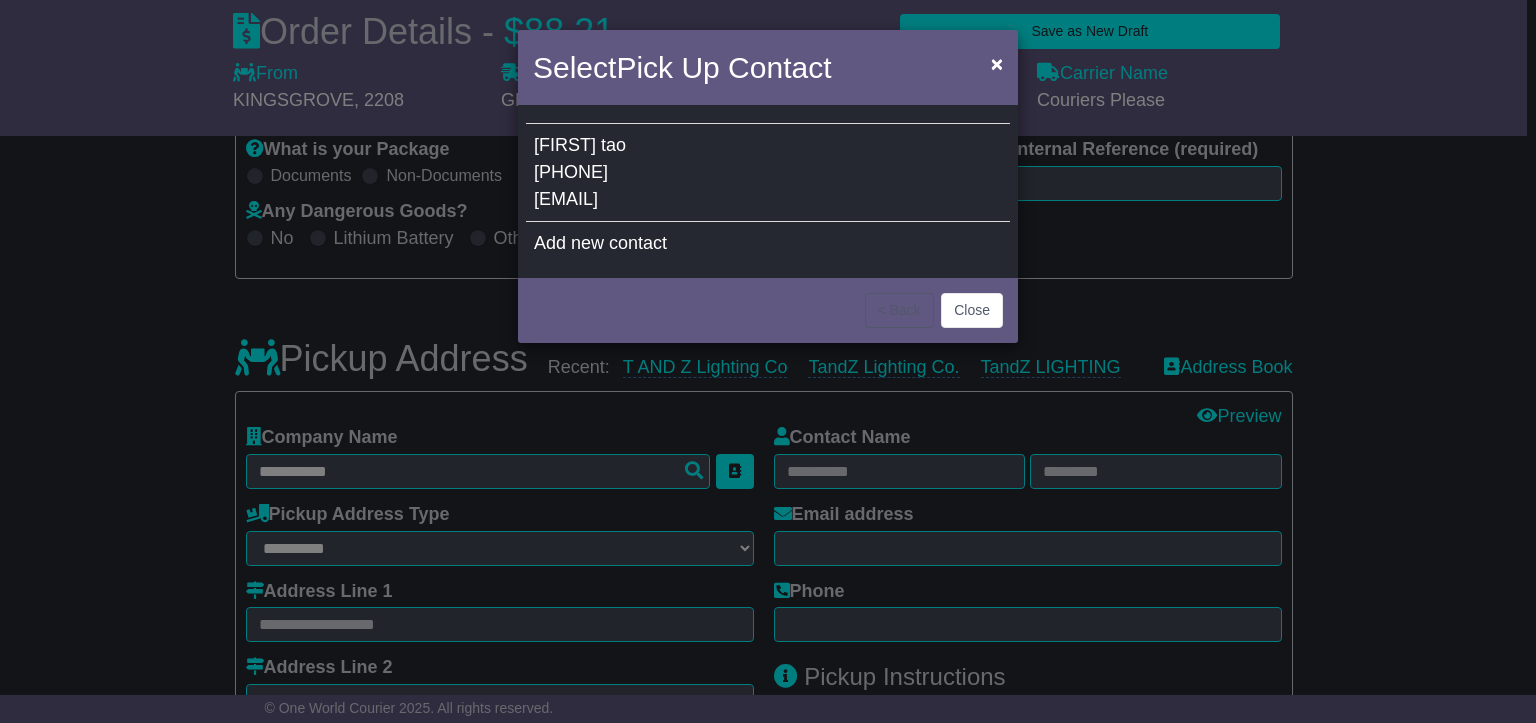 click on "david   tao
0403348885
sales@tnzlighting.com.au" at bounding box center [768, 173] 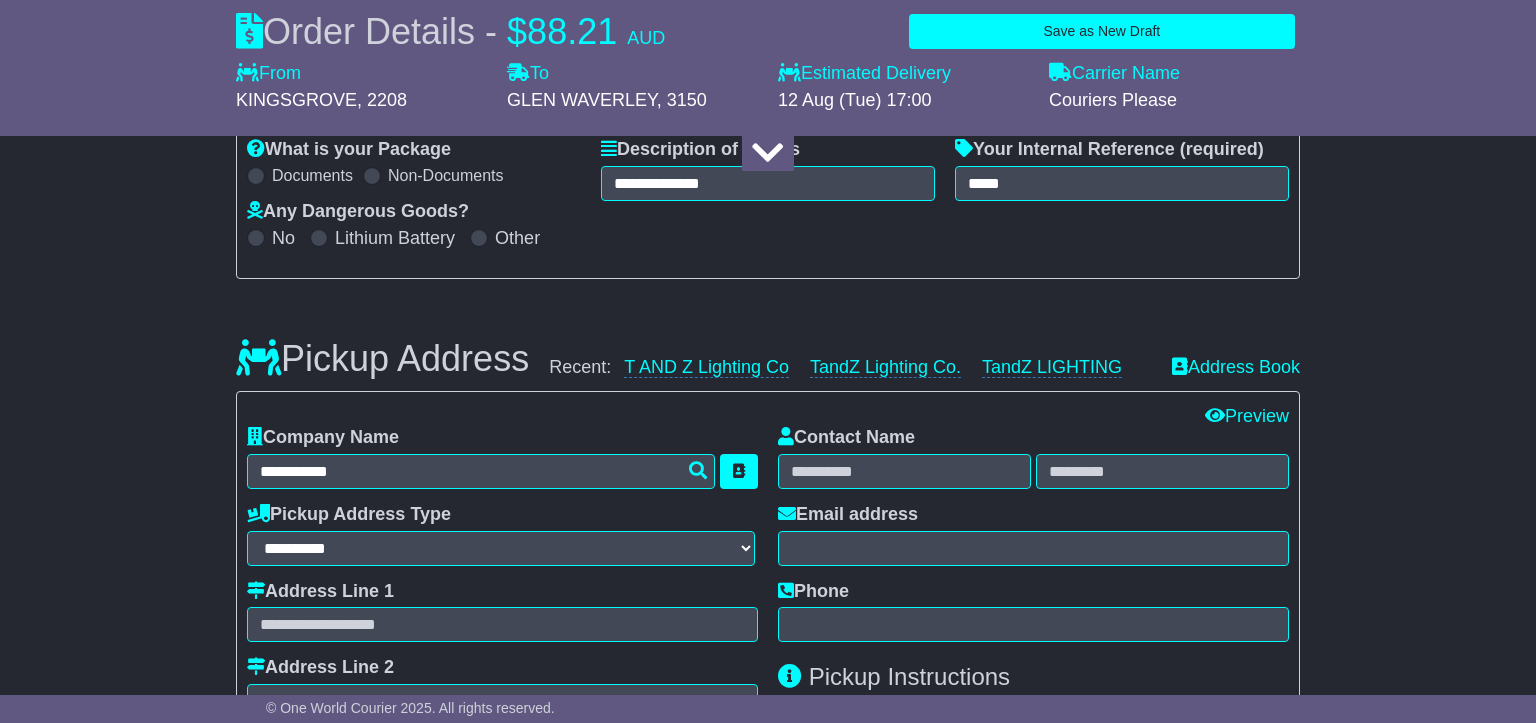 type on "**********" 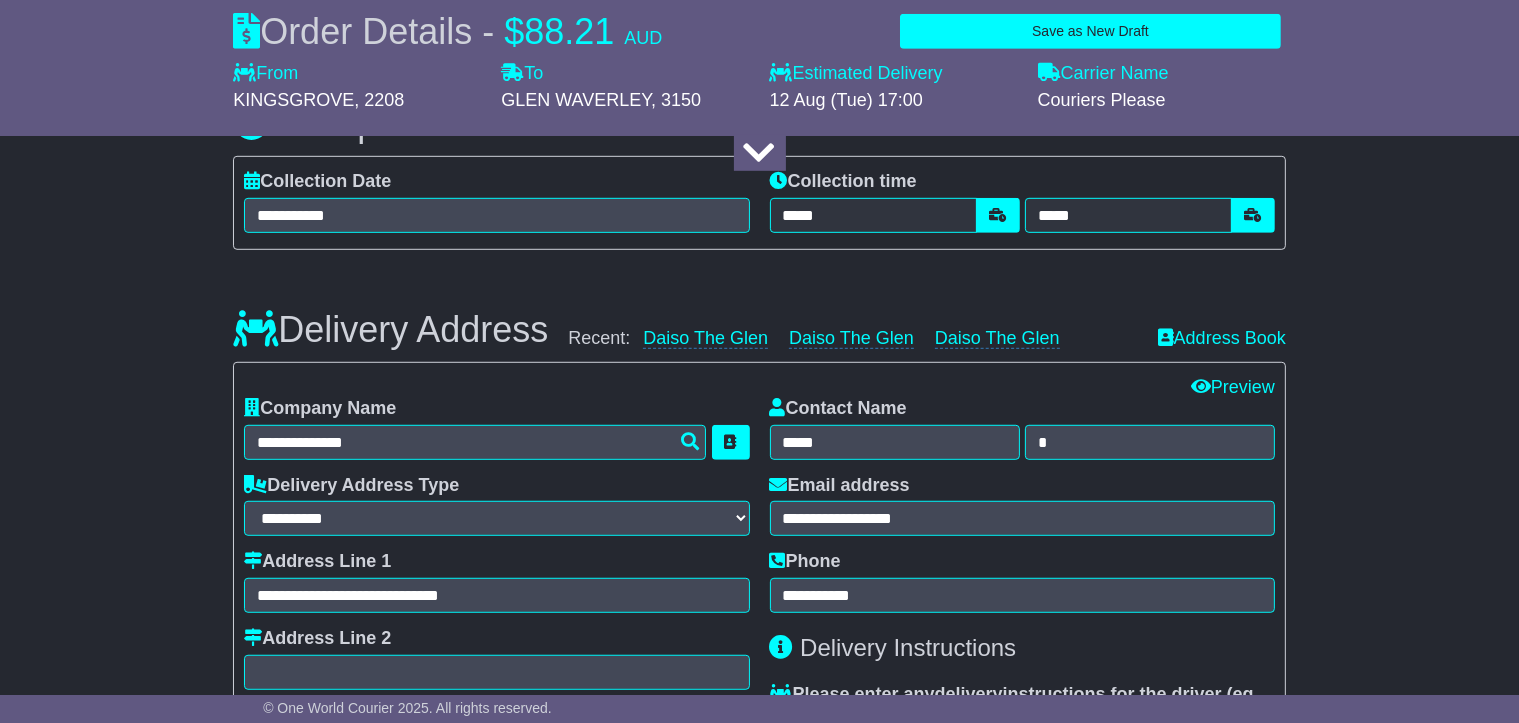 scroll, scrollTop: 1313, scrollLeft: 0, axis: vertical 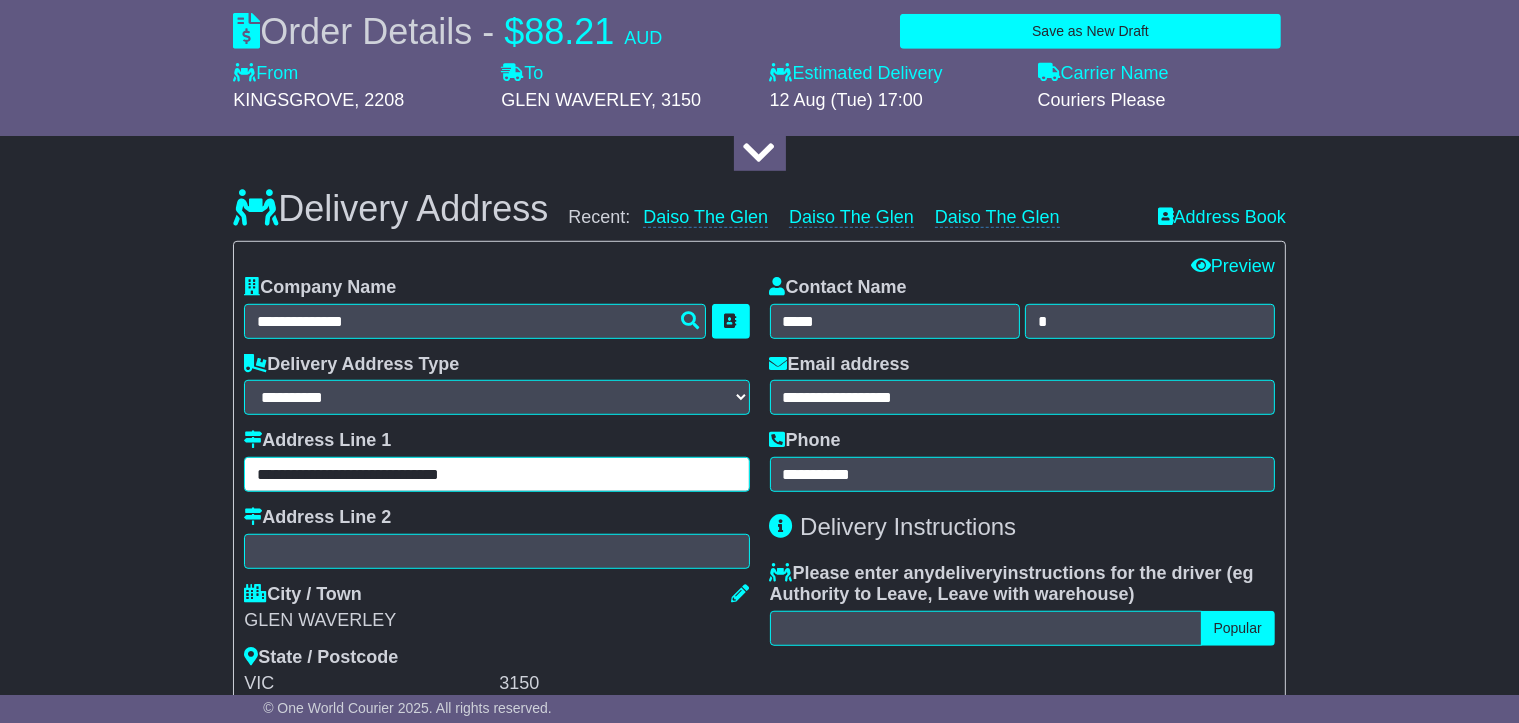 click on "**********" at bounding box center (496, 474) 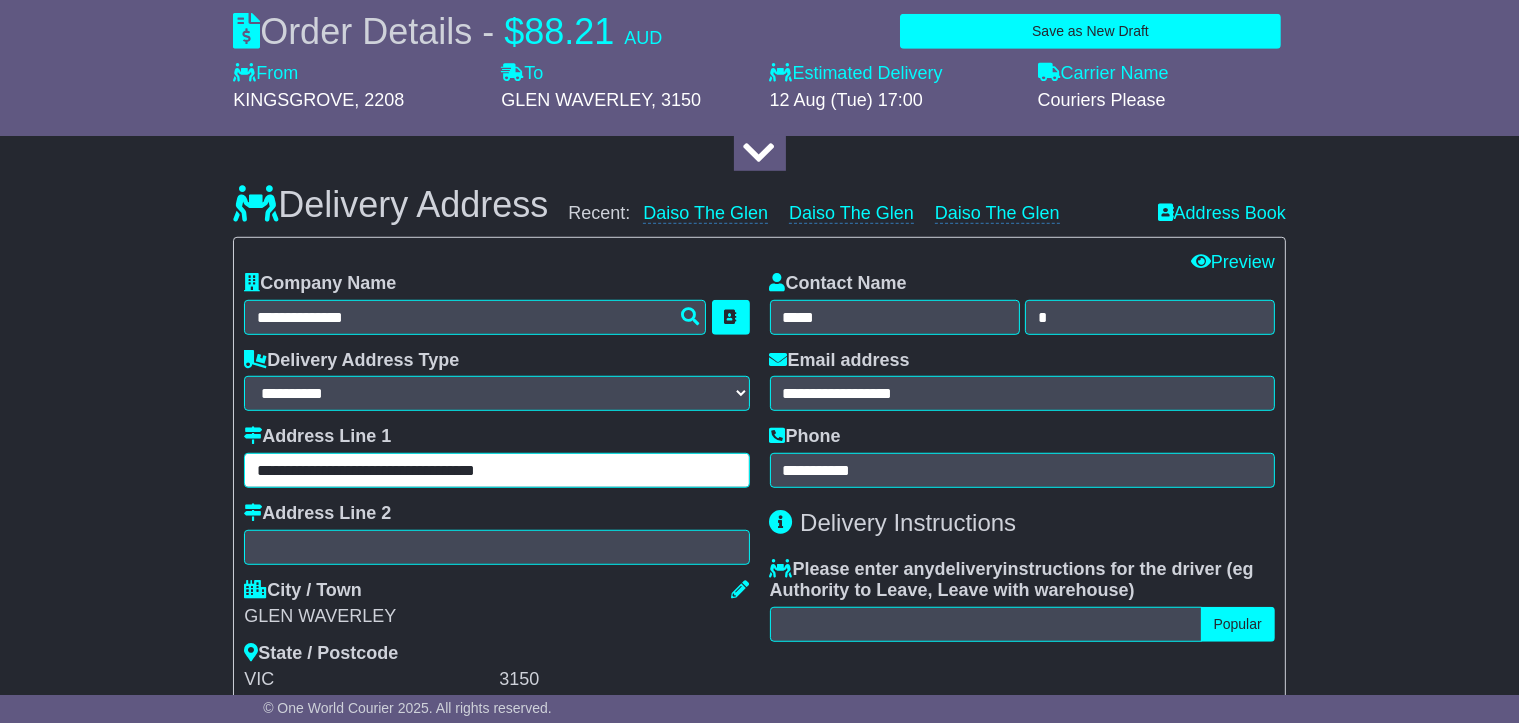 scroll, scrollTop: 1313, scrollLeft: 0, axis: vertical 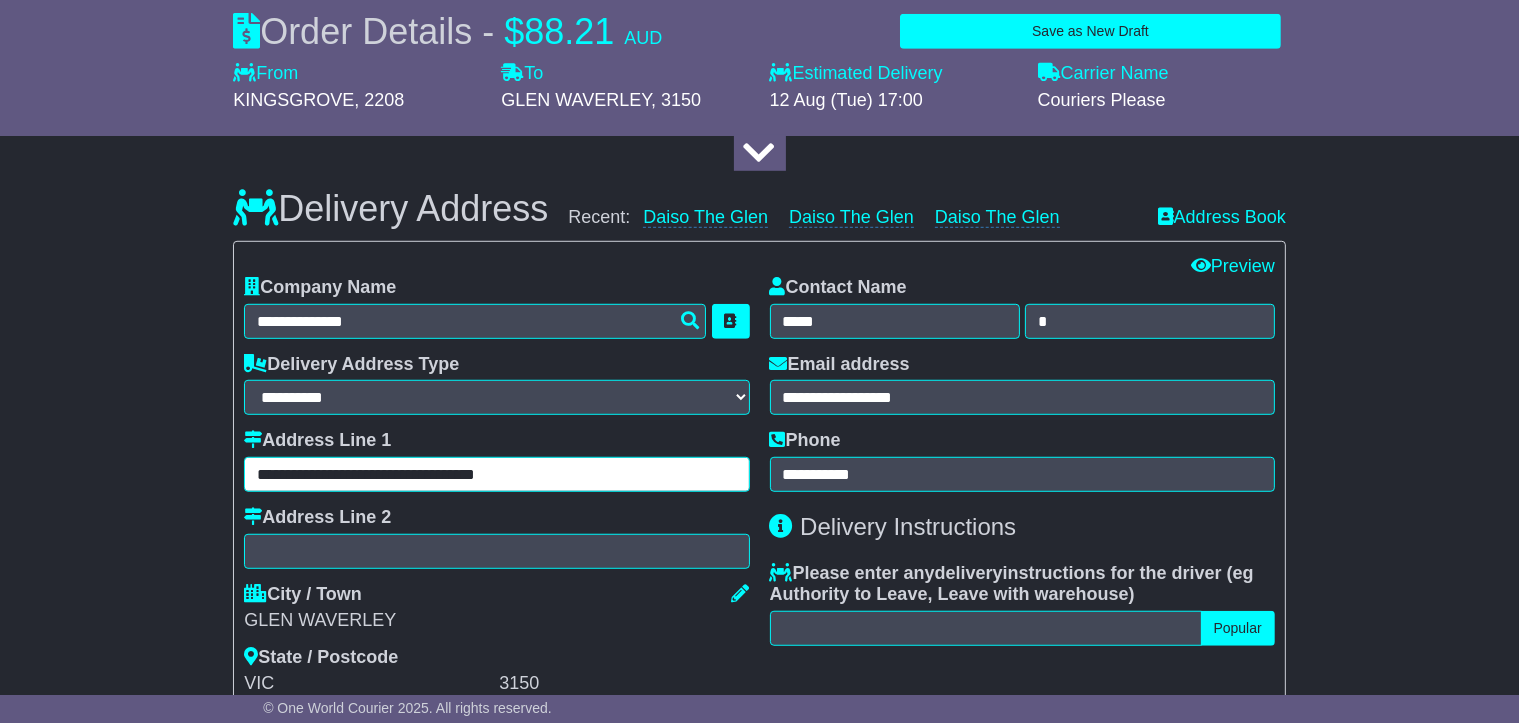 type on "**********" 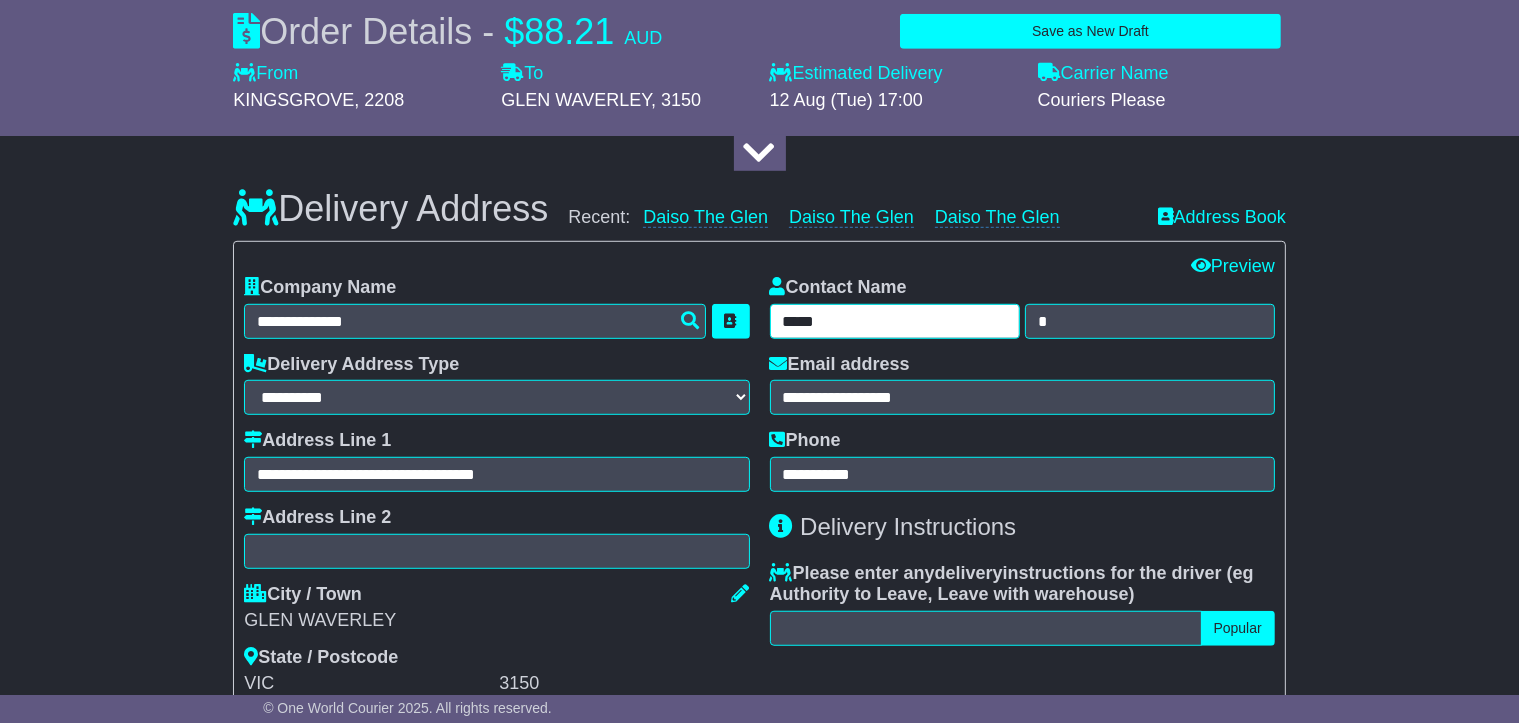 click on "*****" at bounding box center (895, 321) 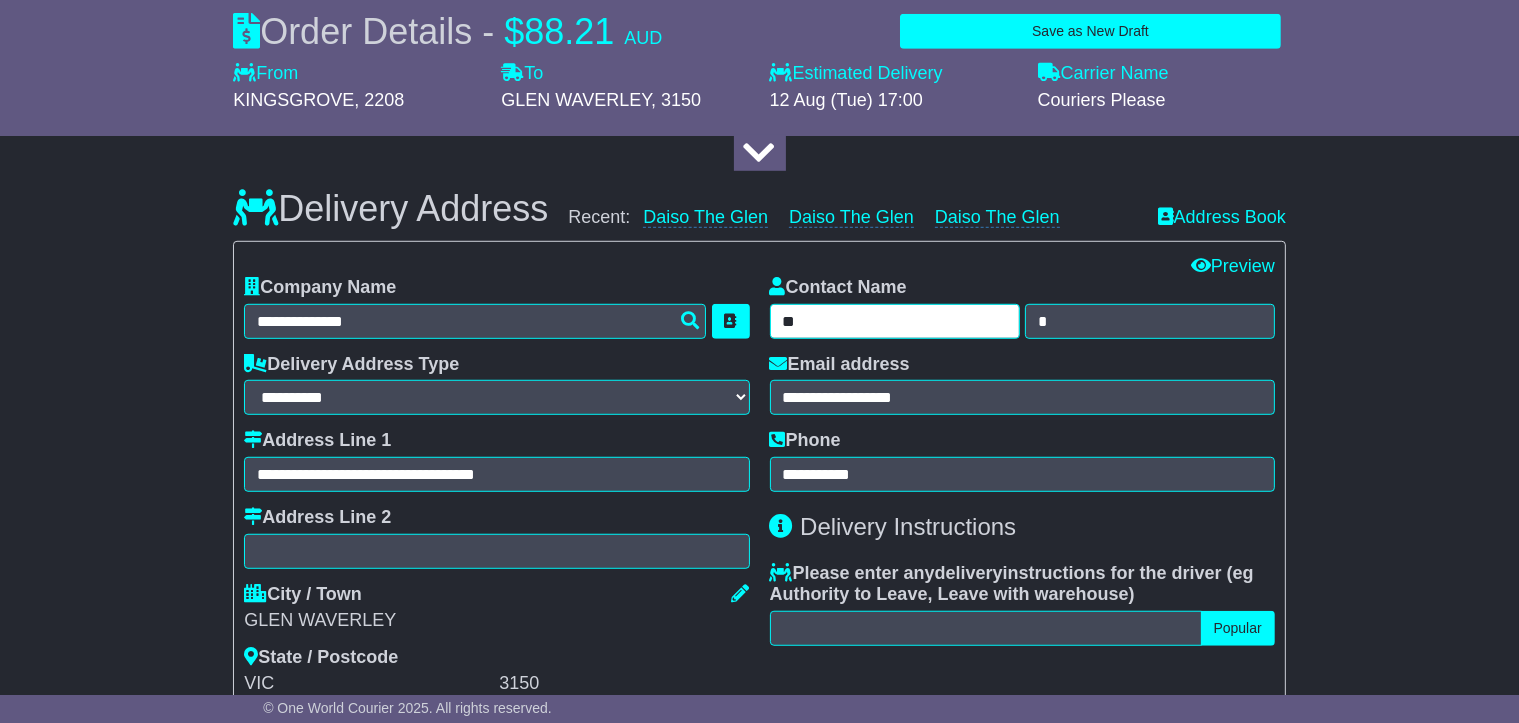 type on "*" 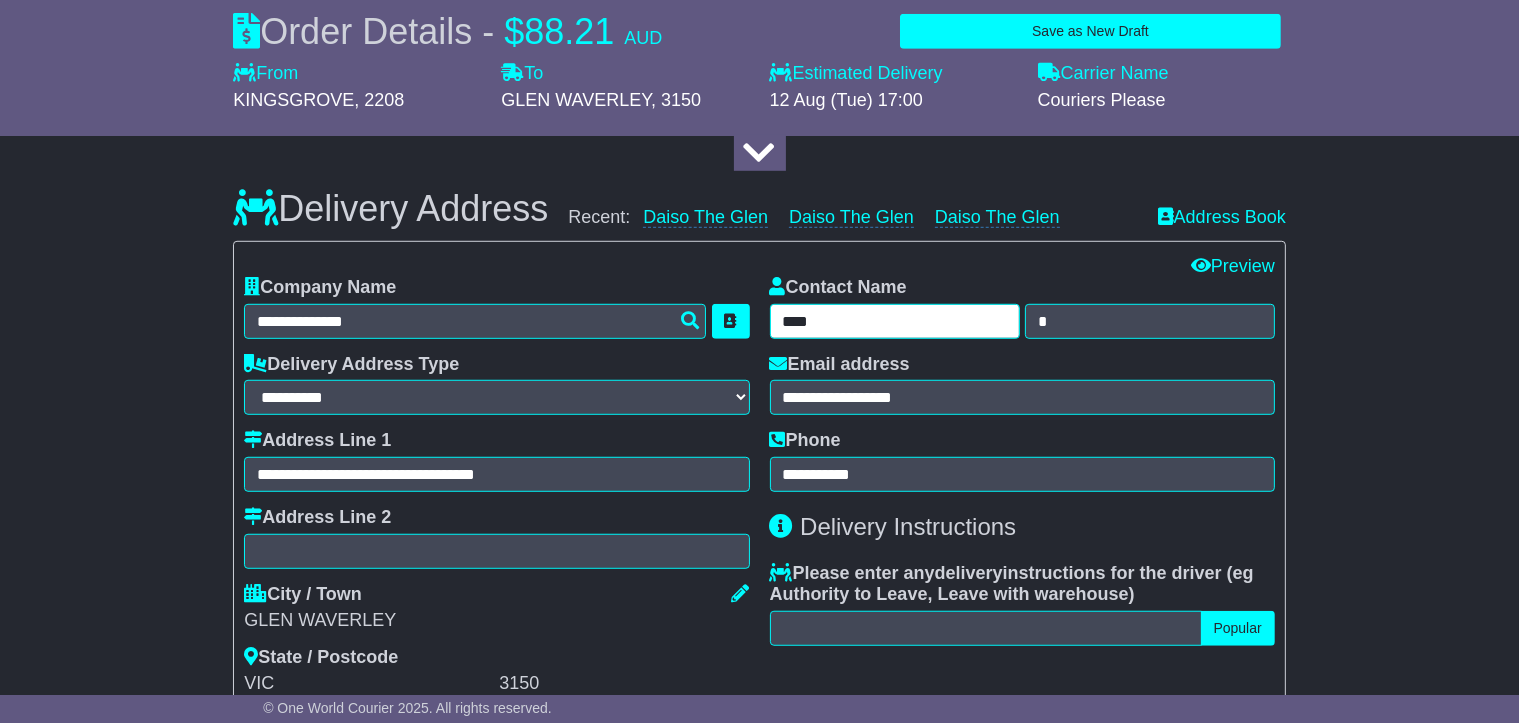 type on "***" 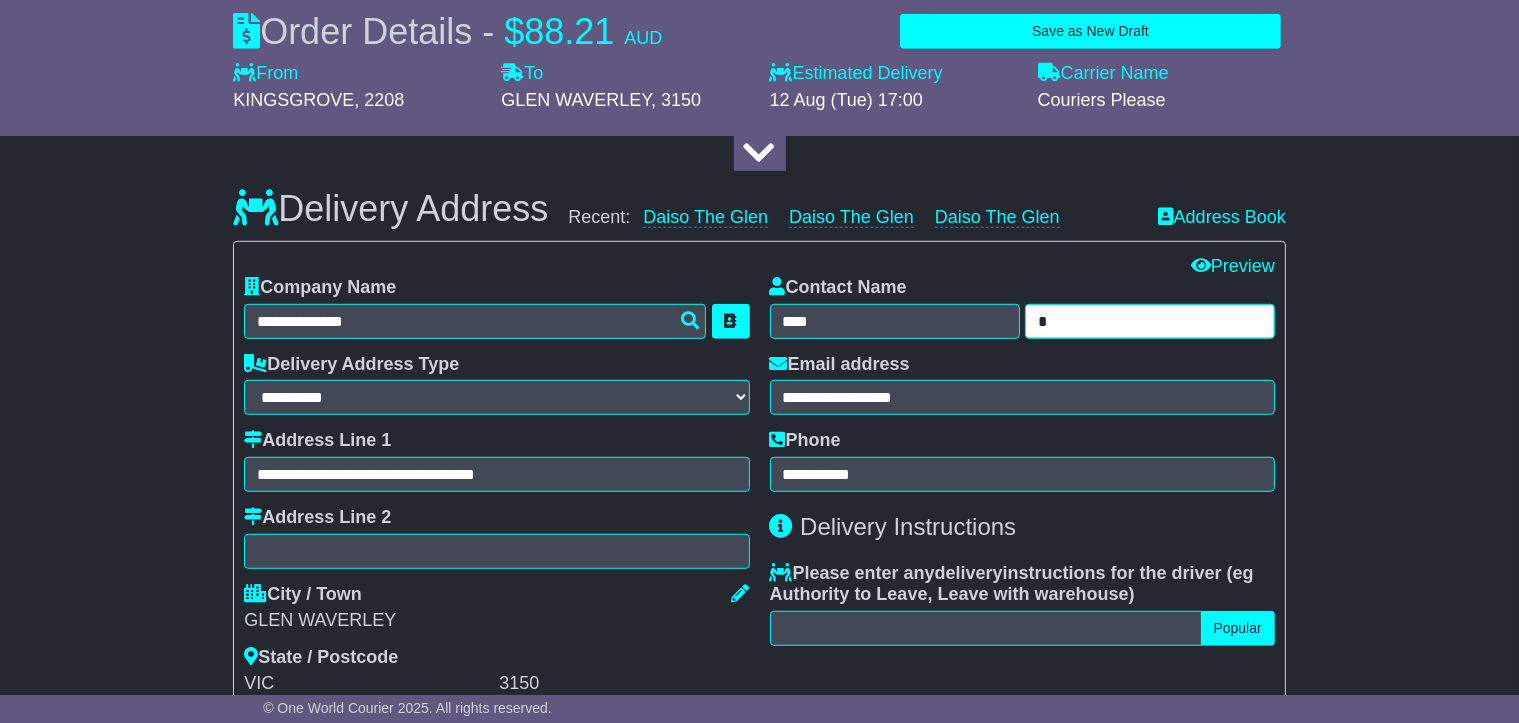 click on "*" at bounding box center [1150, 321] 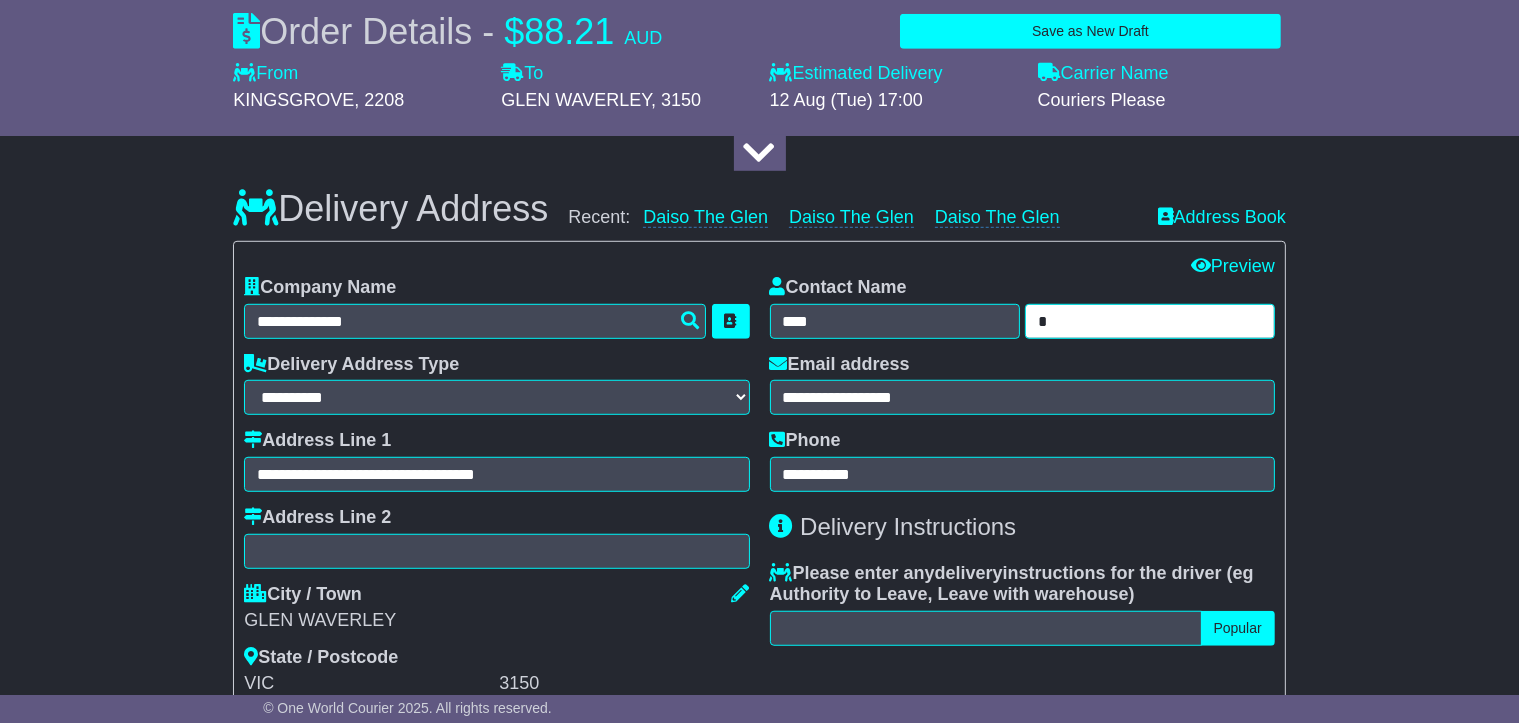 type on "*" 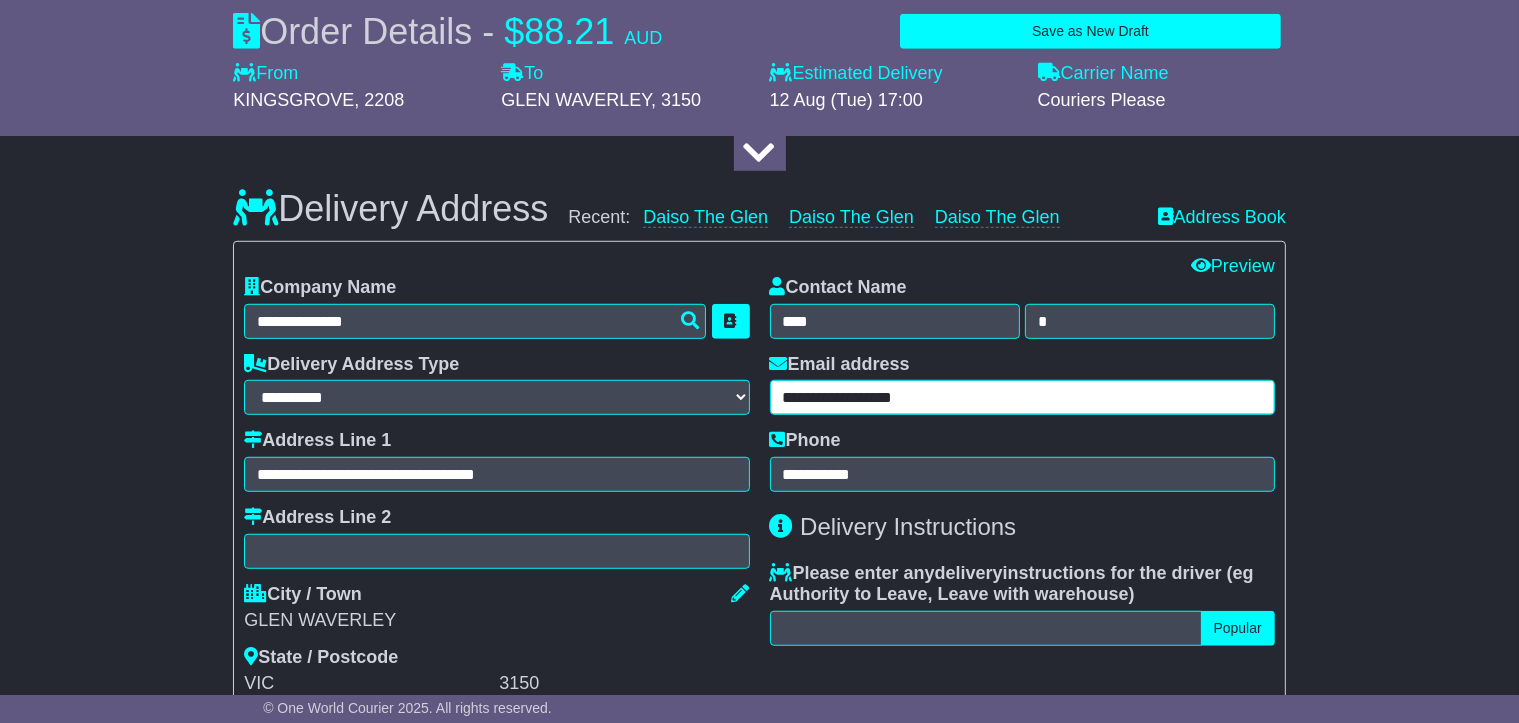 click on "**********" at bounding box center [1022, 397] 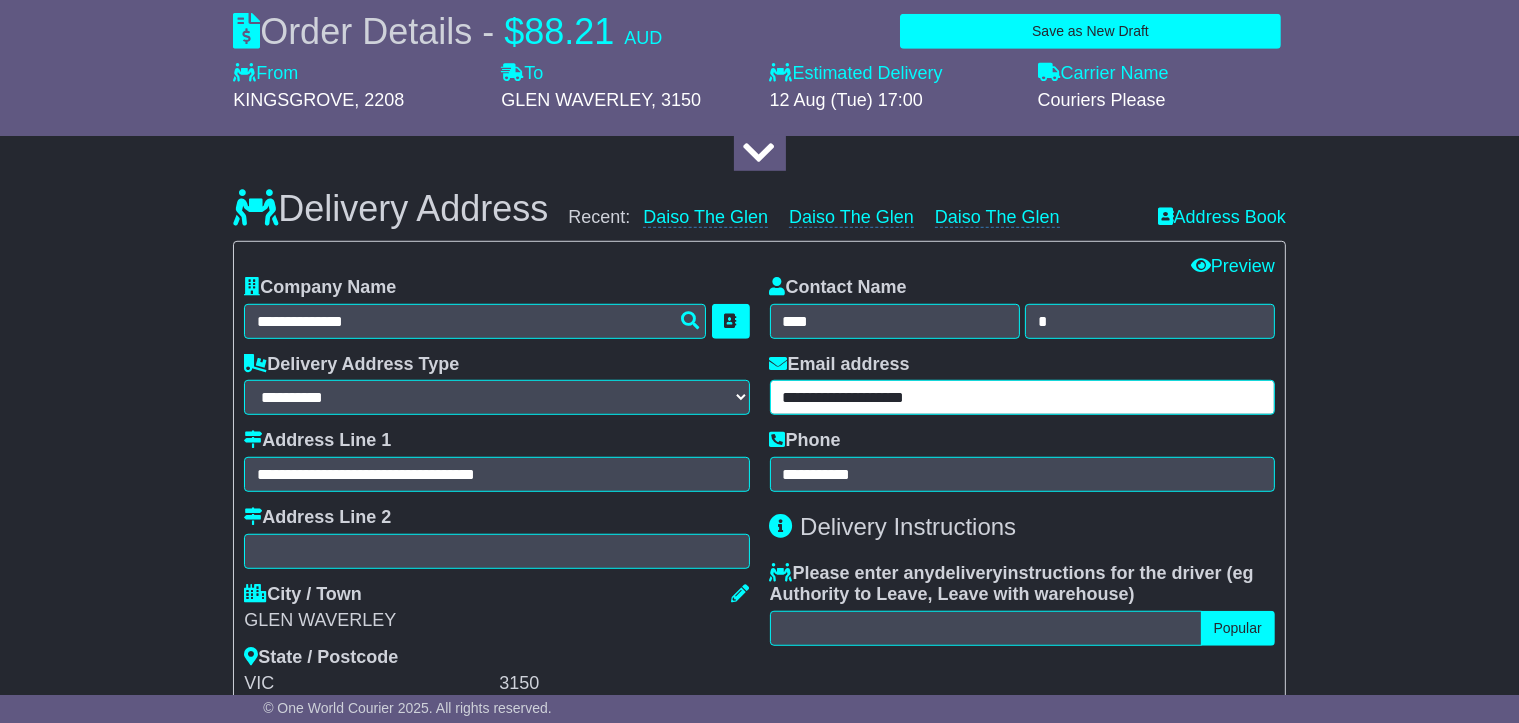 type on "**********" 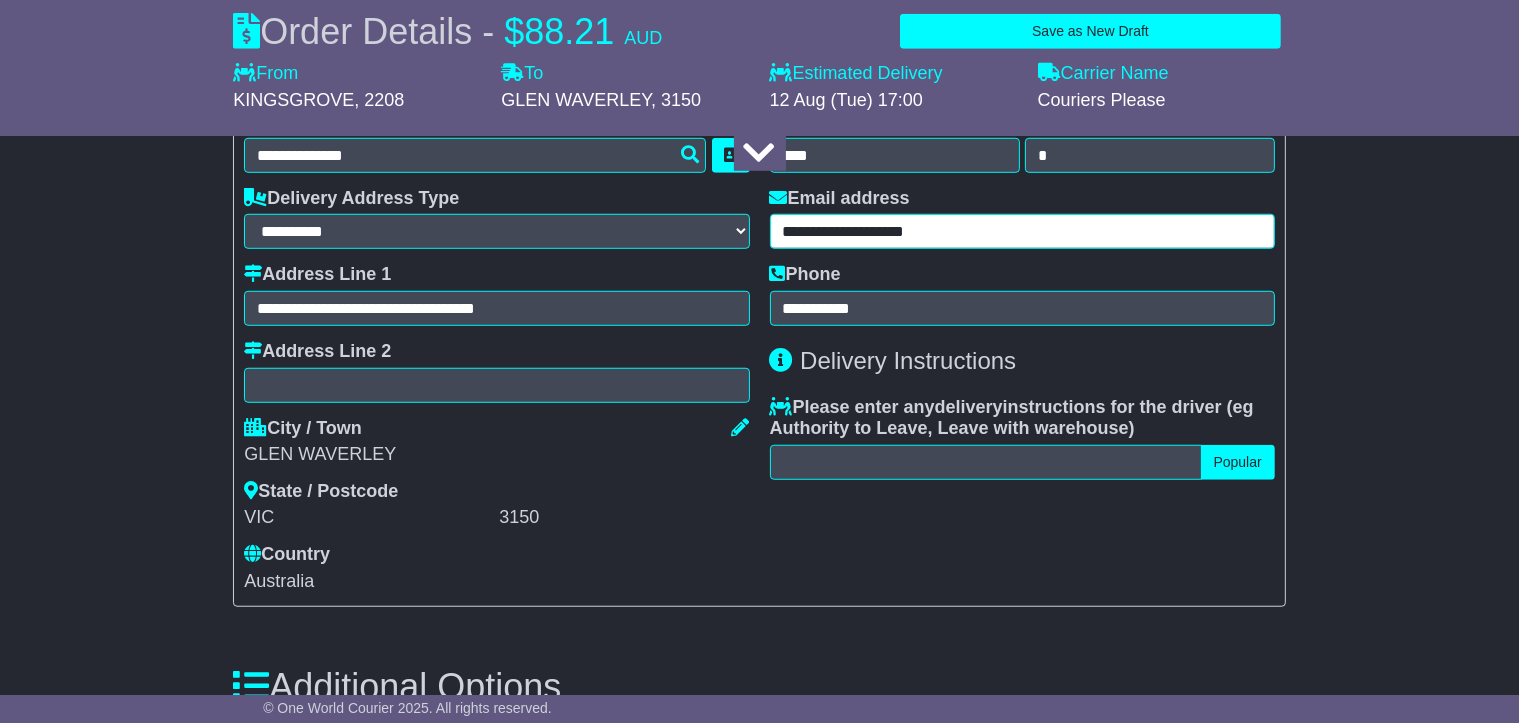 scroll, scrollTop: 1513, scrollLeft: 0, axis: vertical 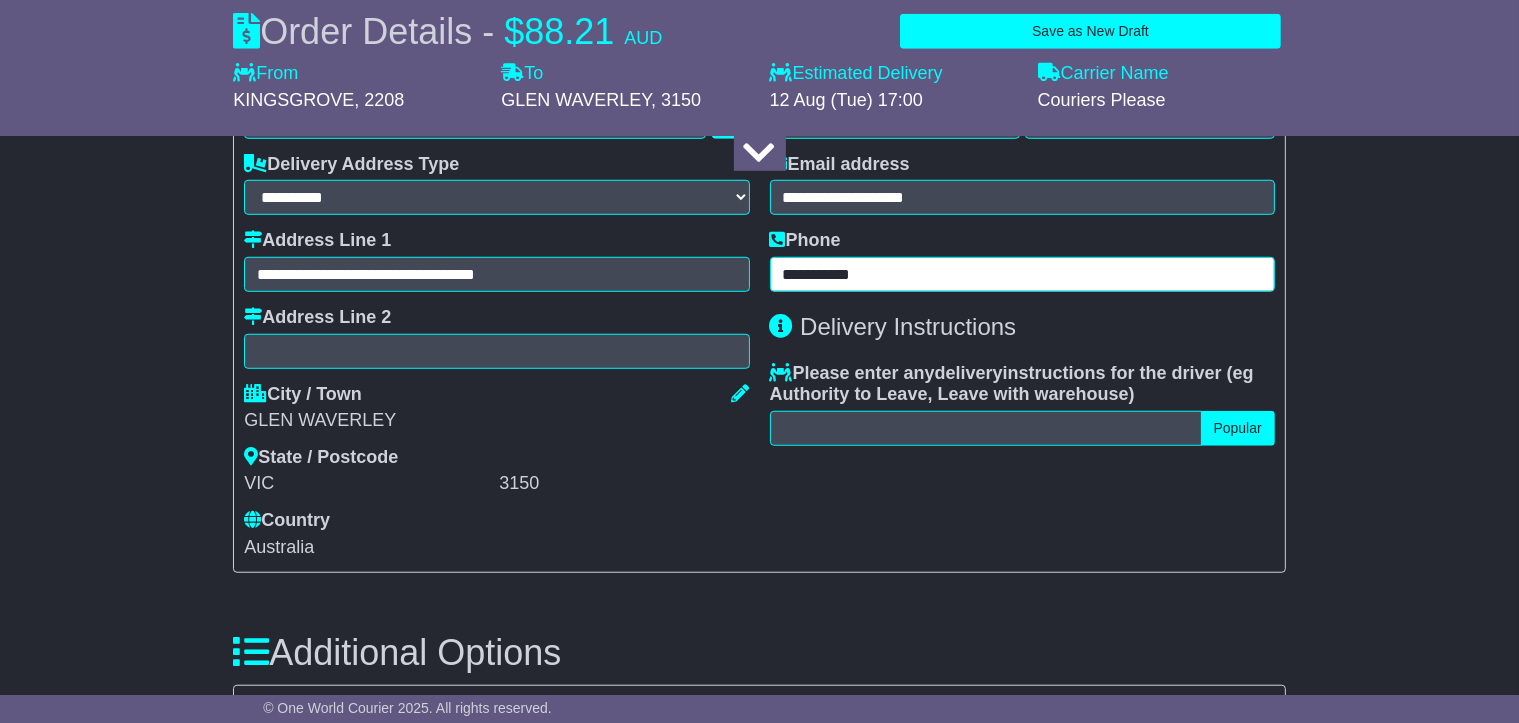 click on "**********" at bounding box center (1022, 274) 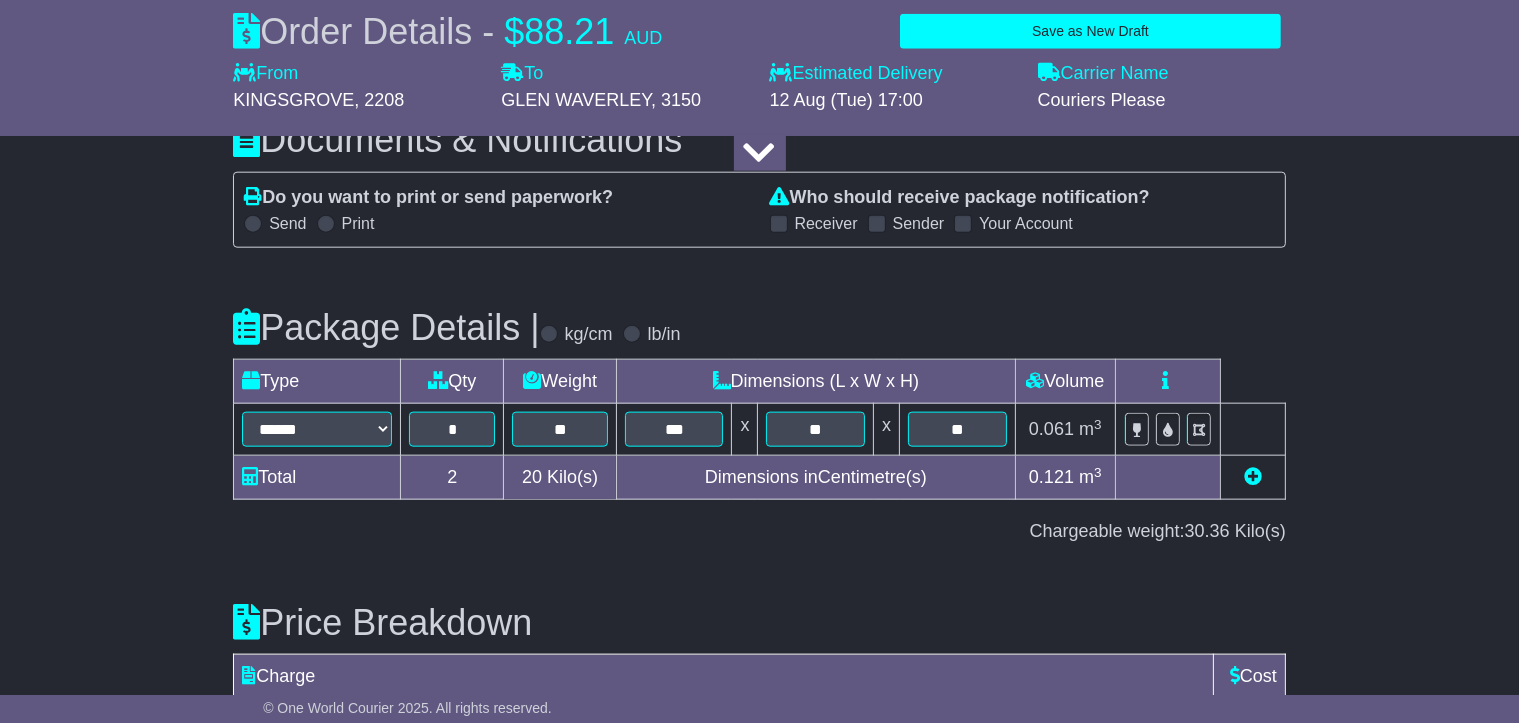scroll, scrollTop: 2431, scrollLeft: 0, axis: vertical 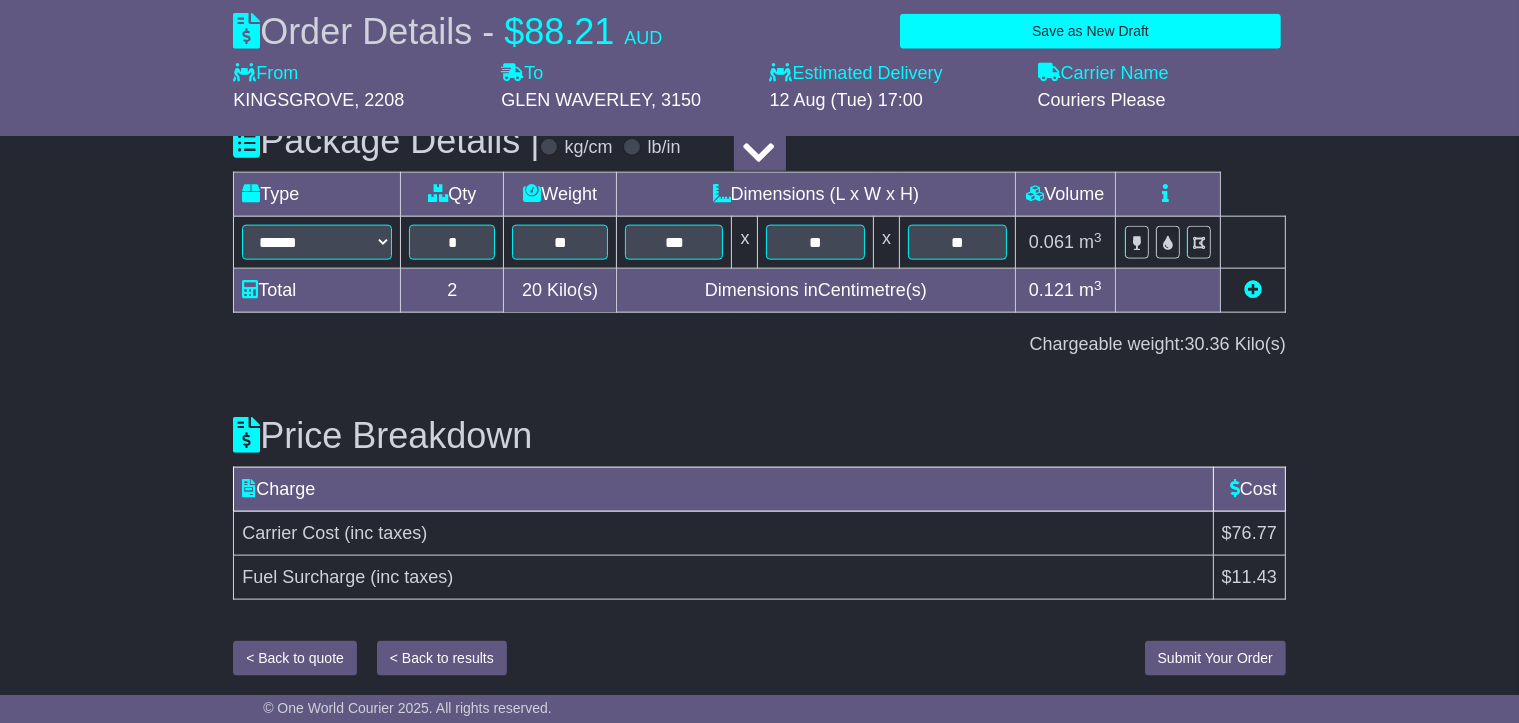 type on "**********" 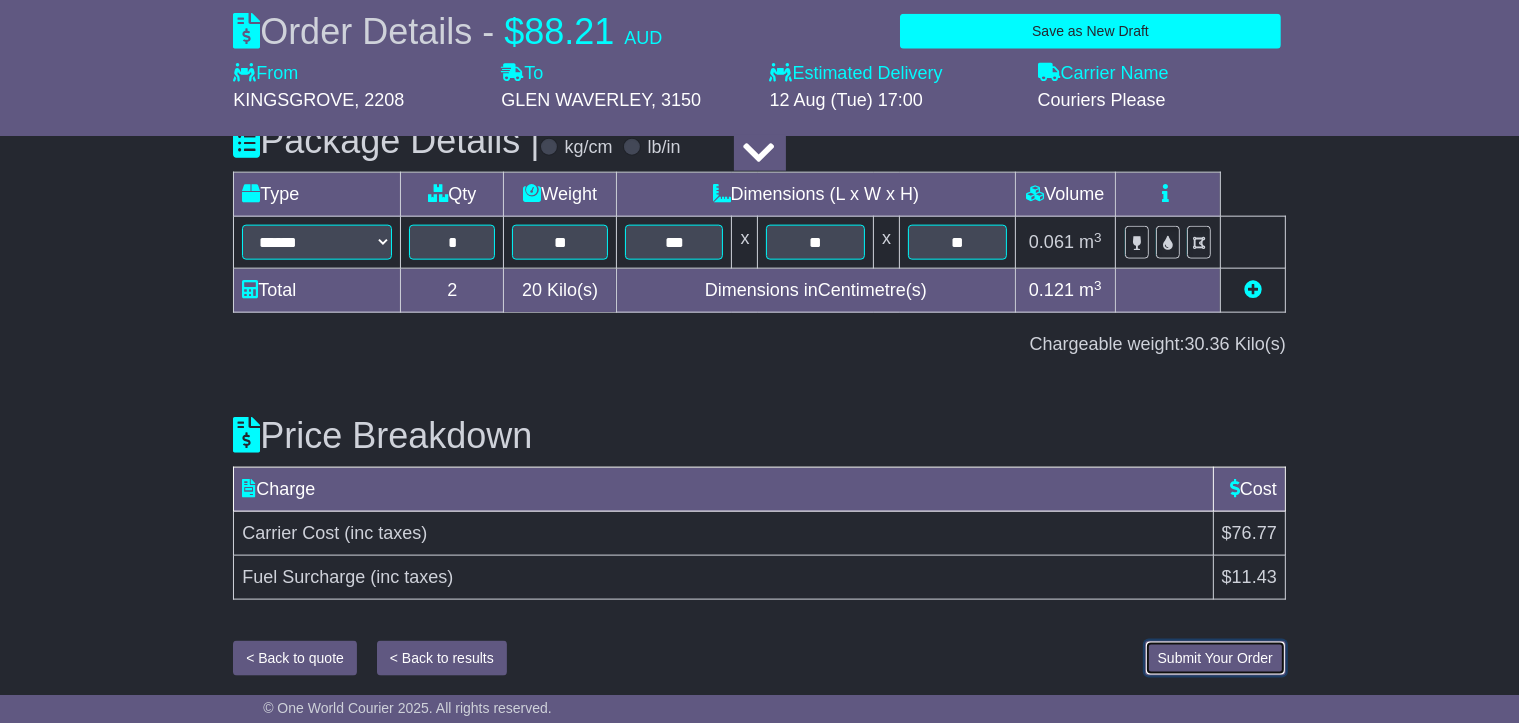click on "Submit Your Order" at bounding box center [1215, 658] 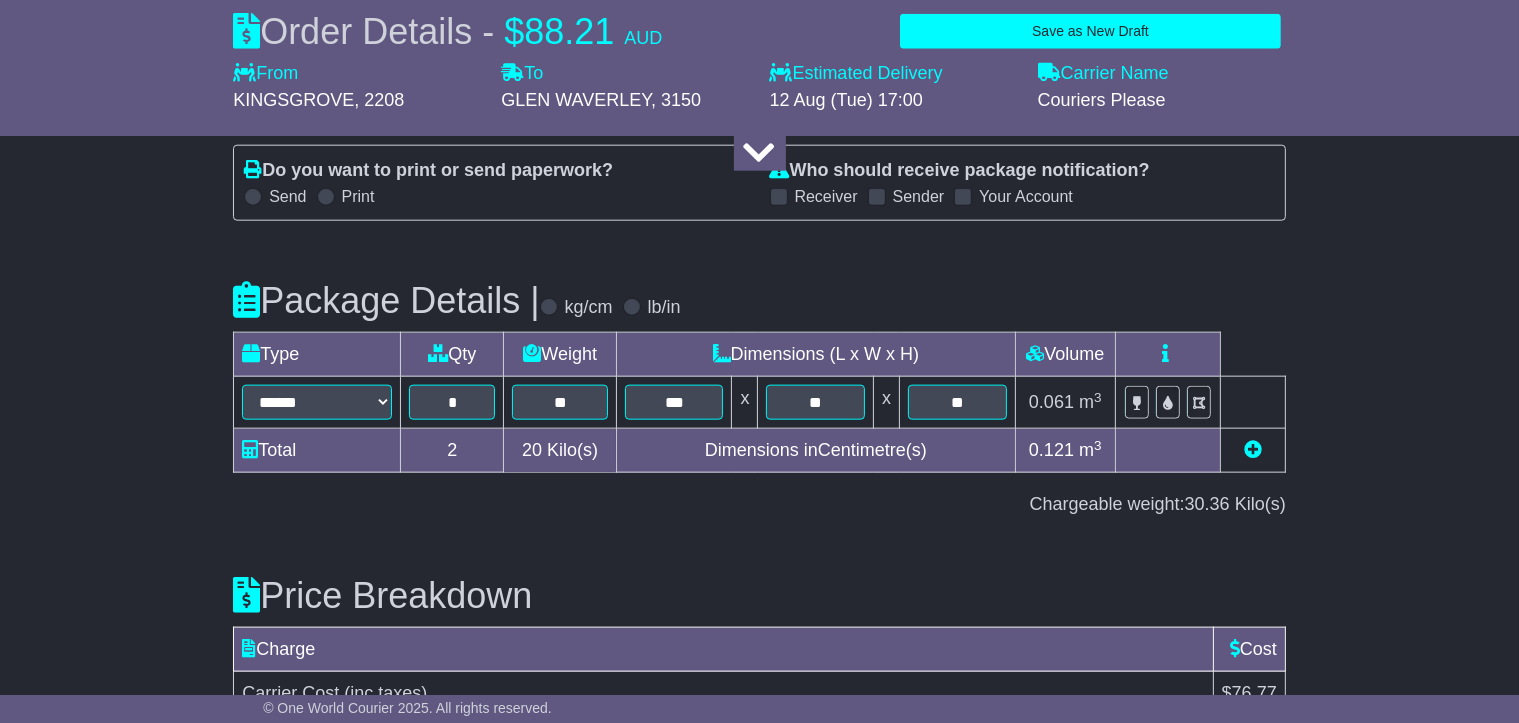 scroll, scrollTop: 2431, scrollLeft: 0, axis: vertical 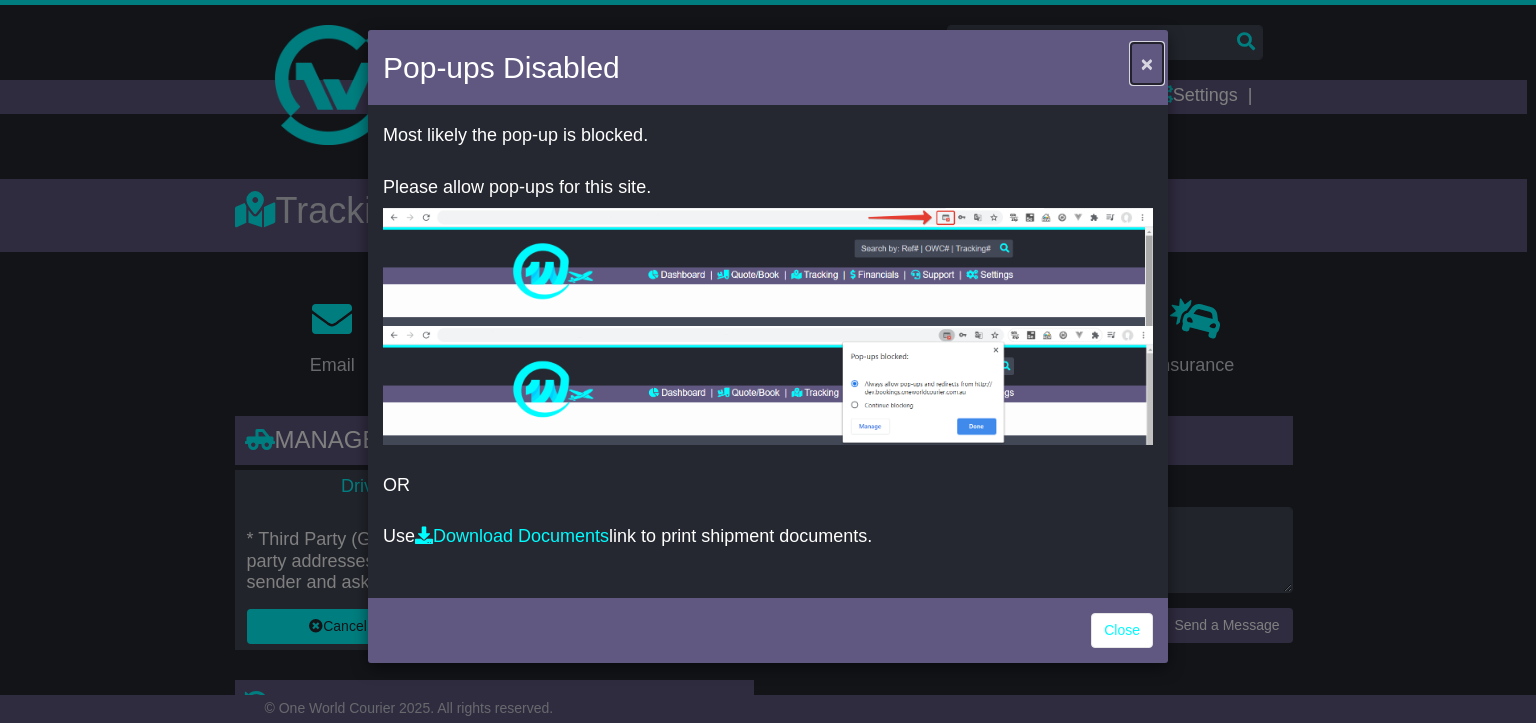 click on "×" at bounding box center (1147, 63) 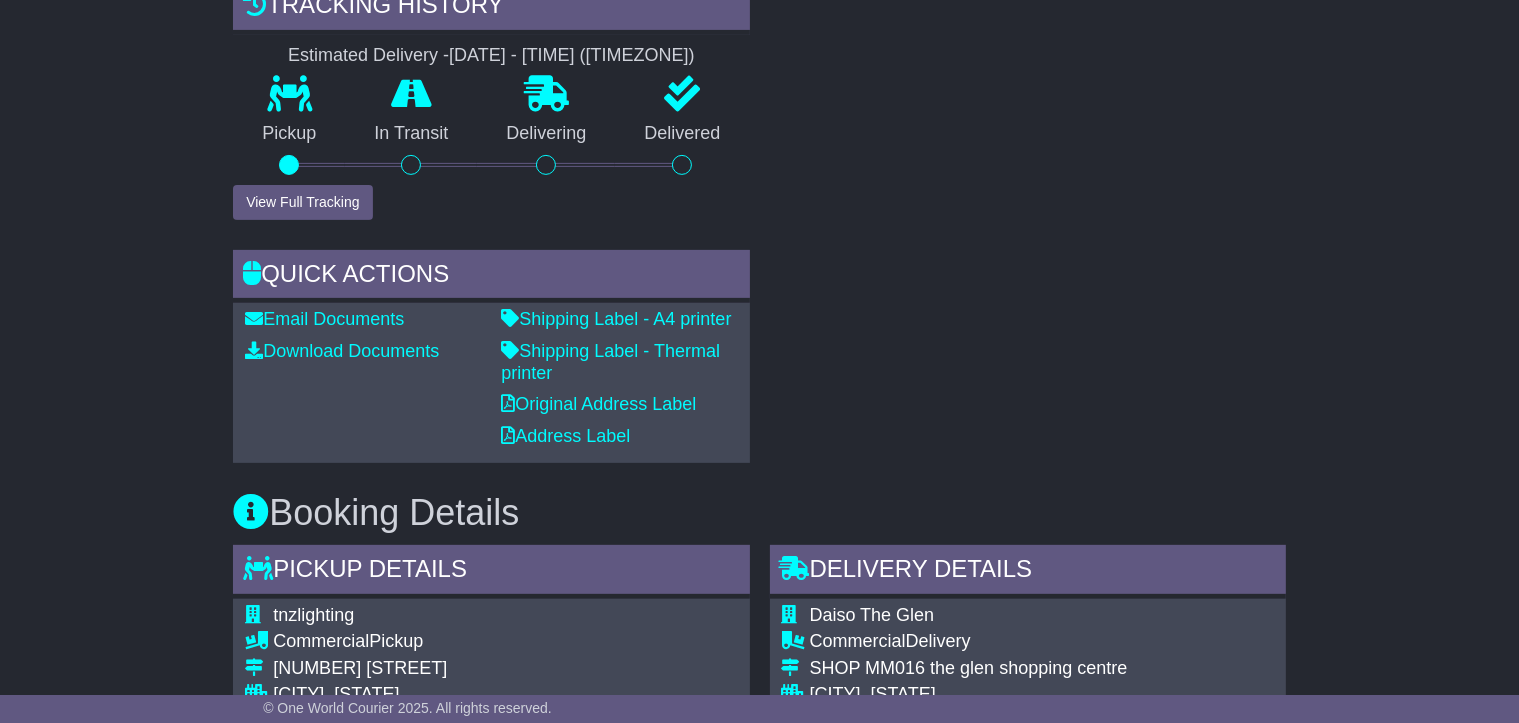 scroll, scrollTop: 700, scrollLeft: 0, axis: vertical 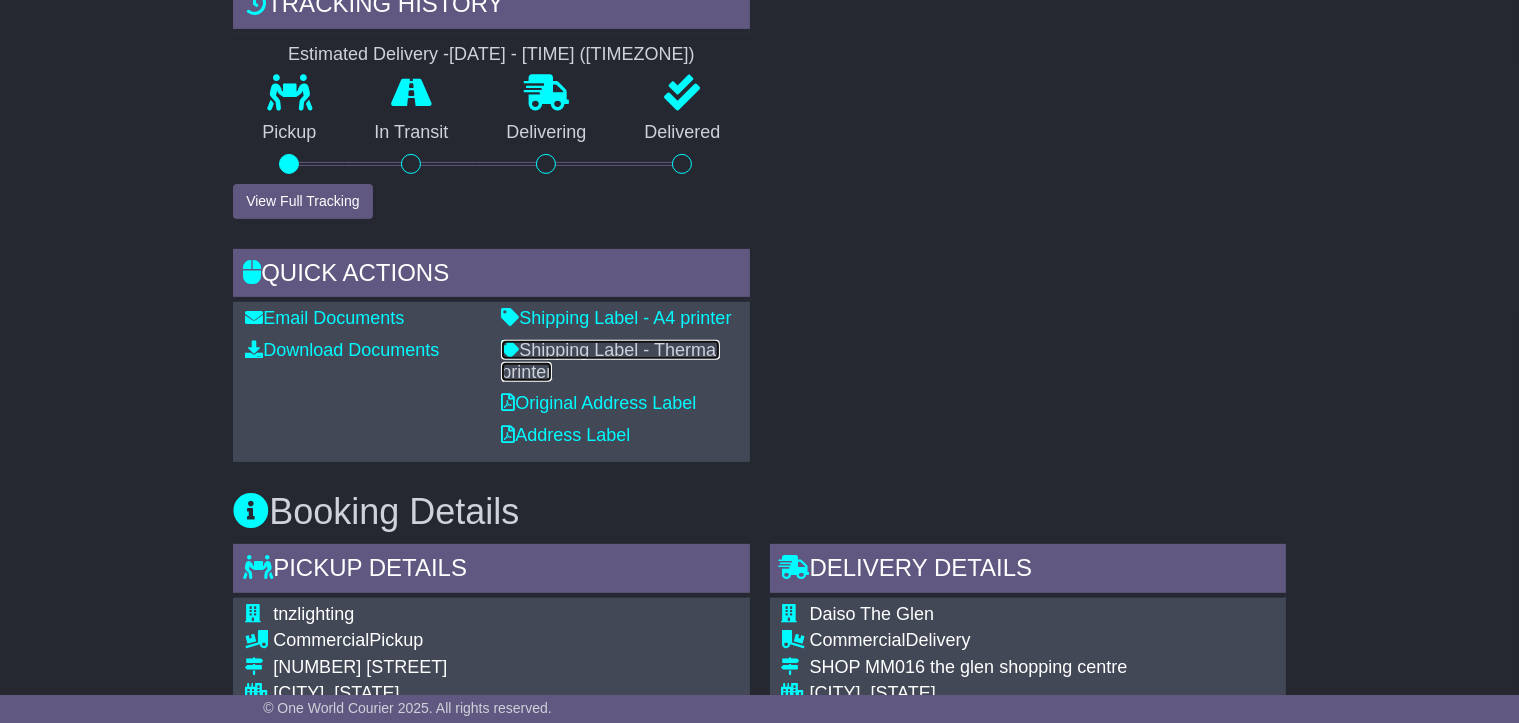 click on "Shipping Label - Thermal printer" at bounding box center (610, 361) 